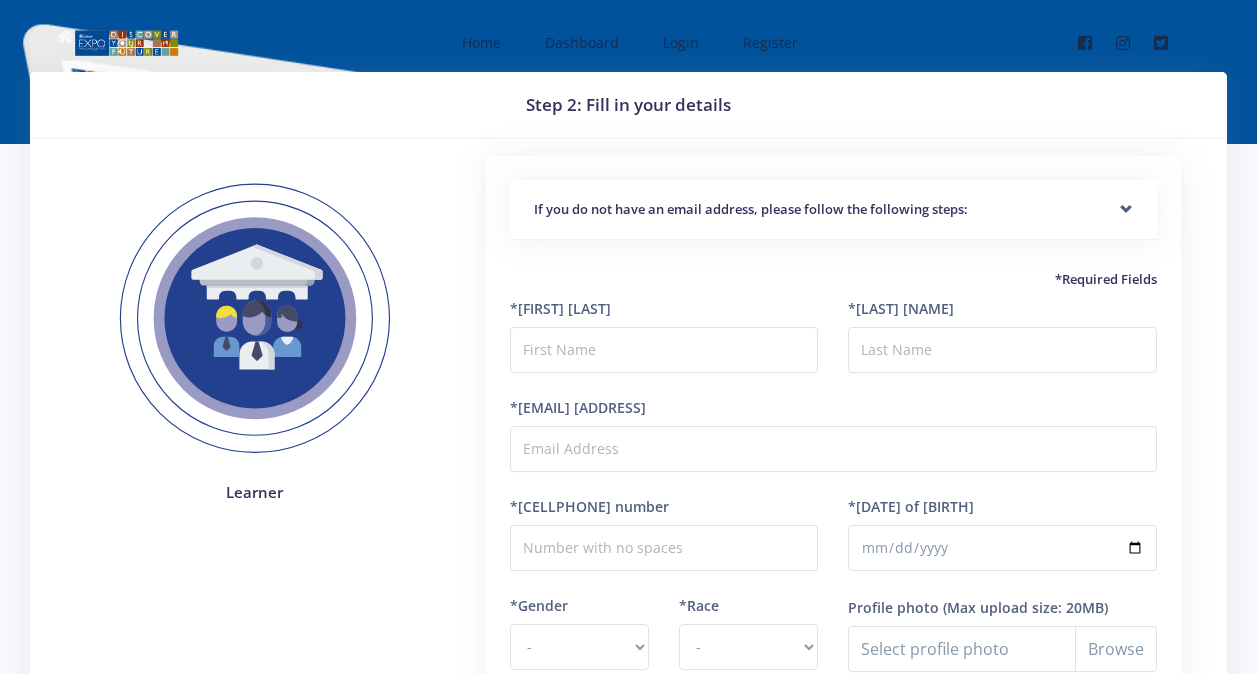 scroll, scrollTop: 0, scrollLeft: 0, axis: both 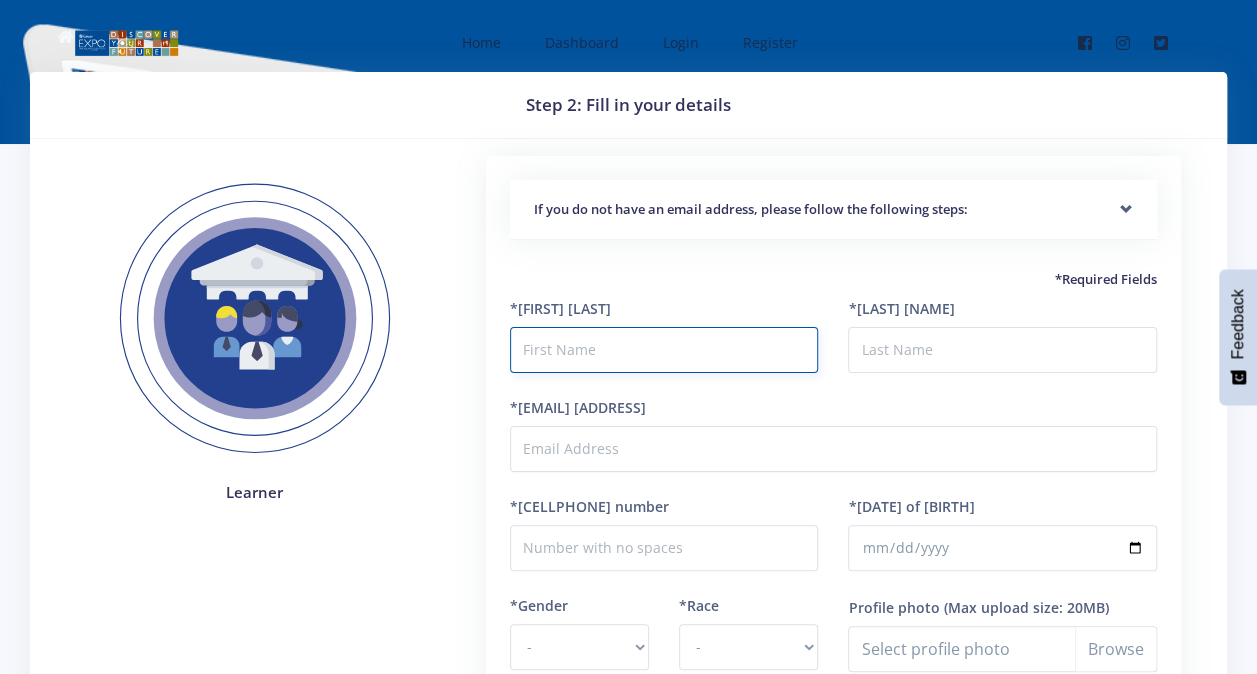 click at bounding box center [664, 350] 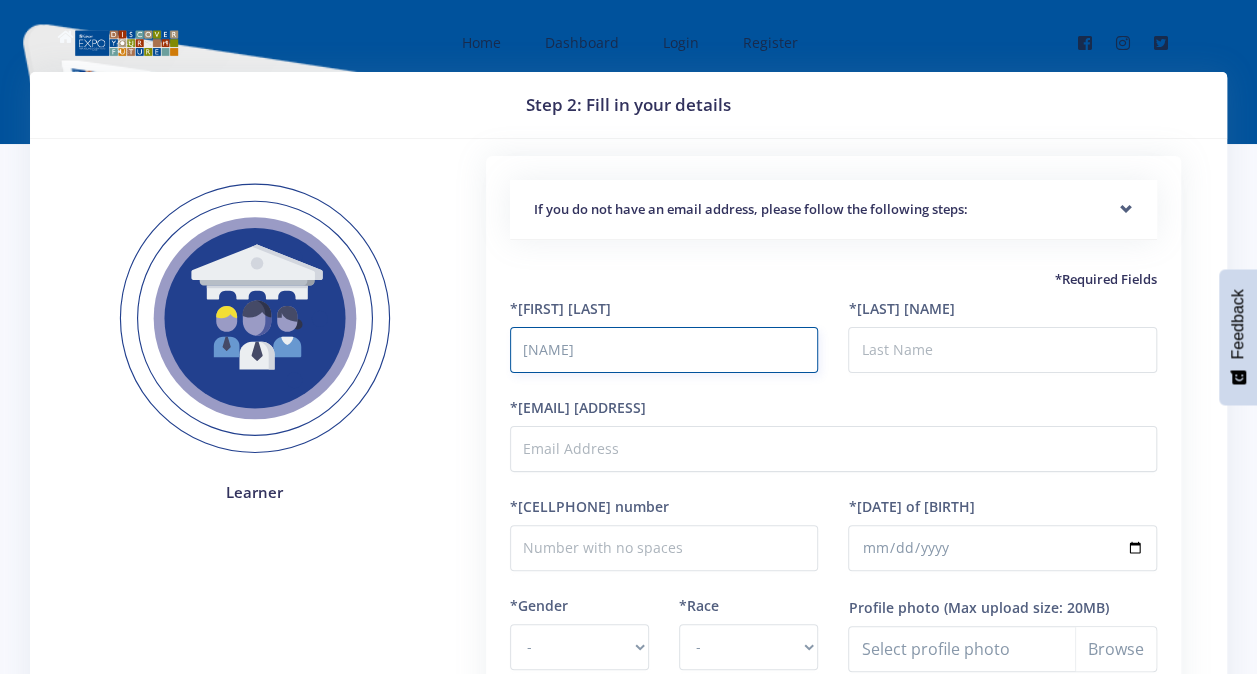 type on "singalakha" 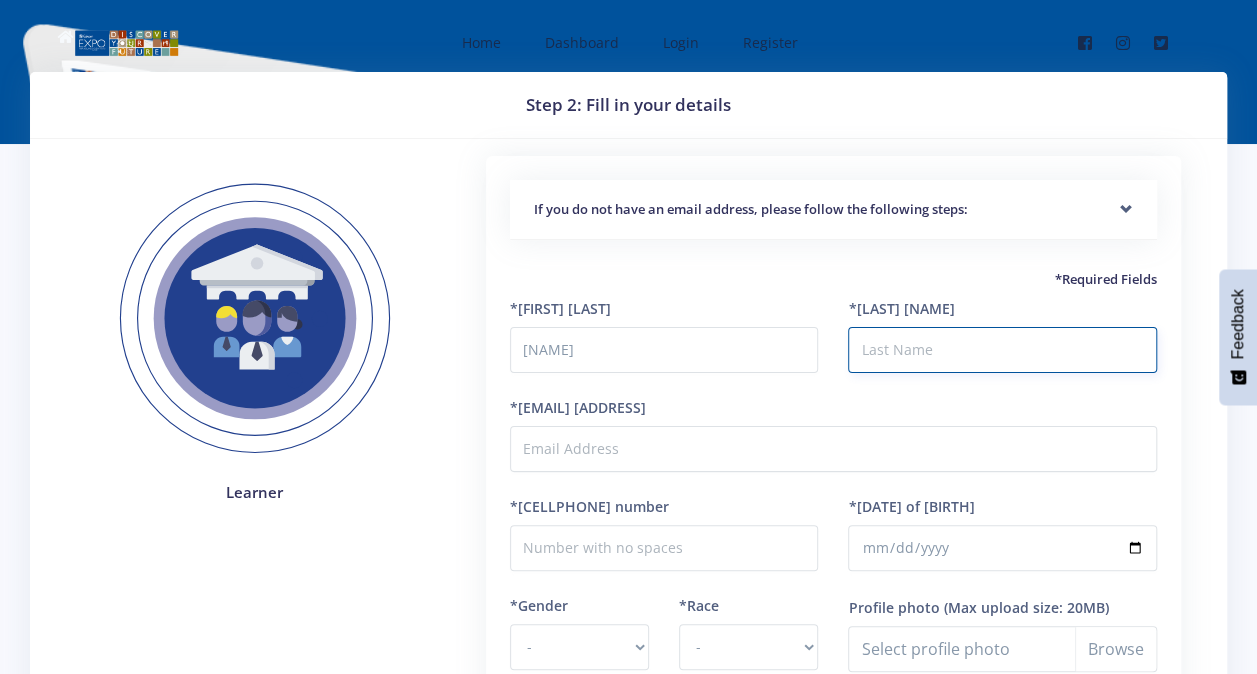 click on "*Last Name" at bounding box center (1002, 350) 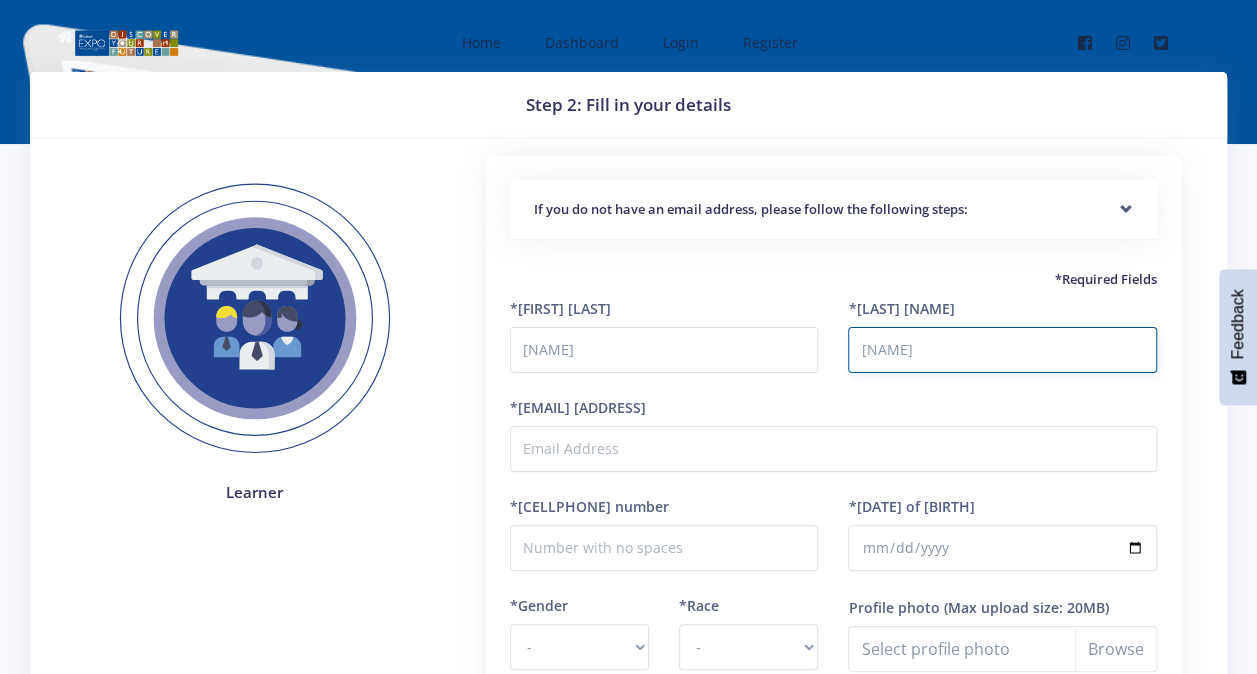 type on "mhlongo" 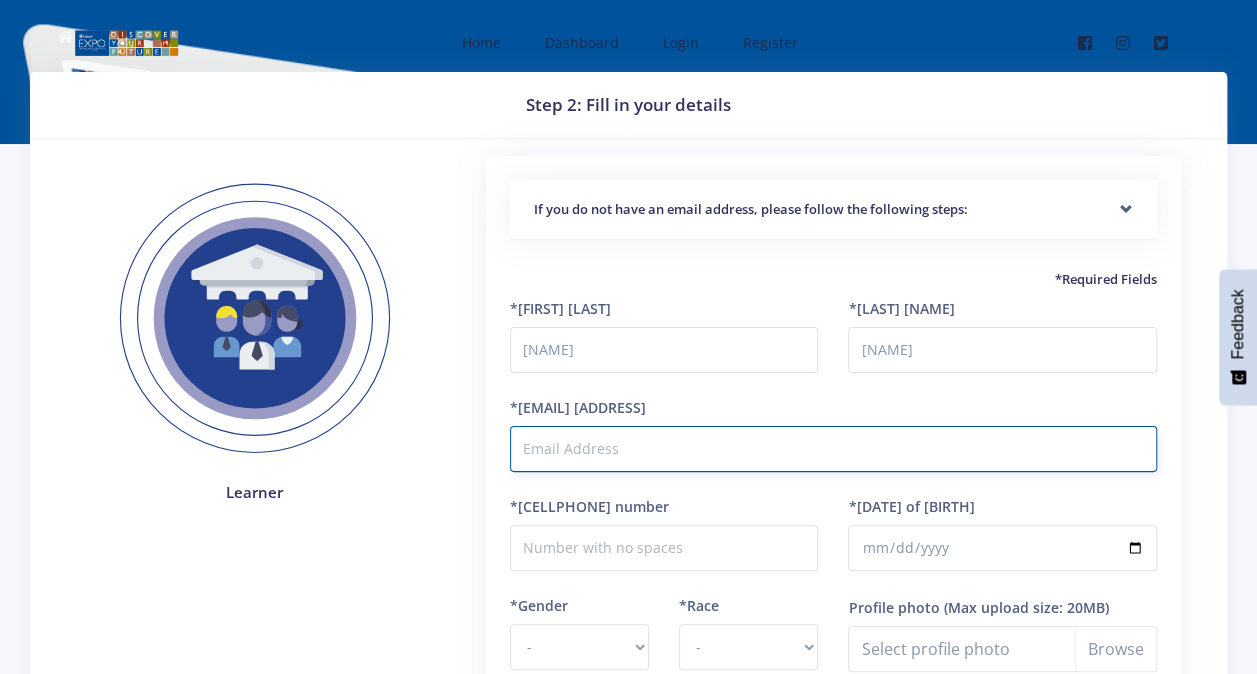 click on "*Email Address" at bounding box center [833, 449] 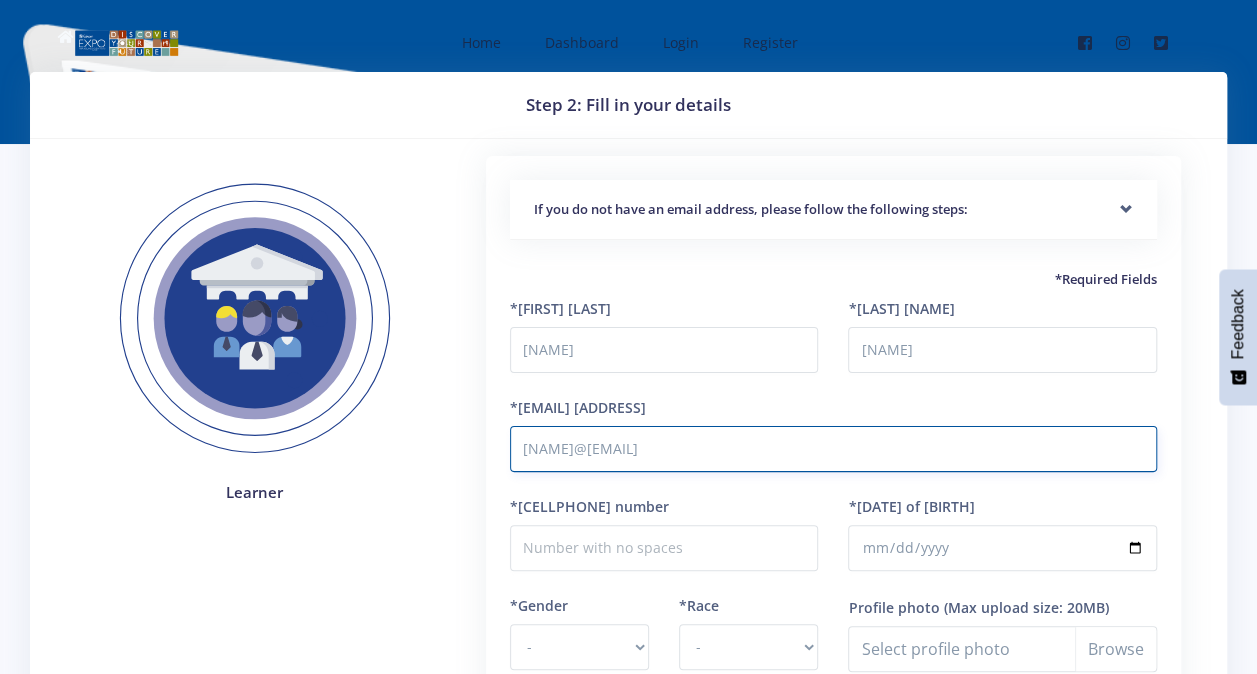 click on "Next
Step" at bounding box center (833, 801) 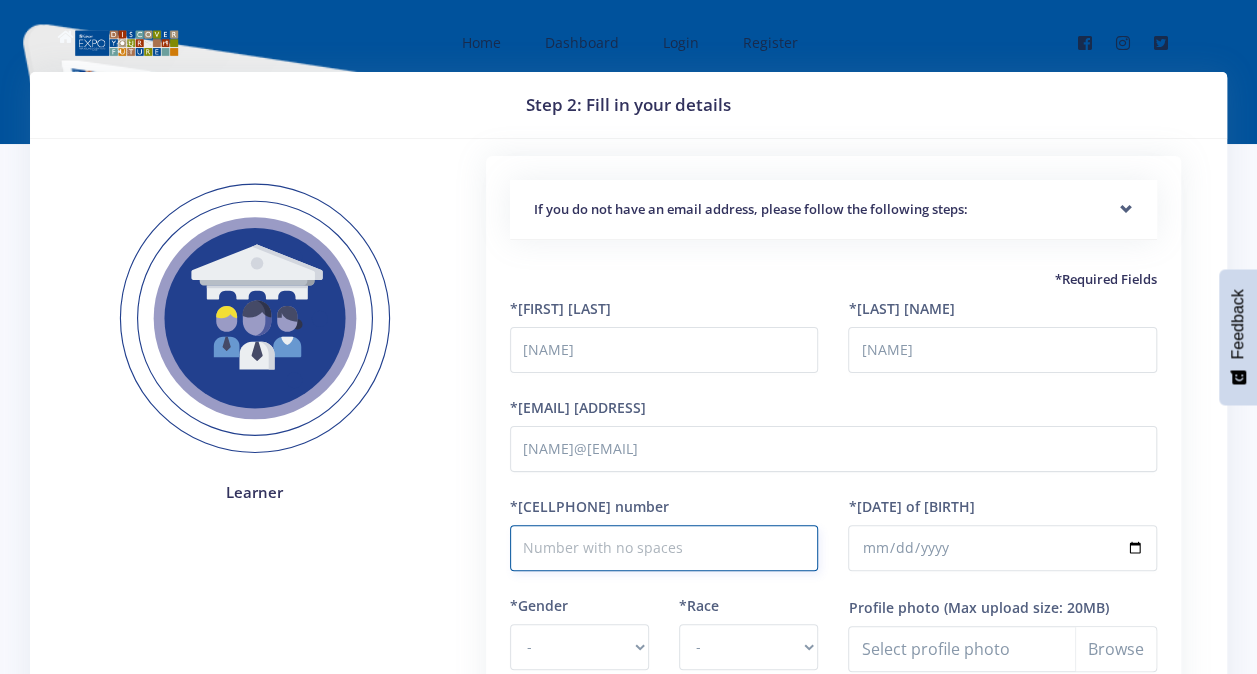click on "*Cellphone number" at bounding box center (664, 548) 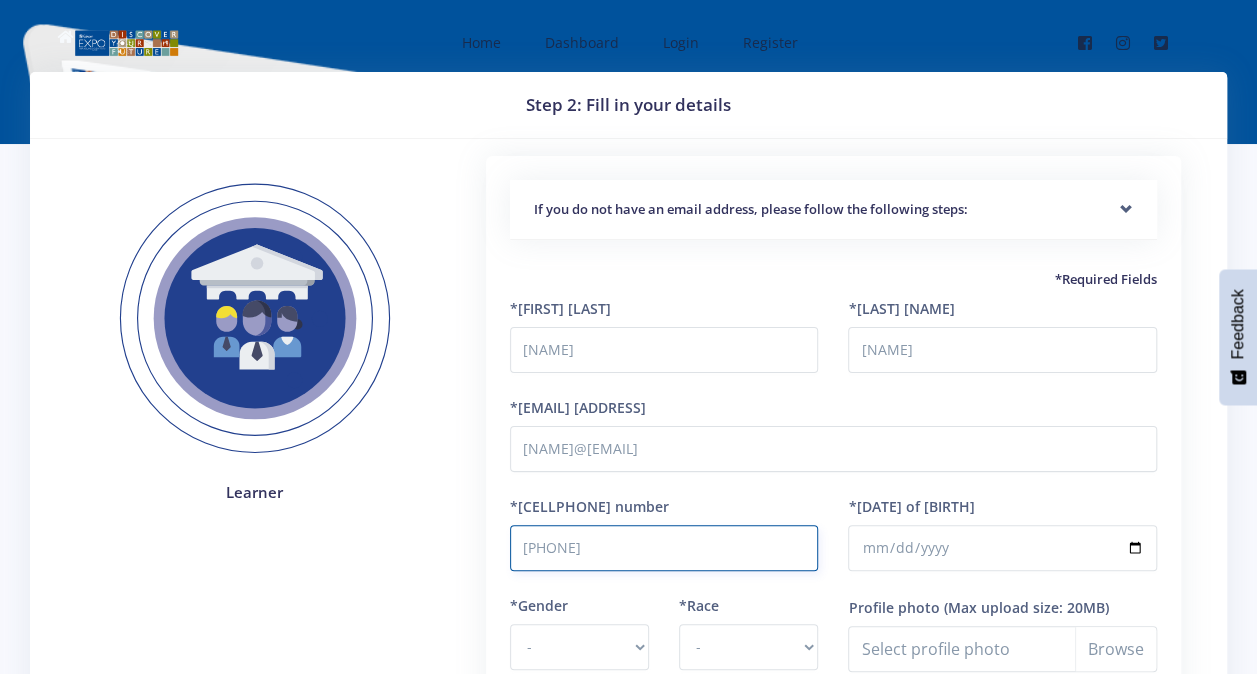 type on "076 811 6159" 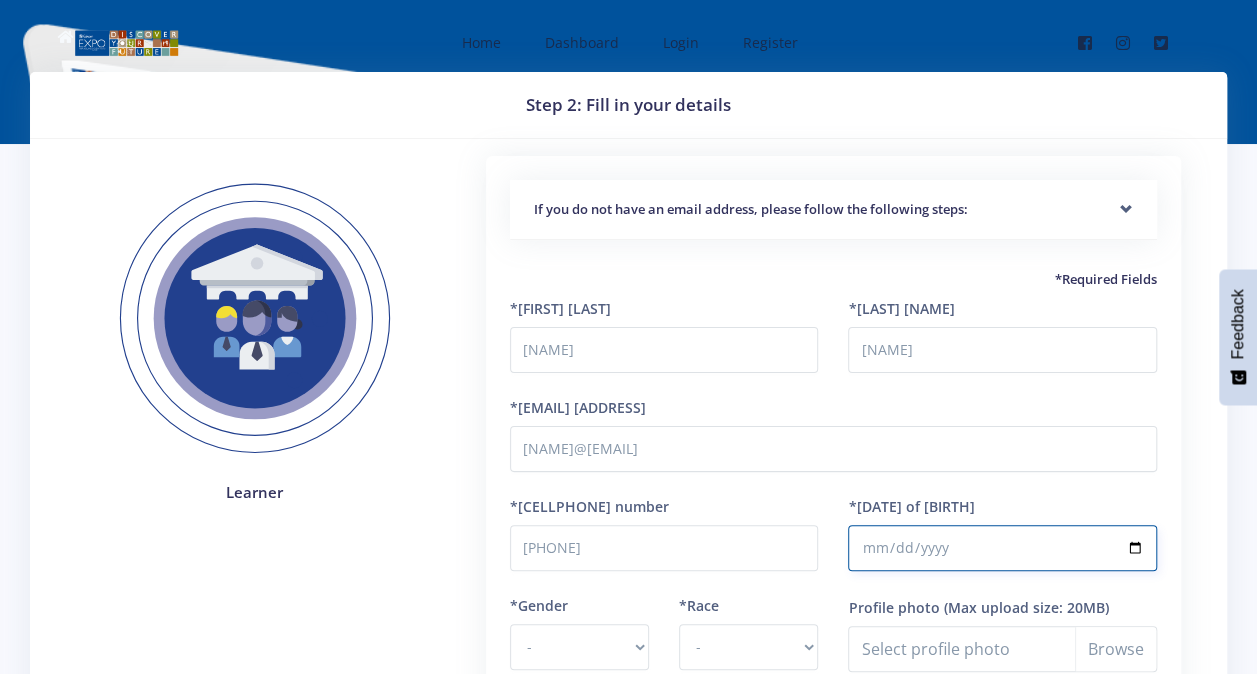 click on "*Date of Birth" at bounding box center (1002, 548) 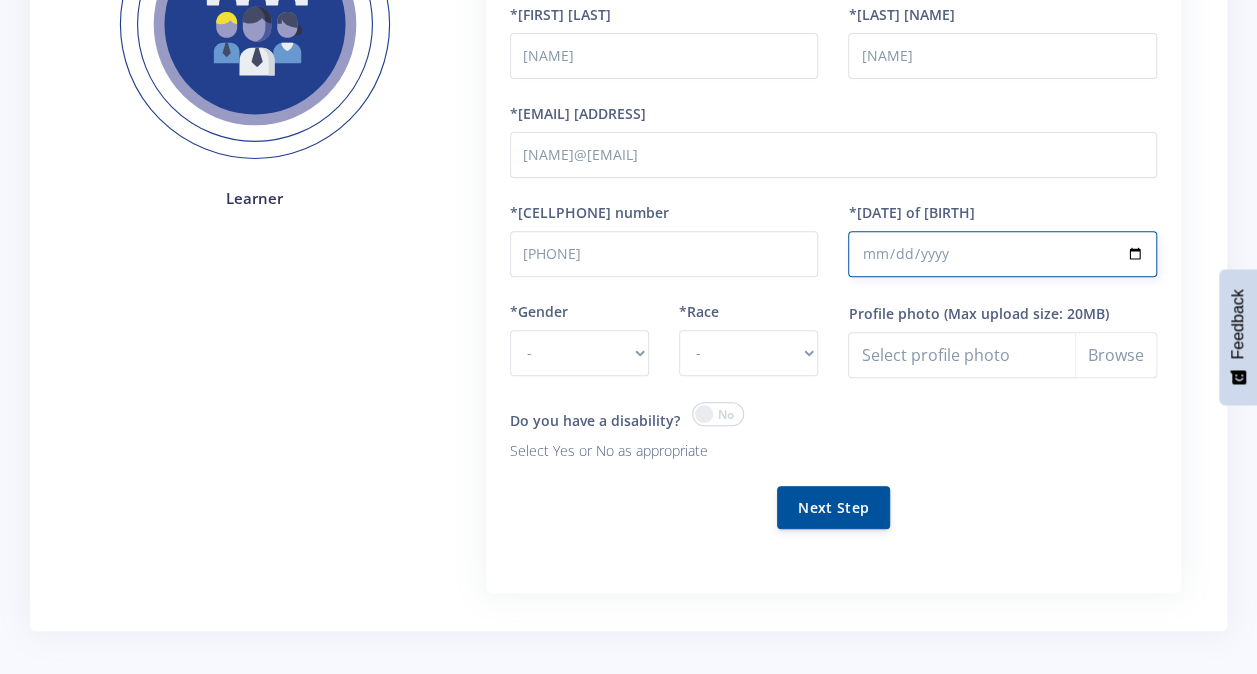 scroll, scrollTop: 295, scrollLeft: 0, axis: vertical 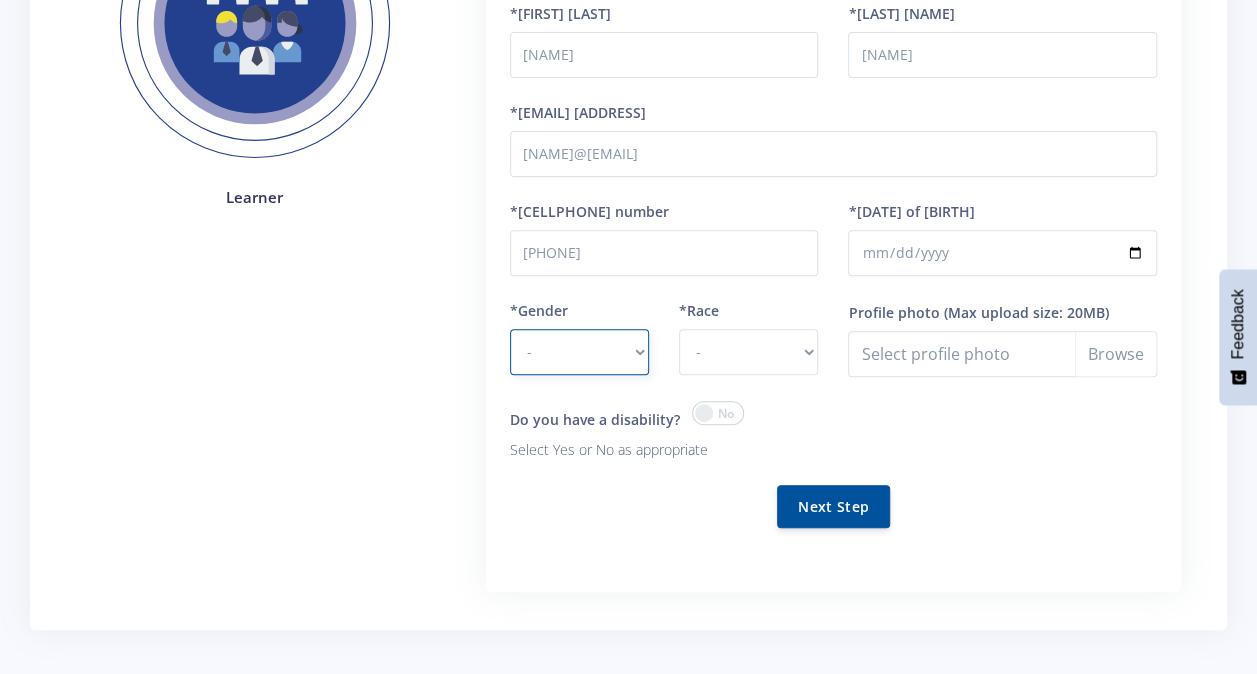 click on "-
Male
Female" at bounding box center (579, 352) 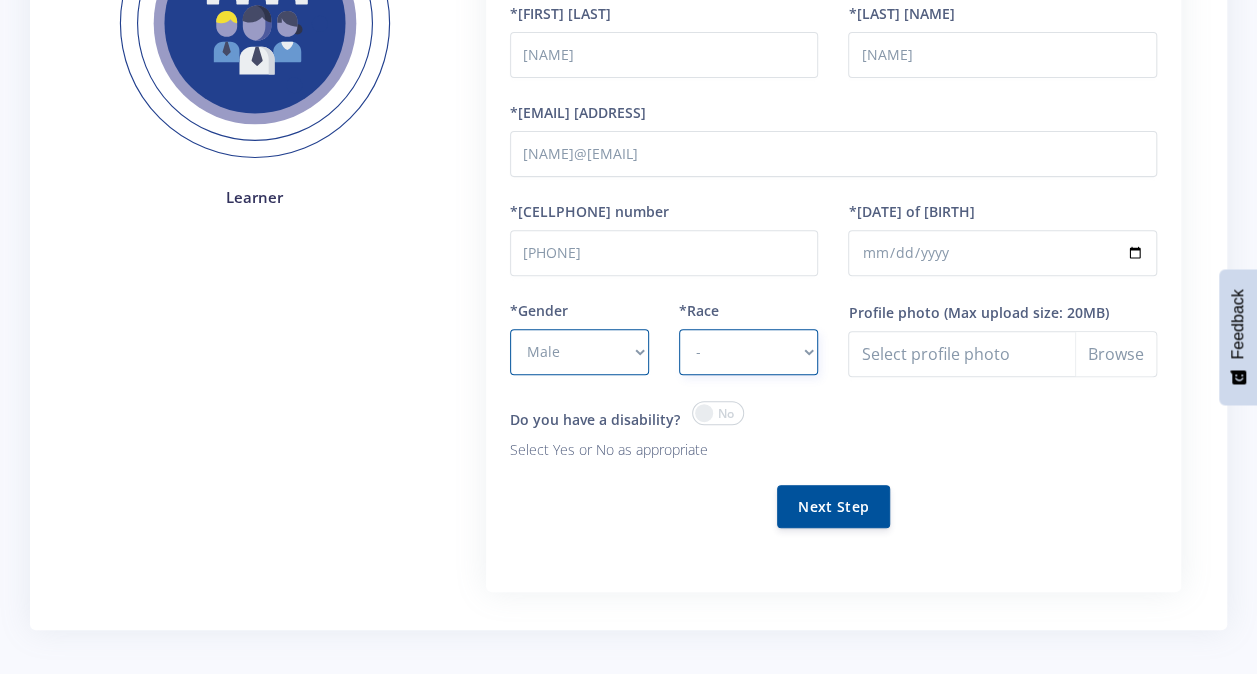click on "-
African
Asian
Coloured
Indian
White
Other" at bounding box center [748, 352] 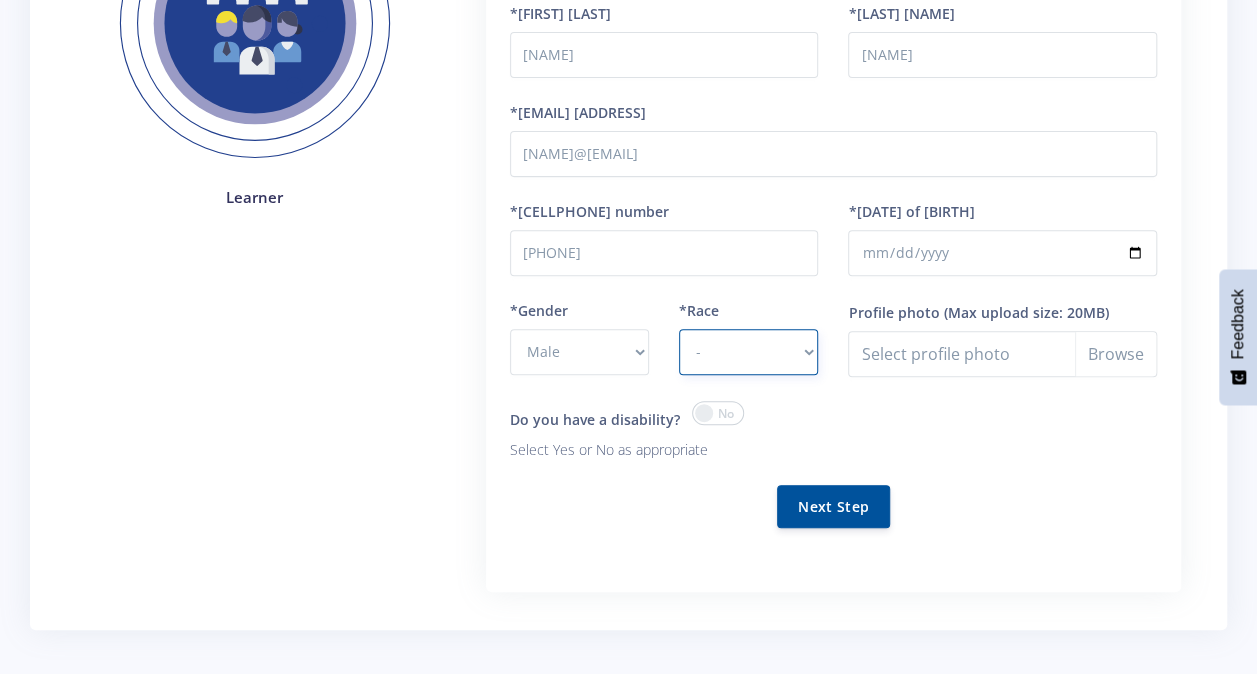 select on "African" 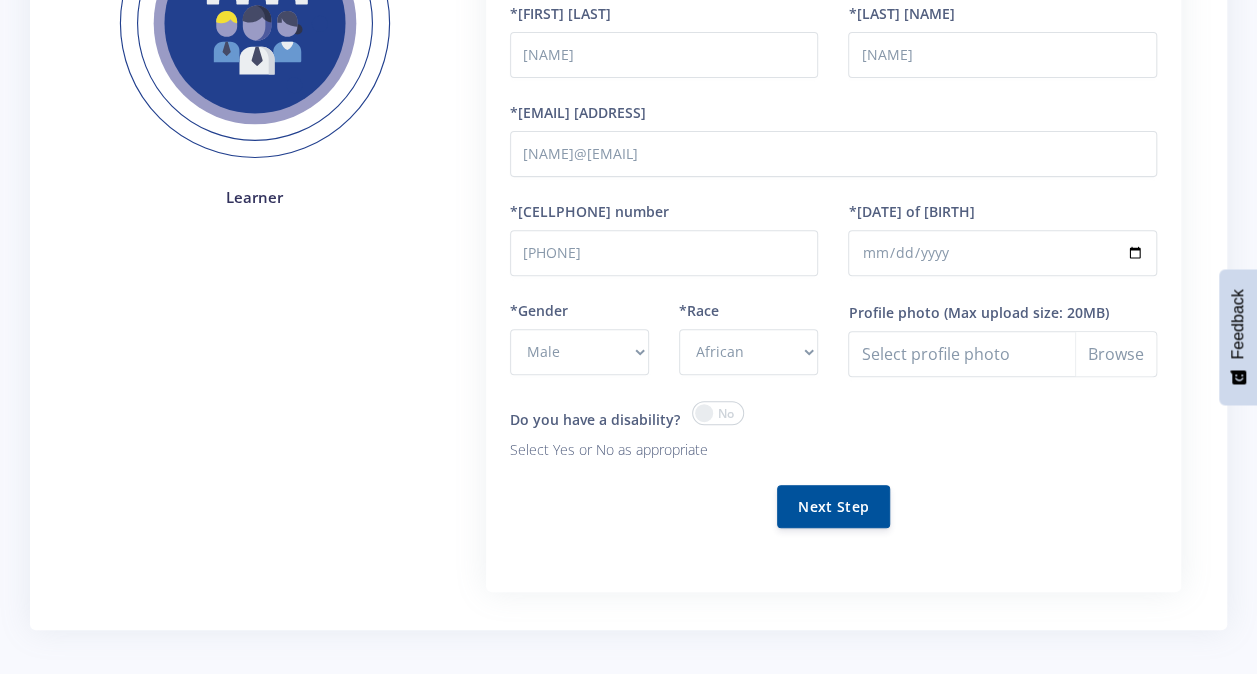 click at bounding box center (718, 413) 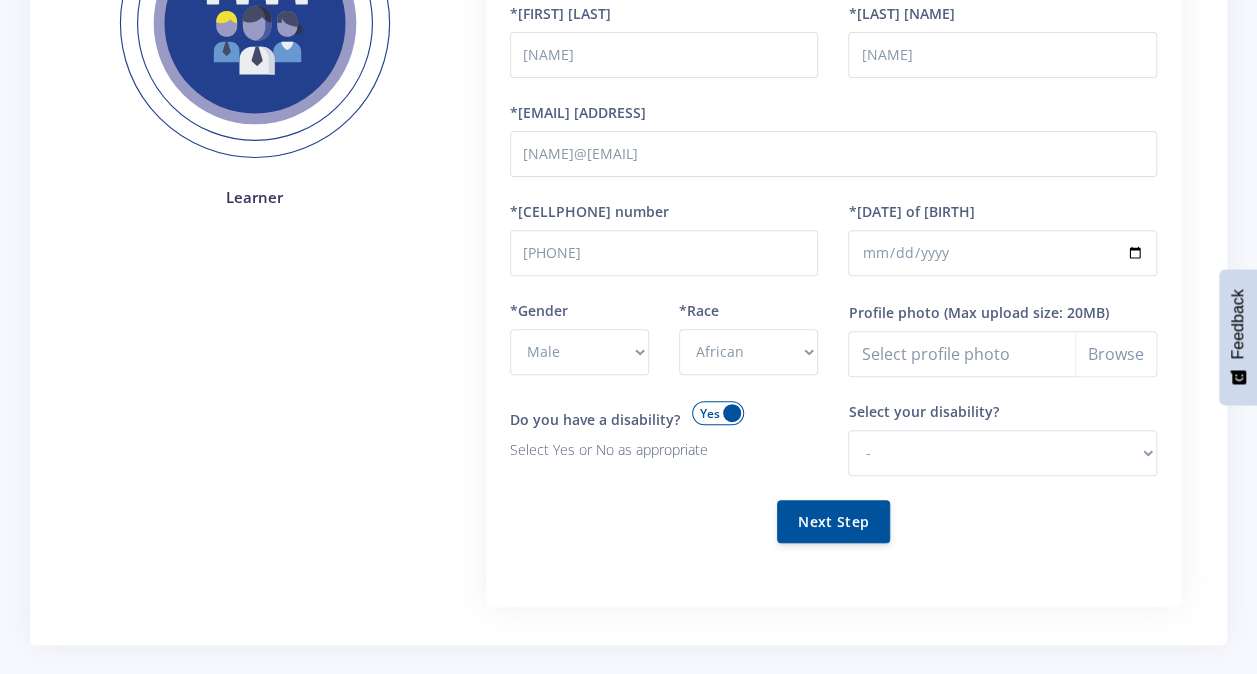 click at bounding box center (718, 413) 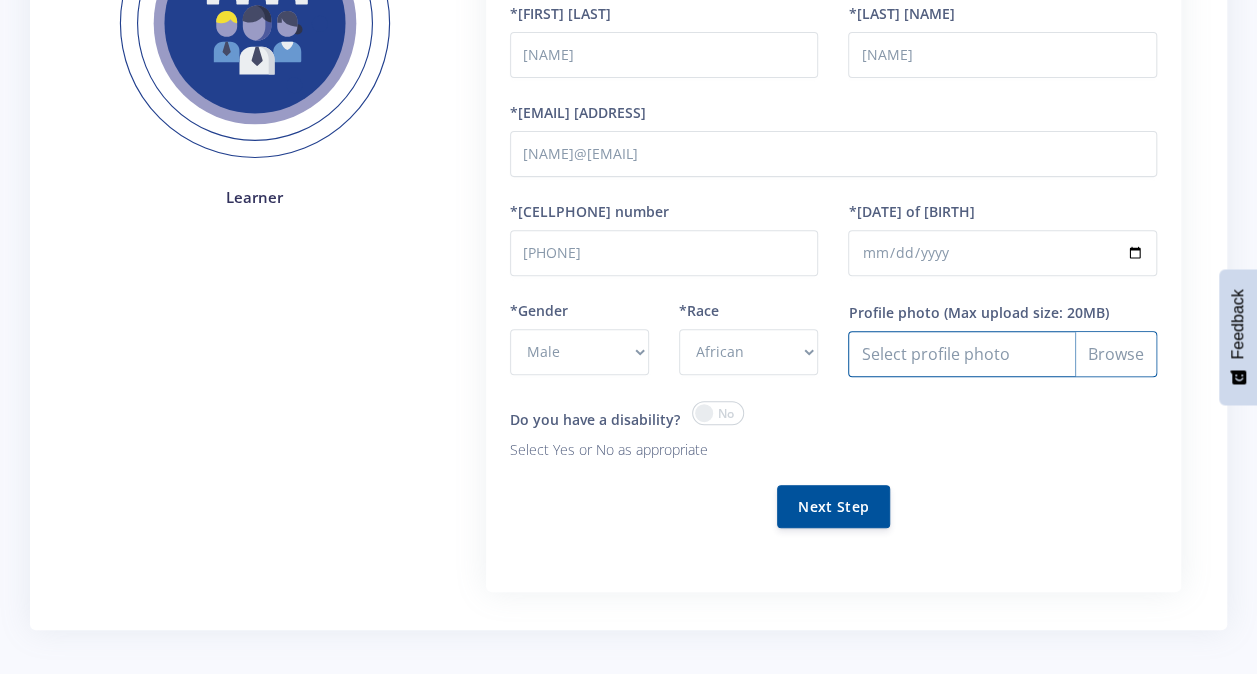 click on "Profile photo" at bounding box center [1002, 354] 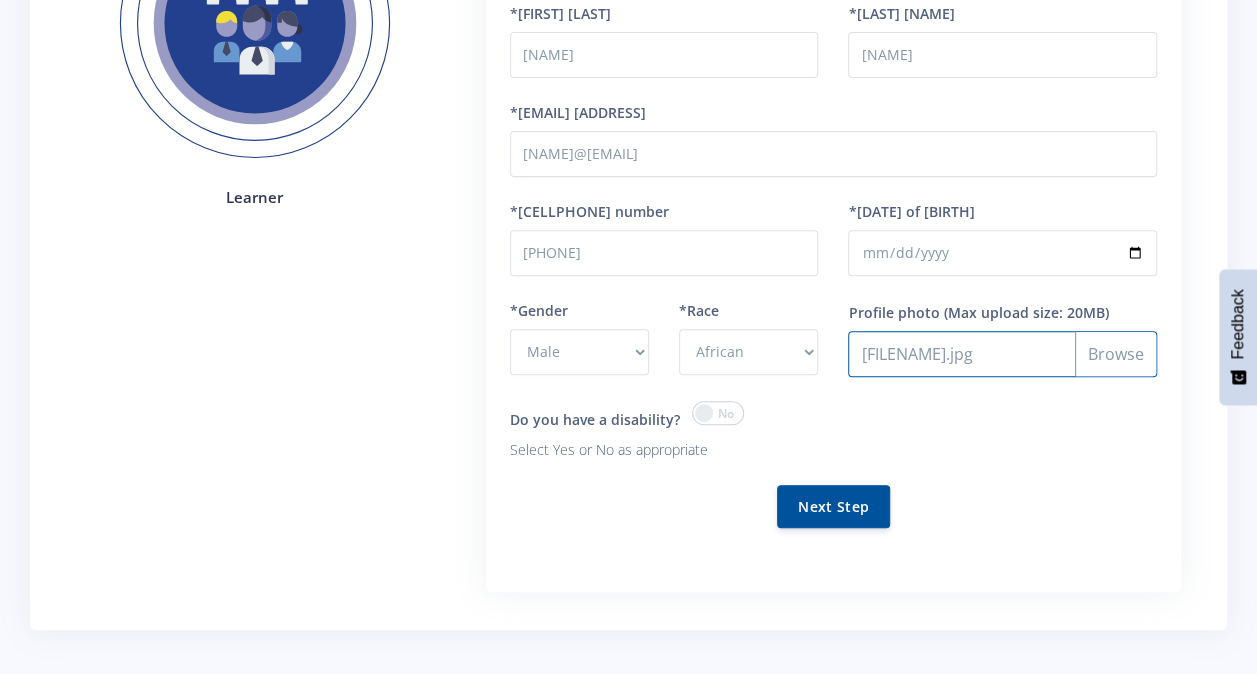 click on "Profile photo" at bounding box center (1002, 354) 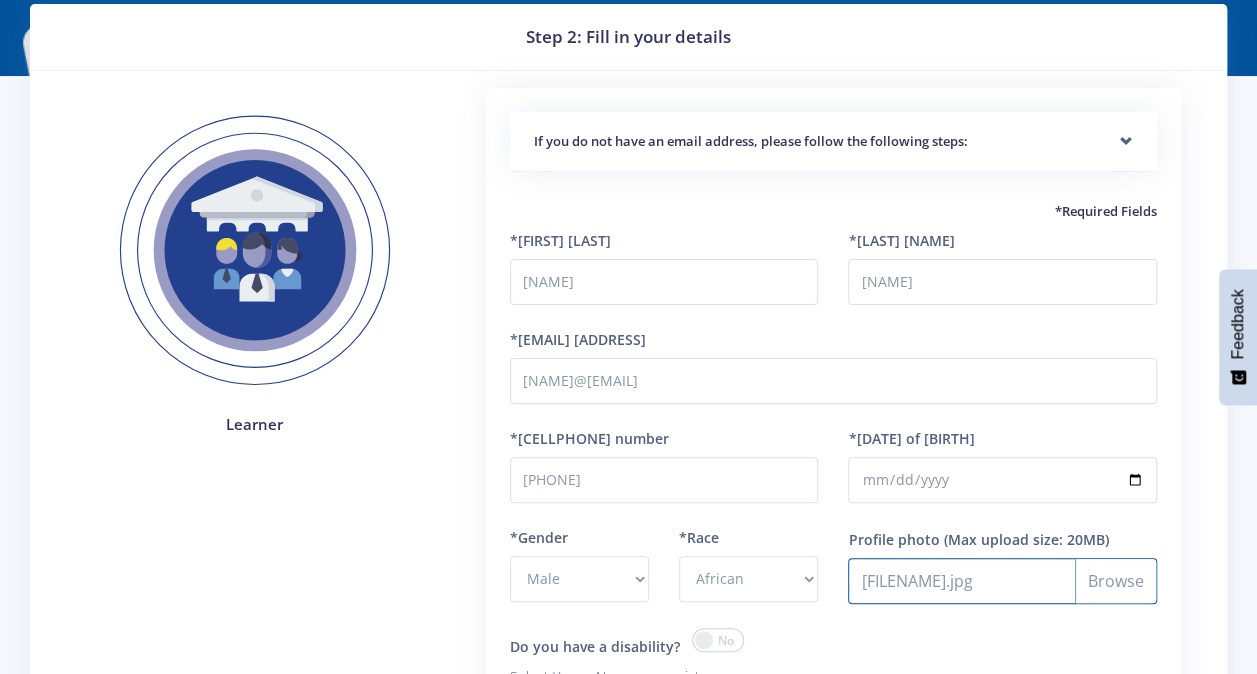 scroll, scrollTop: 57, scrollLeft: 0, axis: vertical 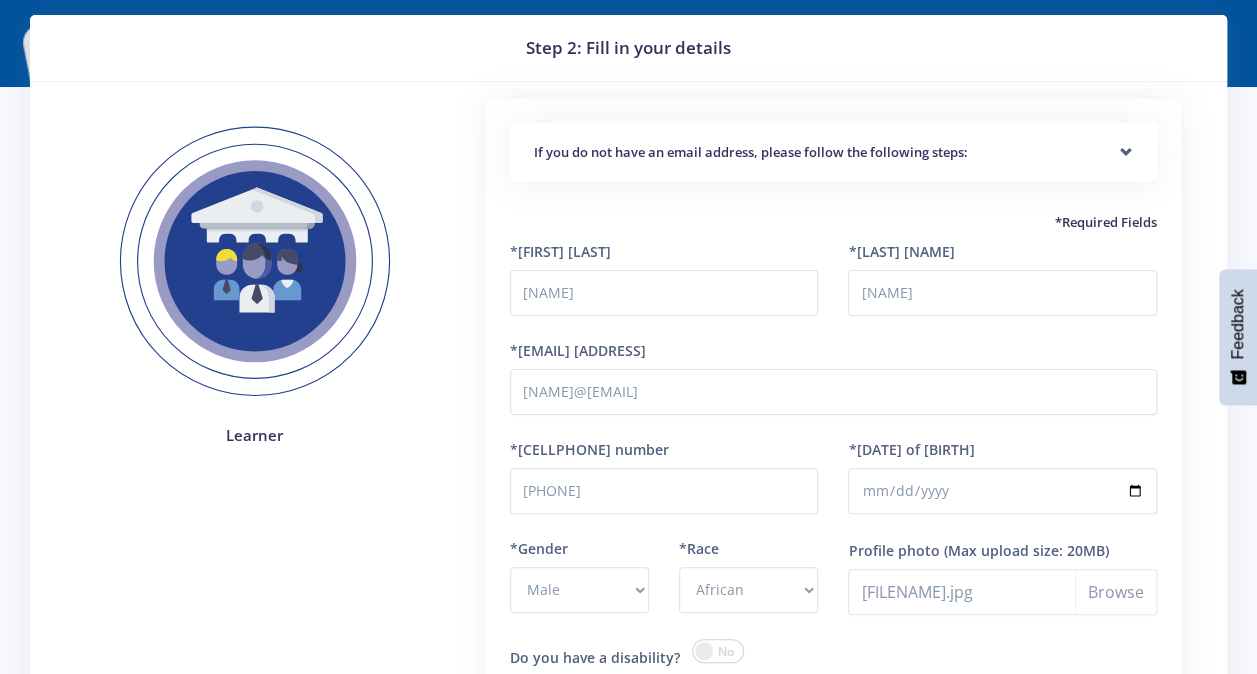 click on "If you do not have an email address, please follow the
following steps:" at bounding box center [833, 153] 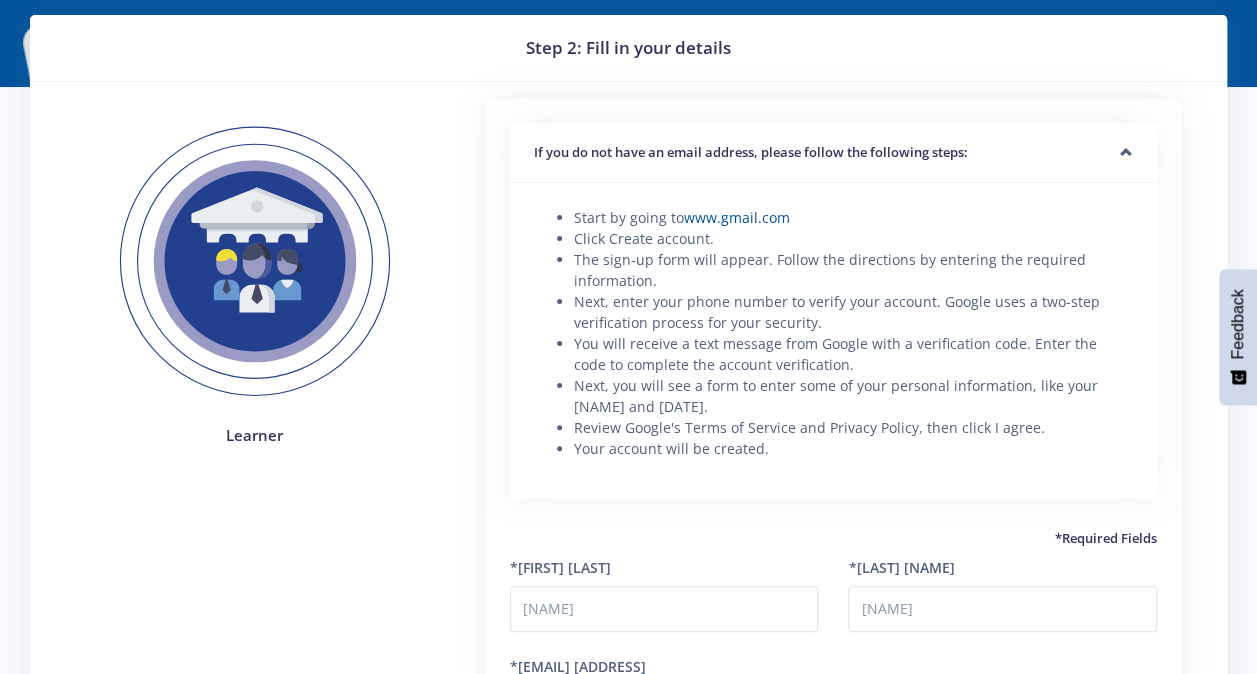 click on "If you do not have an email address, please follow the
following steps:" at bounding box center [833, 153] 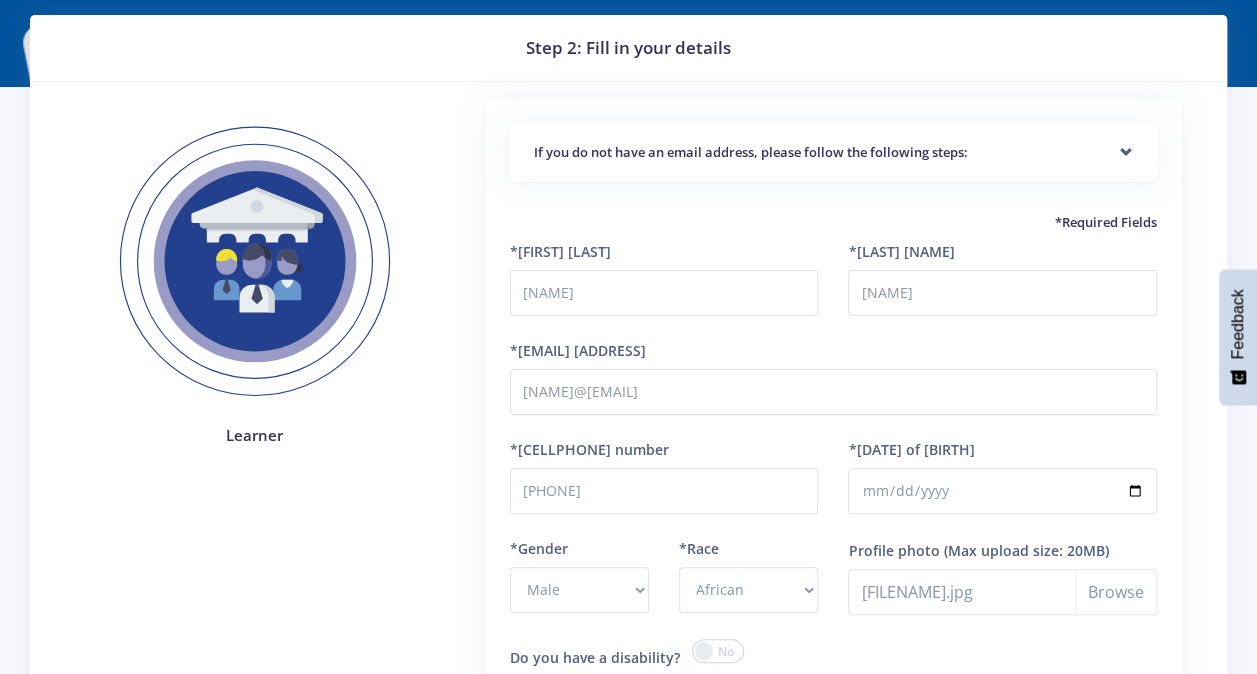 click on "If you do not have an email address, please follow the
following steps:" at bounding box center [833, 153] 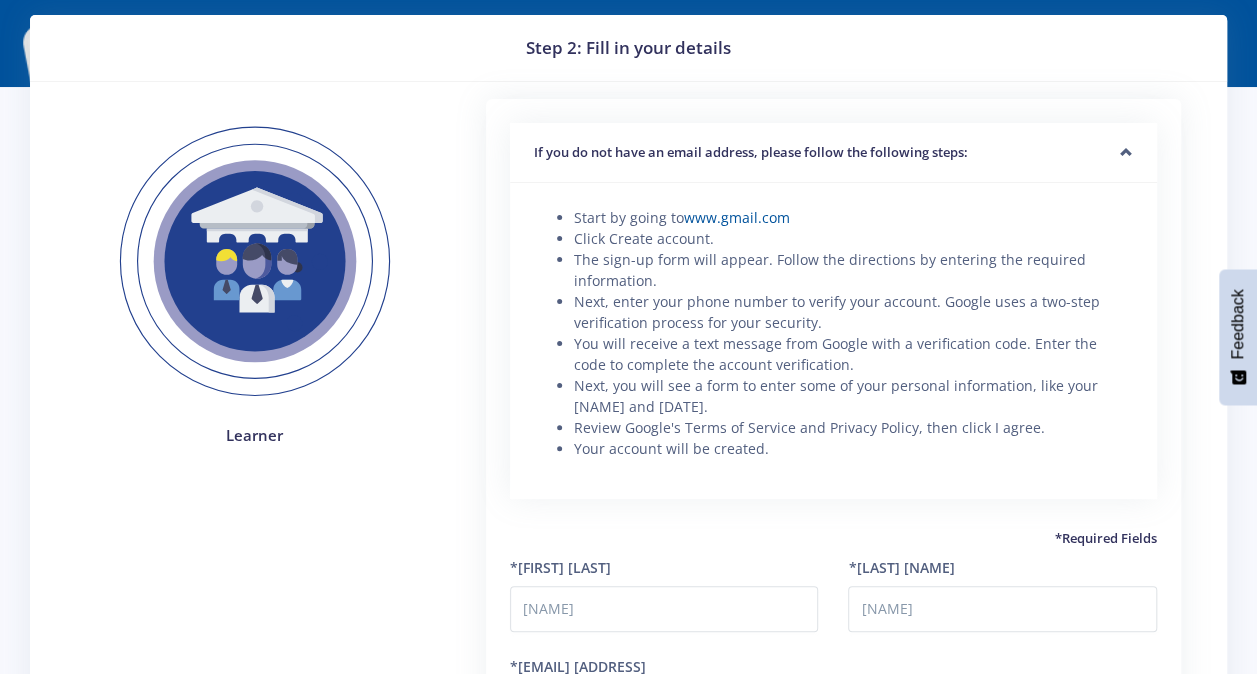 click on "If you do not have an email address, please follow the
following steps:" at bounding box center (833, 153) 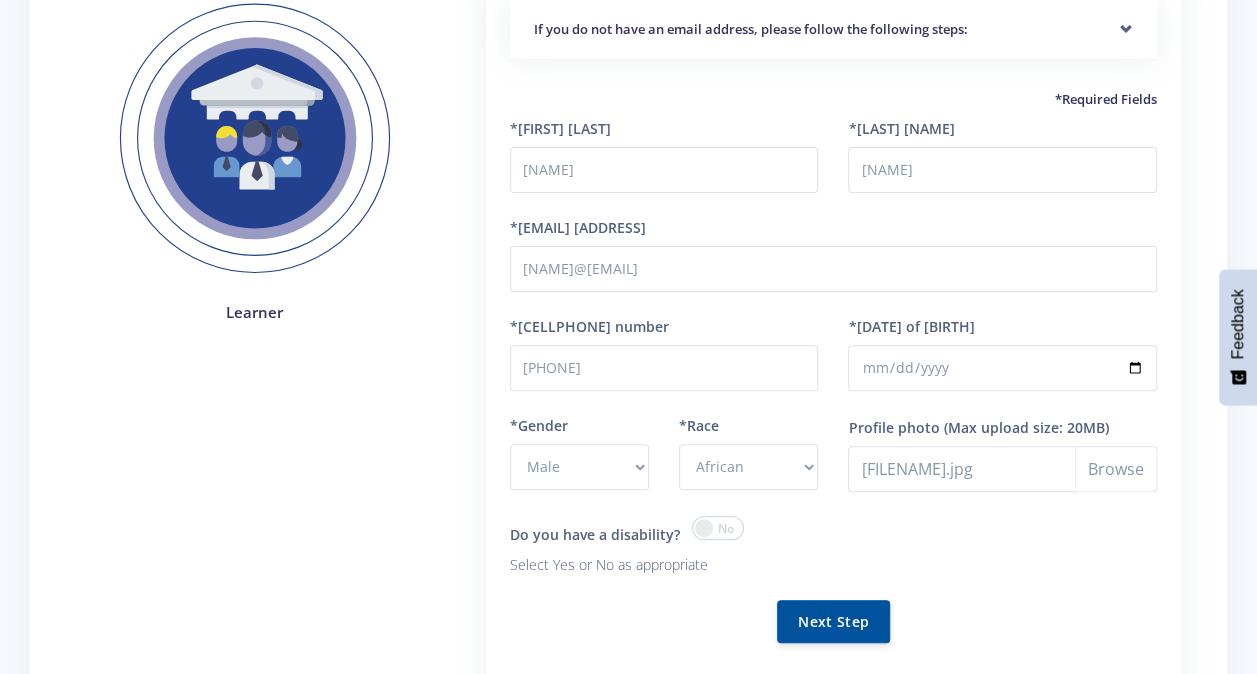scroll, scrollTop: 181, scrollLeft: 0, axis: vertical 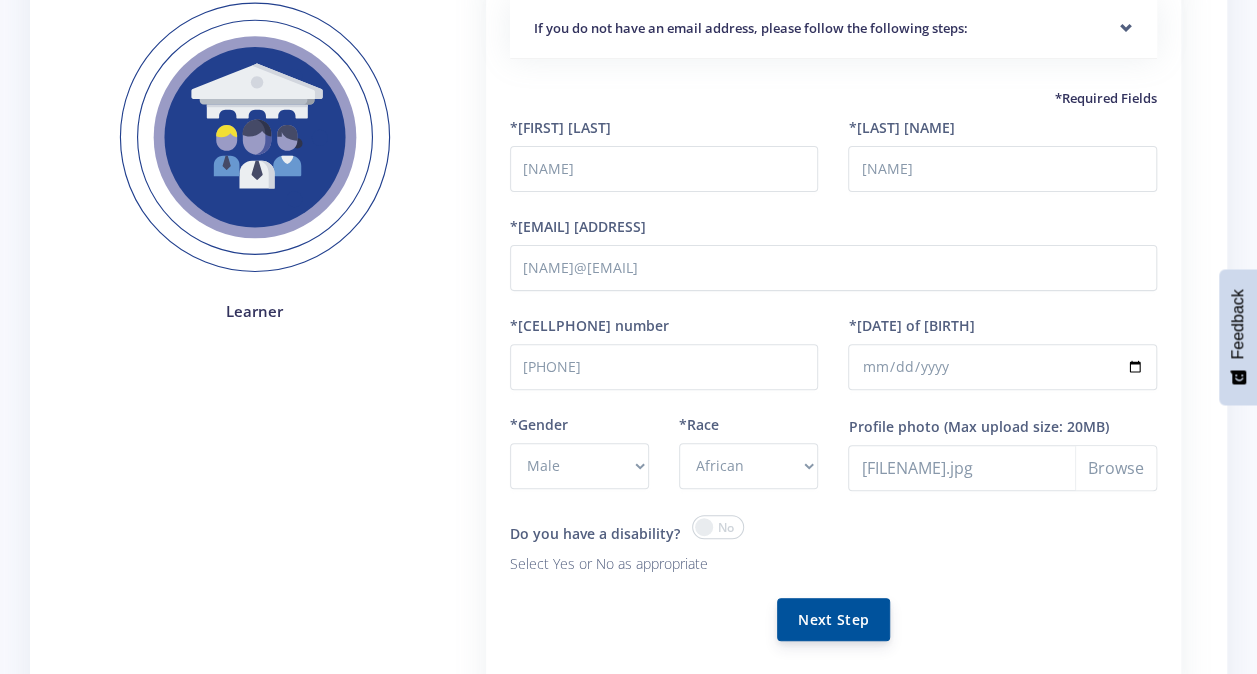 click on "Next
Step" at bounding box center [833, 619] 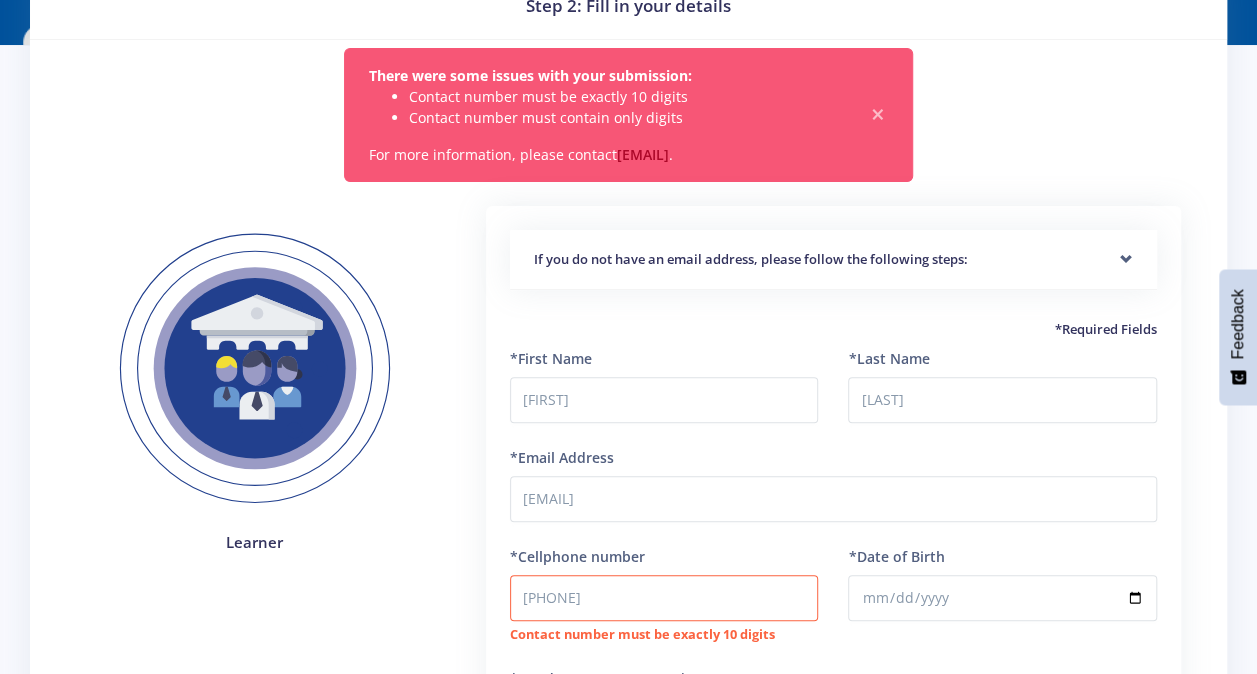 scroll, scrollTop: 112, scrollLeft: 0, axis: vertical 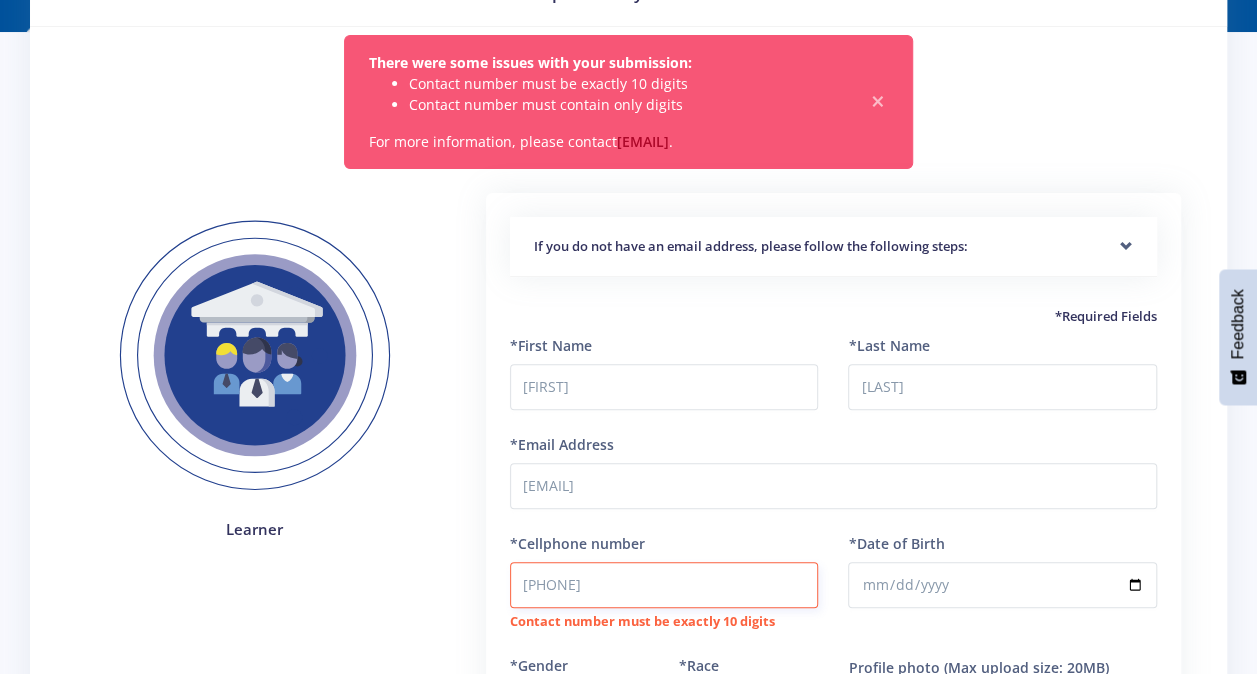click on "[PHONE]" at bounding box center [664, 585] 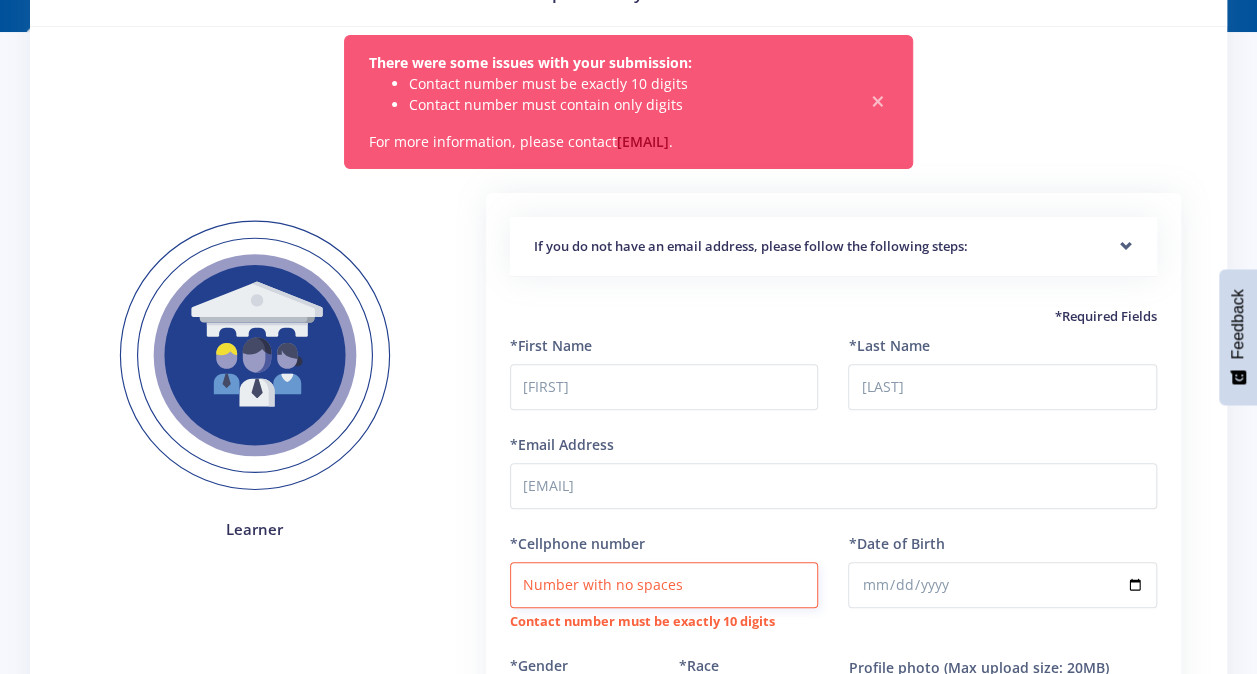 type on "/" 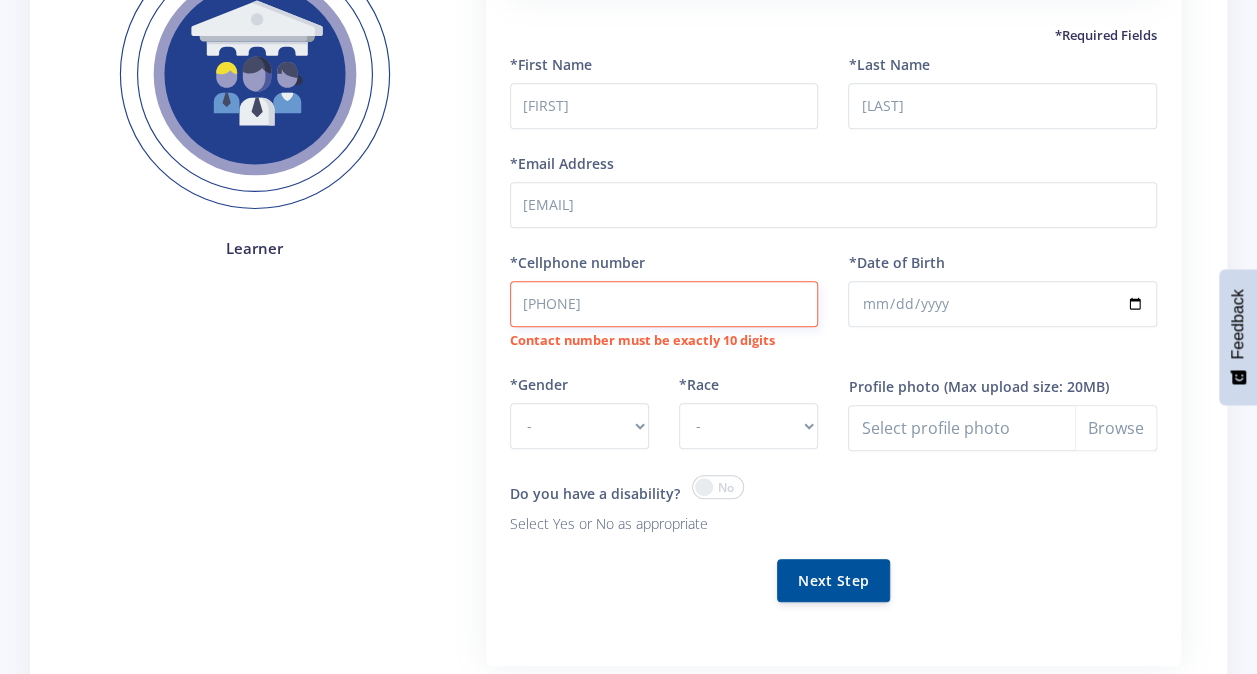 scroll, scrollTop: 405, scrollLeft: 0, axis: vertical 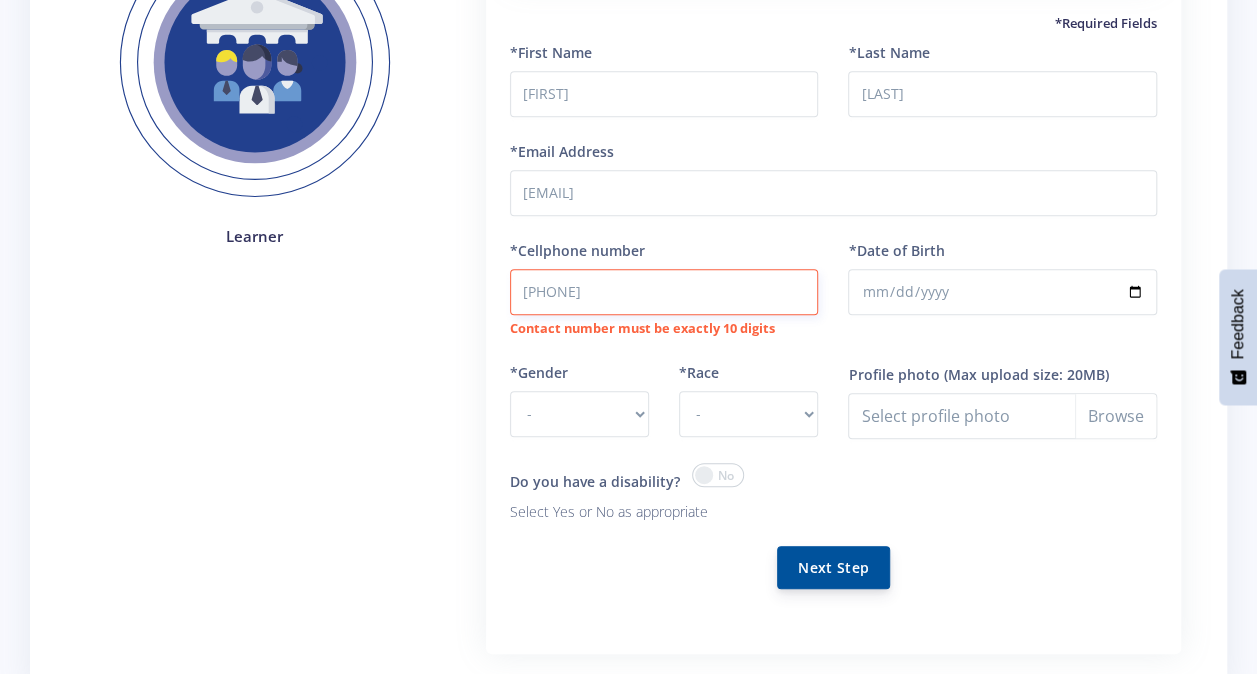 type on "+27768116159" 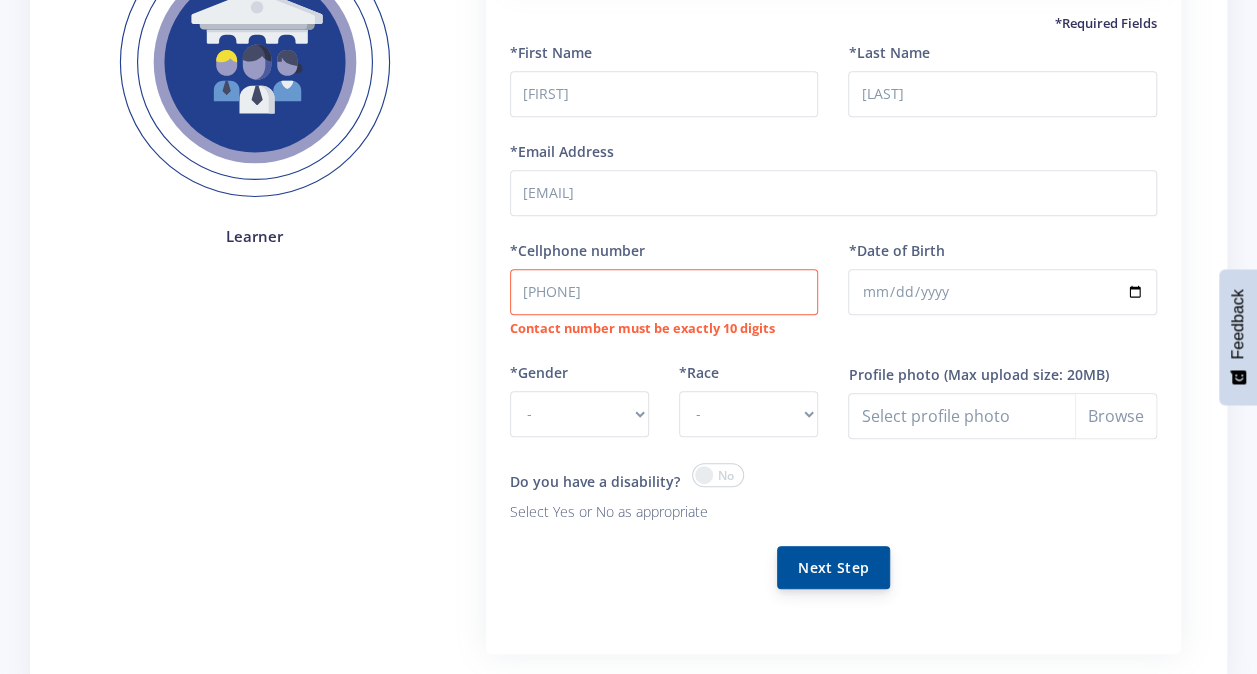 click on "Next
Step" at bounding box center (833, 567) 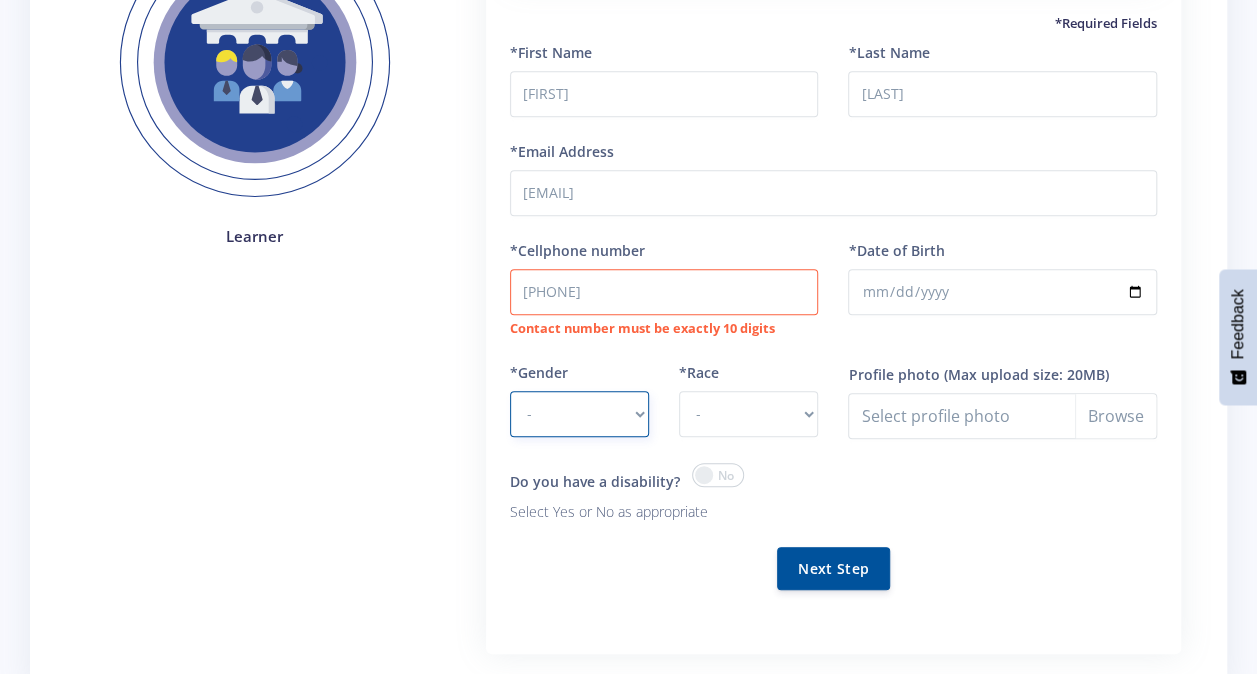 click on "-
Male
Female" at bounding box center (579, 414) 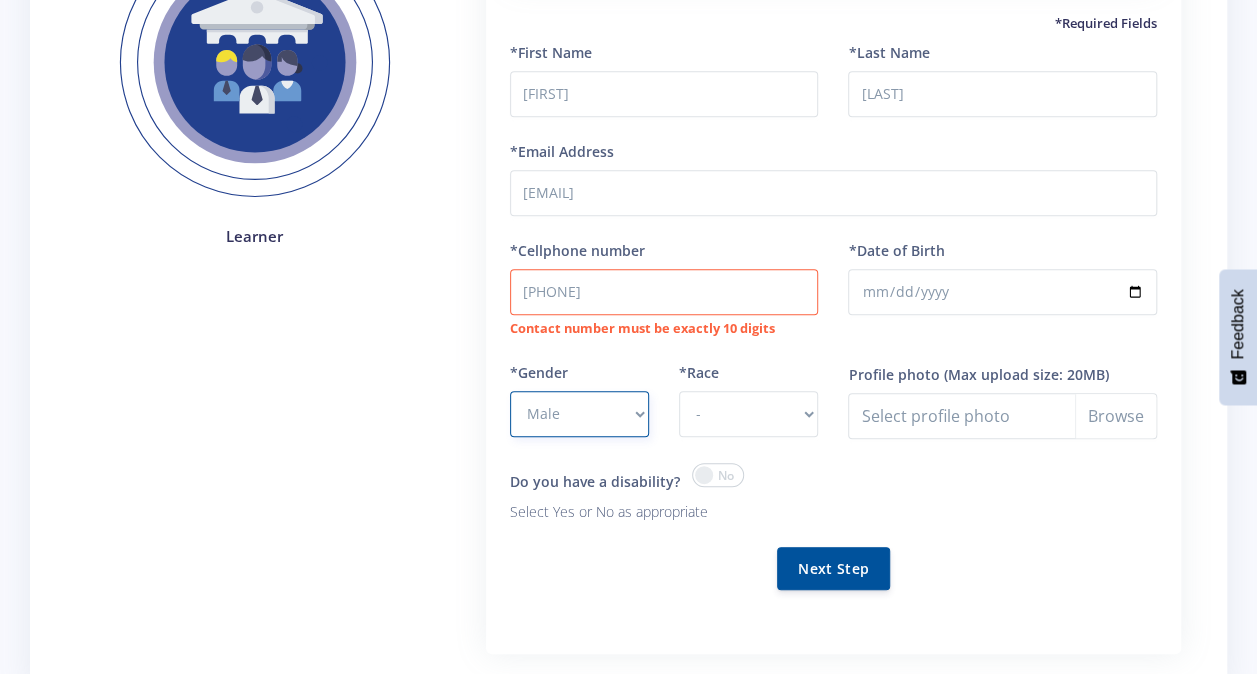 click on "-
Male
Female" at bounding box center (579, 414) 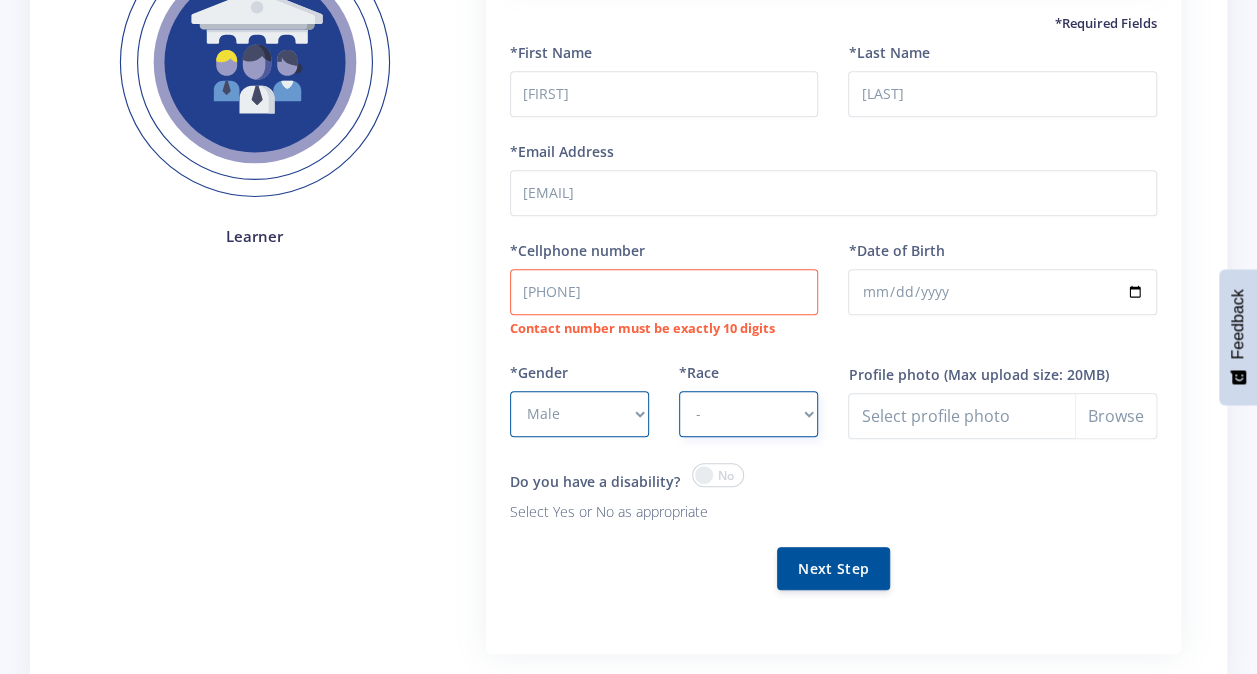 click on "-
African
Asian
Coloured
Indian
White
Other" at bounding box center (748, 414) 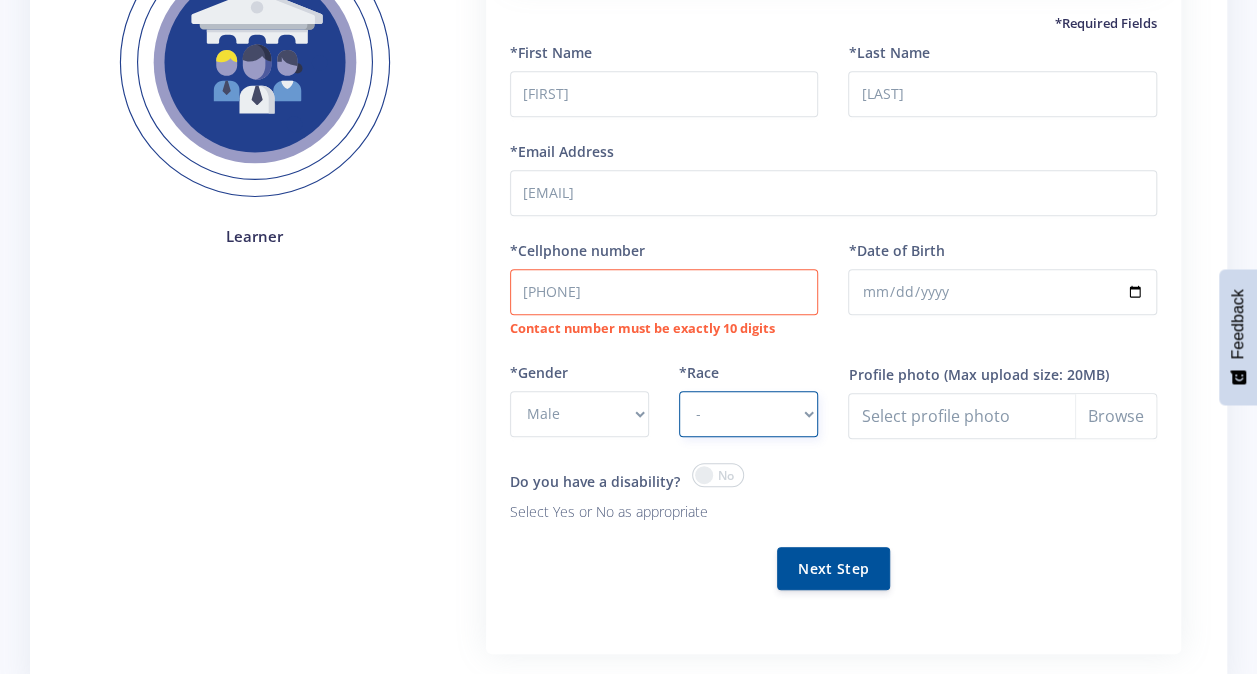 select on "African" 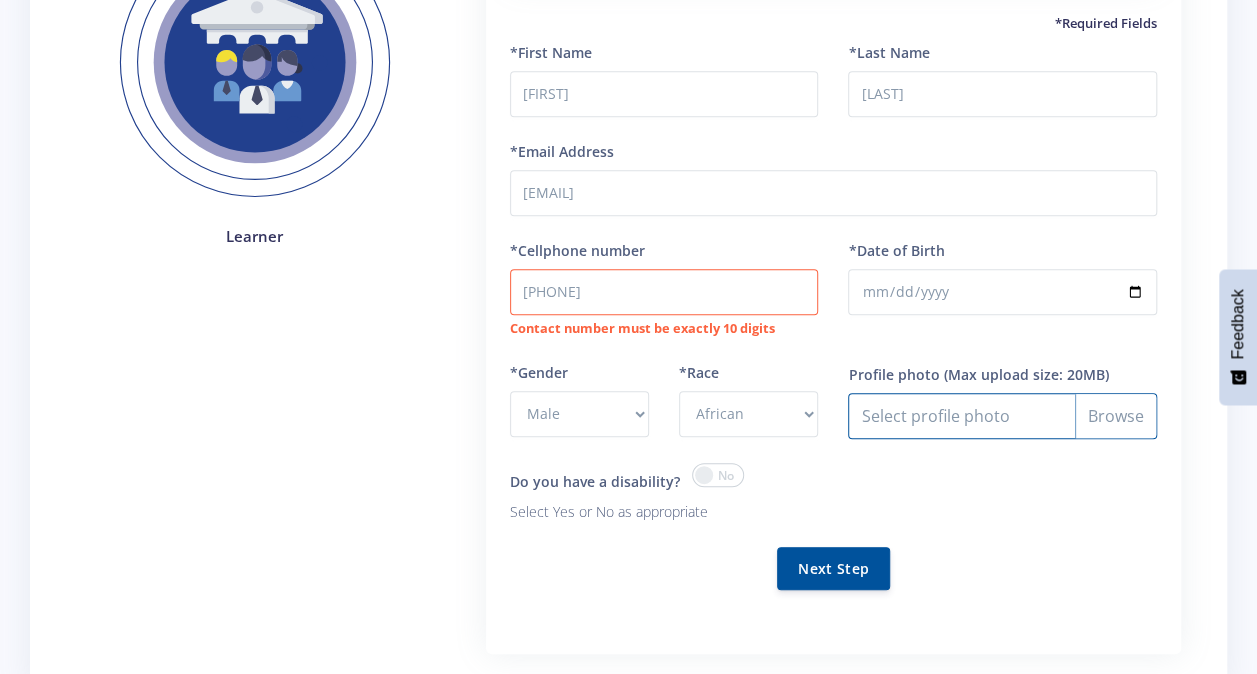 click on "Profile photo" at bounding box center [1002, 416] 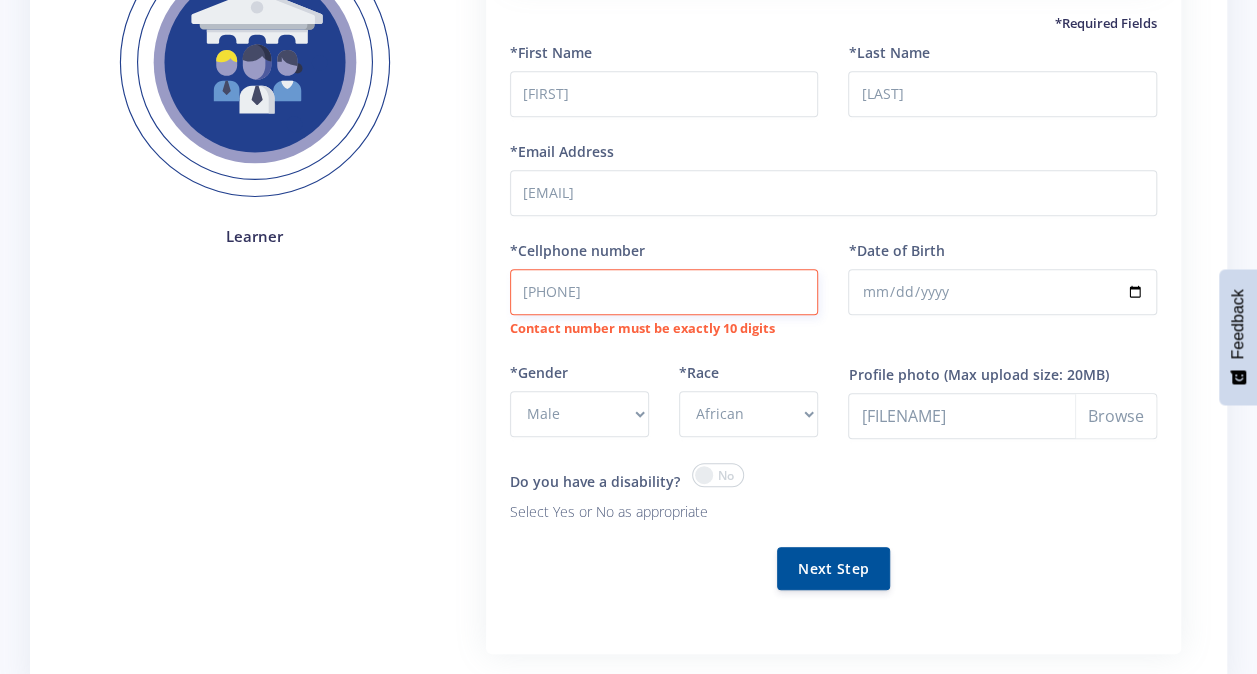 click on "+27768116159" at bounding box center [664, 292] 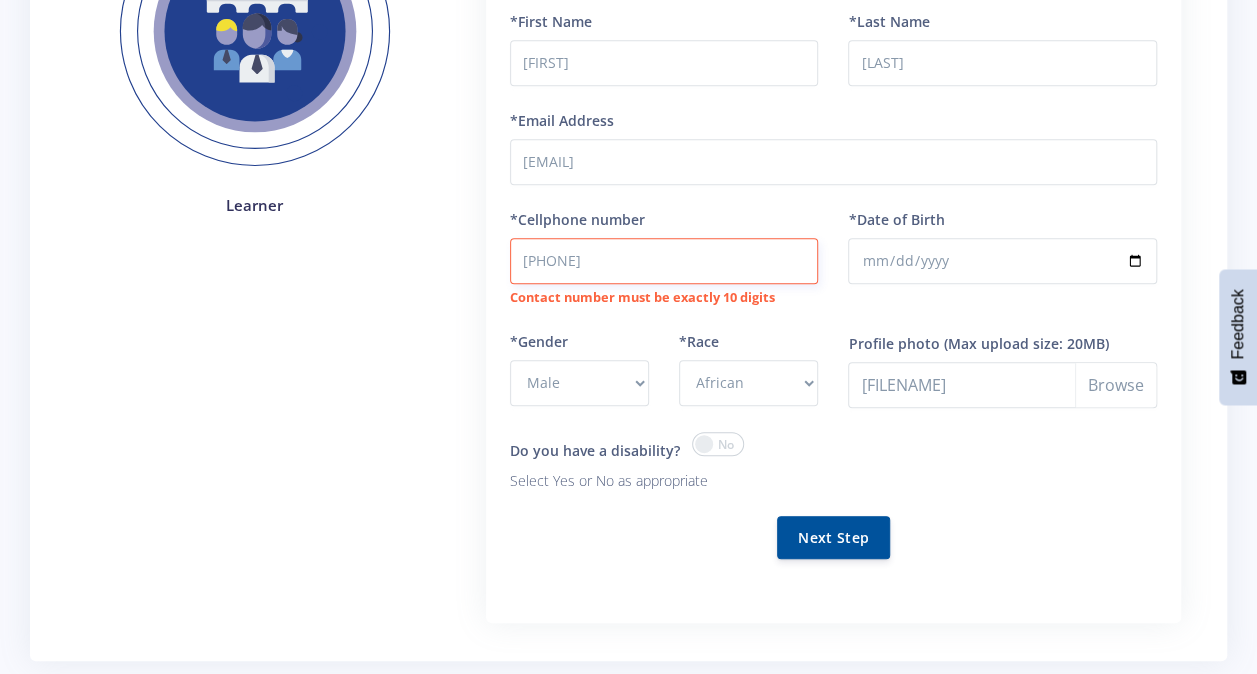 scroll, scrollTop: 447, scrollLeft: 0, axis: vertical 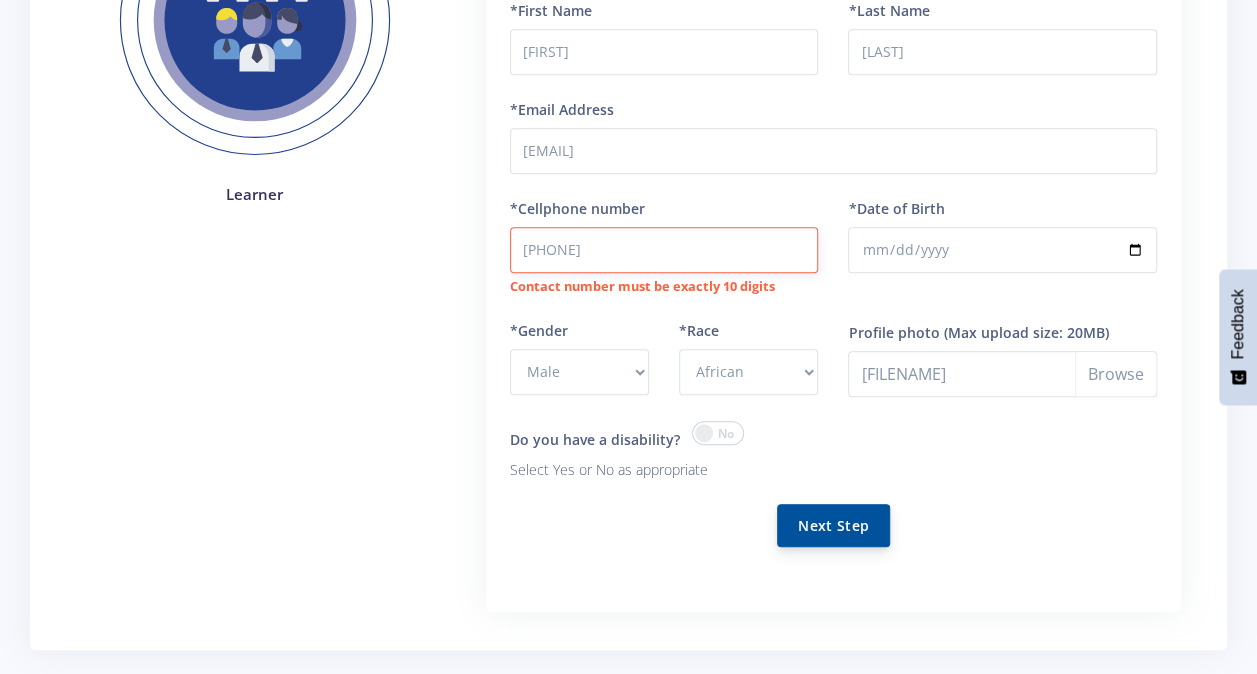 type on "0768116159" 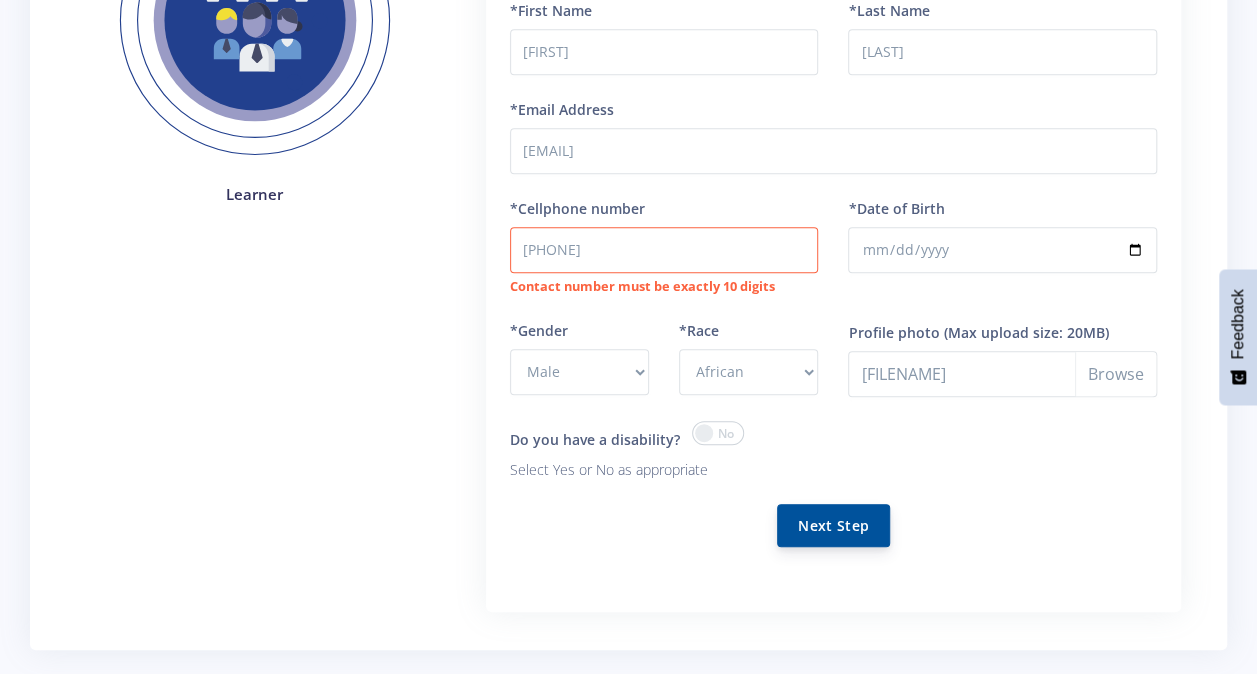 click on "Next
Step" at bounding box center (833, 525) 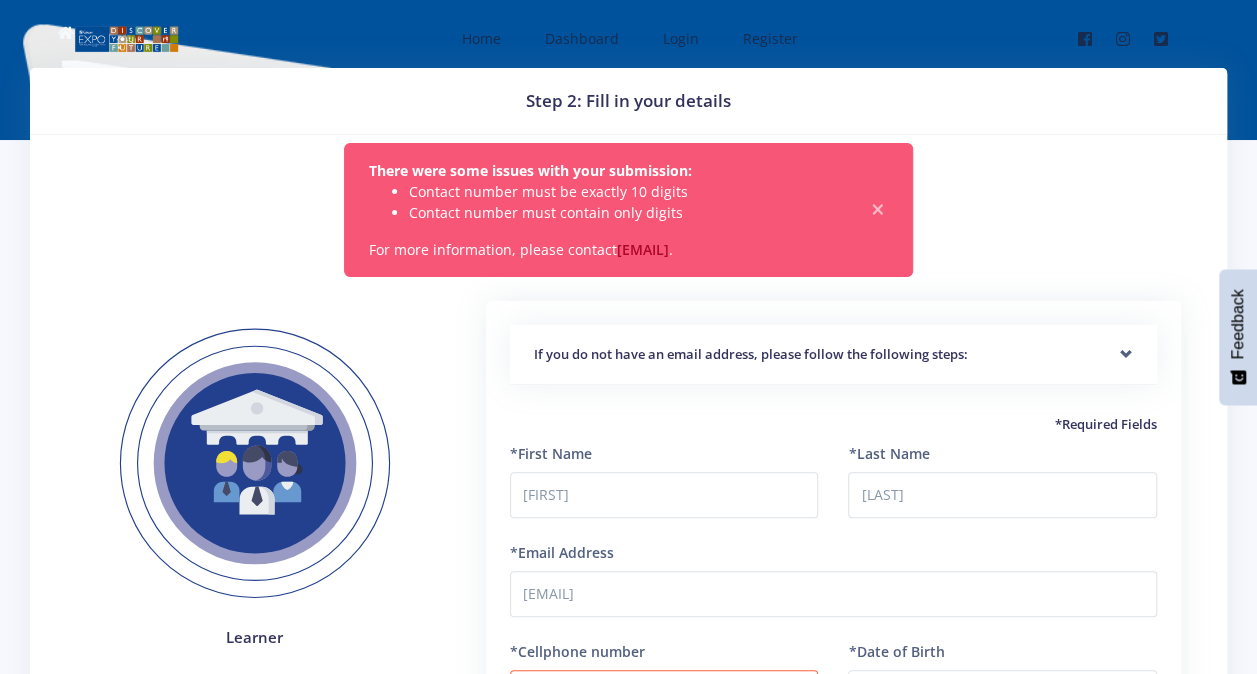 scroll, scrollTop: 0, scrollLeft: 0, axis: both 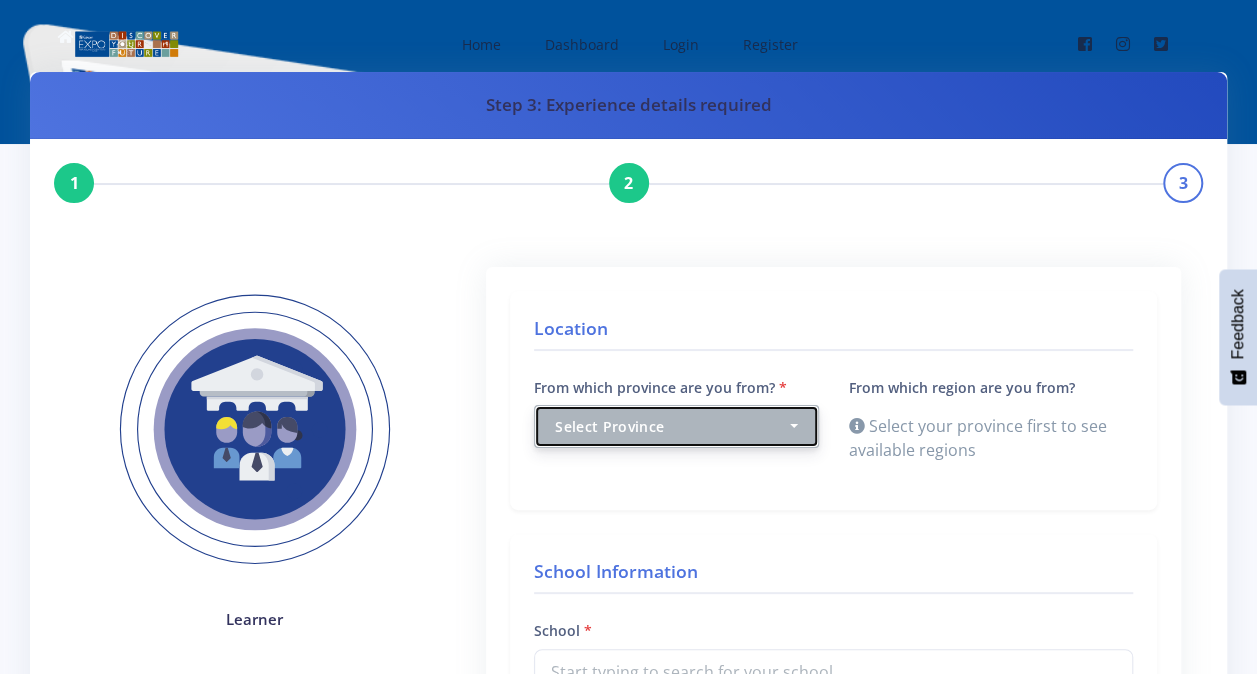 click on "Select Province" at bounding box center (676, 426) 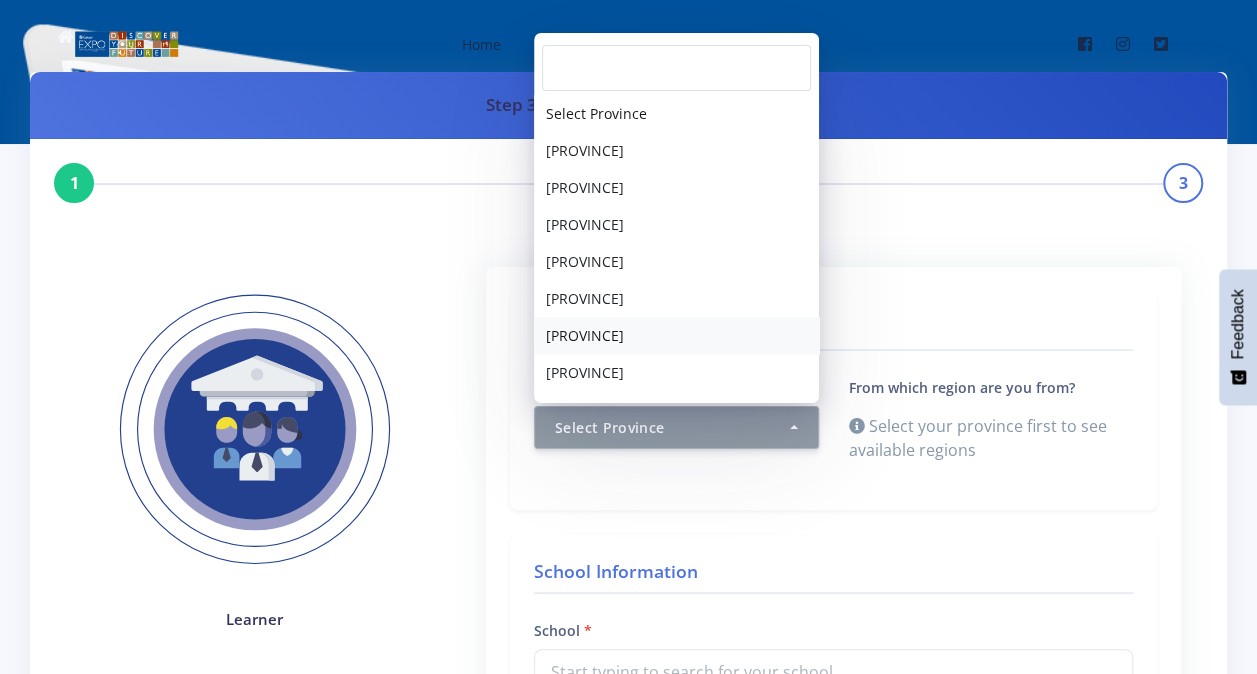 click on "[PROVINCE]" at bounding box center [585, 335] 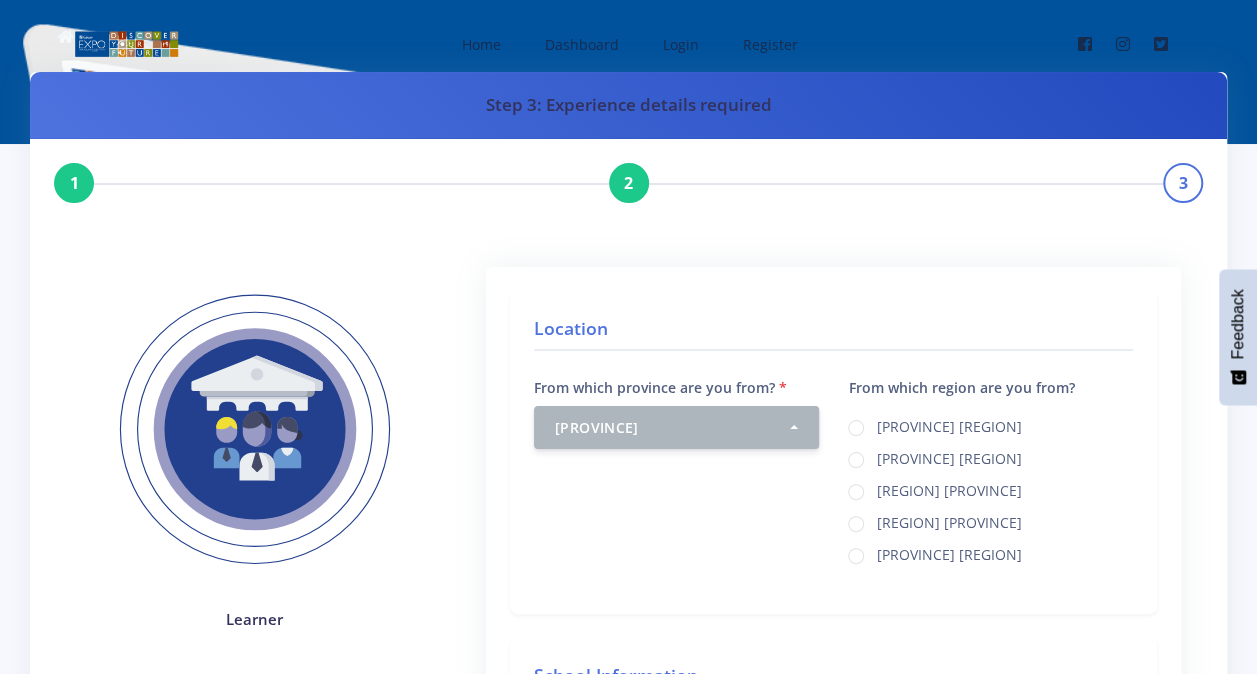 click on "From which province are you from?
Select Province
[PROVINCE]
[PROVINCE]
[PROVINCE]
[PROVINCE] [PROVINCE]" at bounding box center (676, 412) 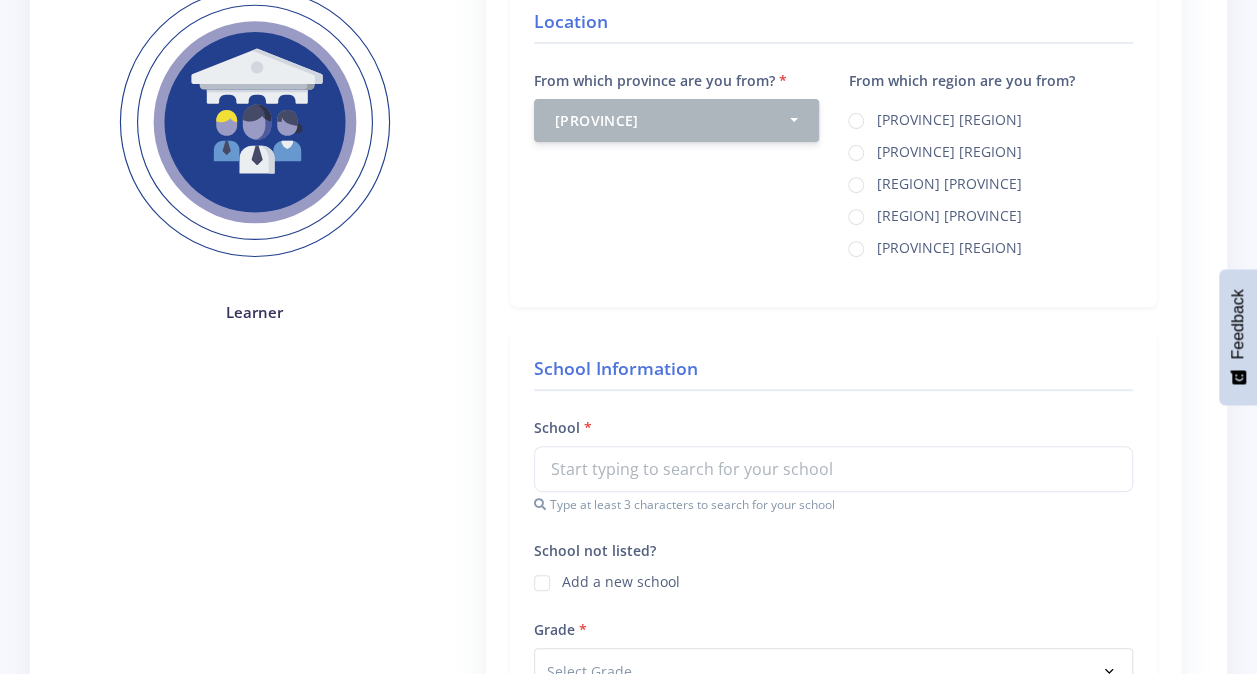 scroll, scrollTop: 295, scrollLeft: 0, axis: vertical 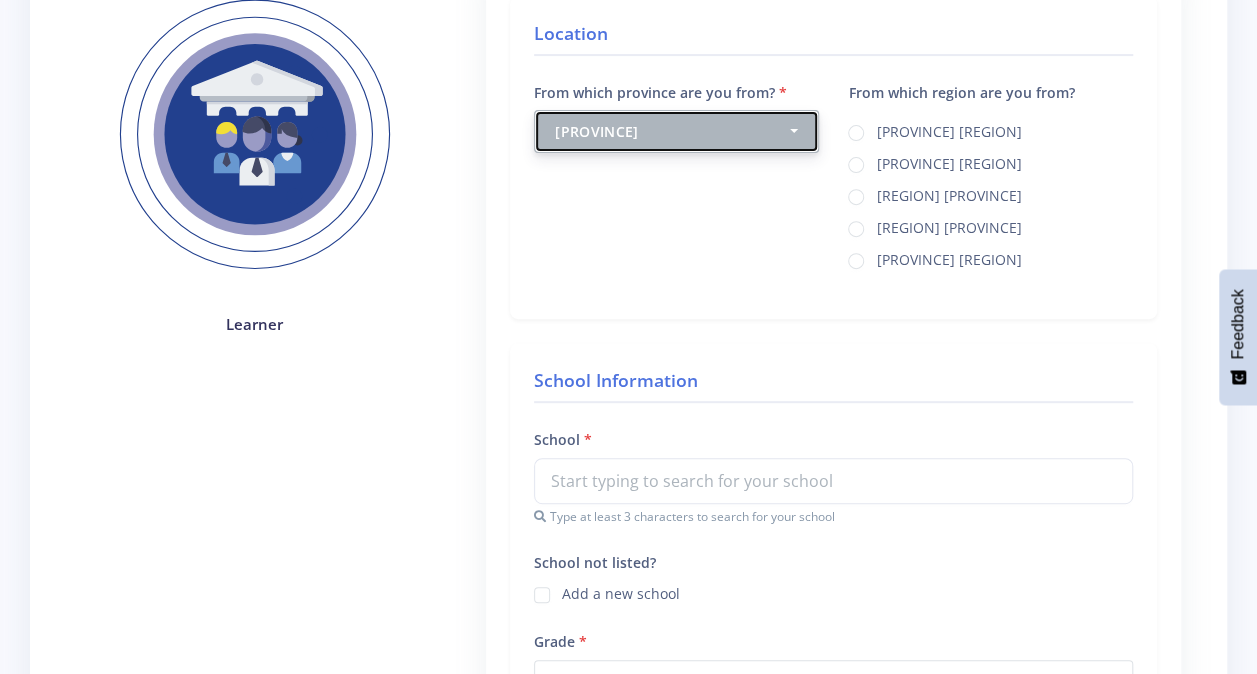 click on "[PROVINCE]" at bounding box center [676, 131] 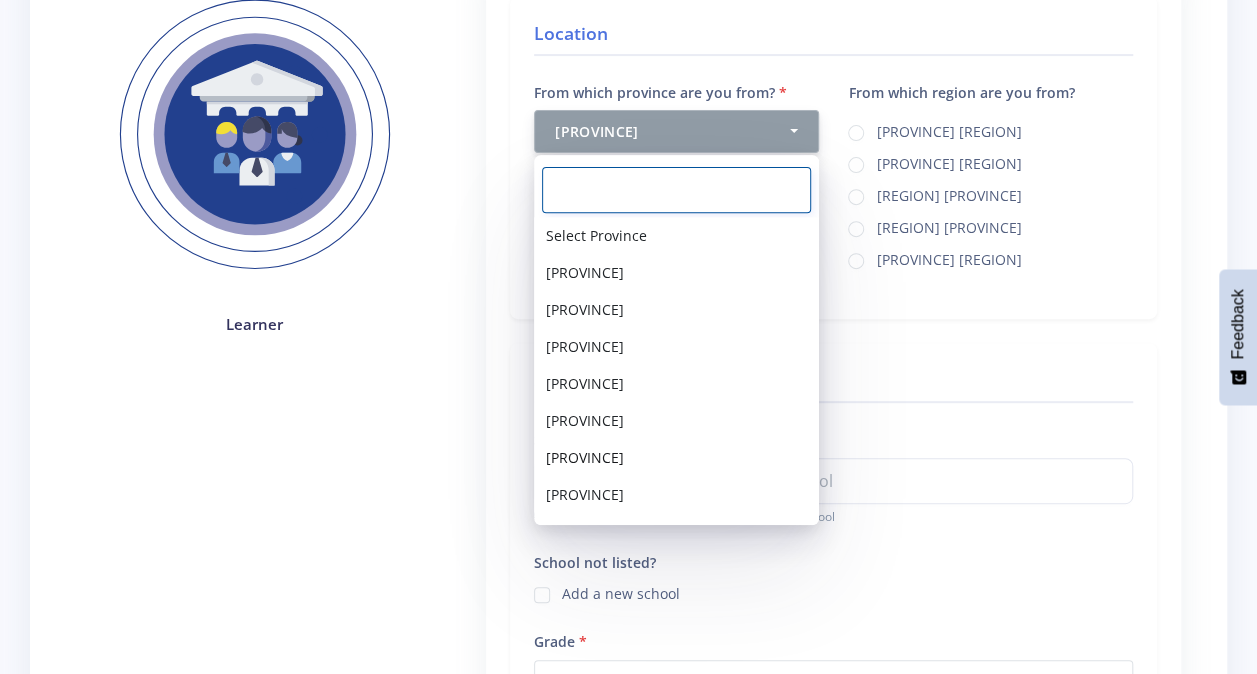 scroll, scrollTop: 24, scrollLeft: 0, axis: vertical 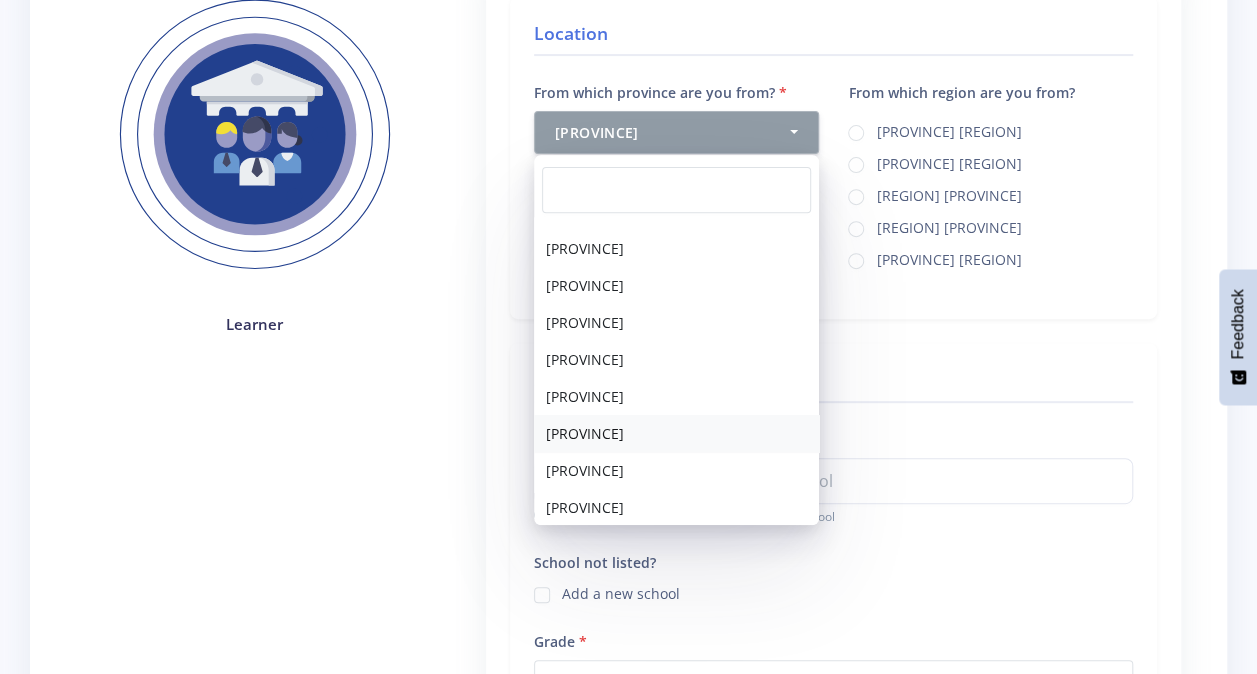 click on "Kwazulu Natal" at bounding box center (585, 433) 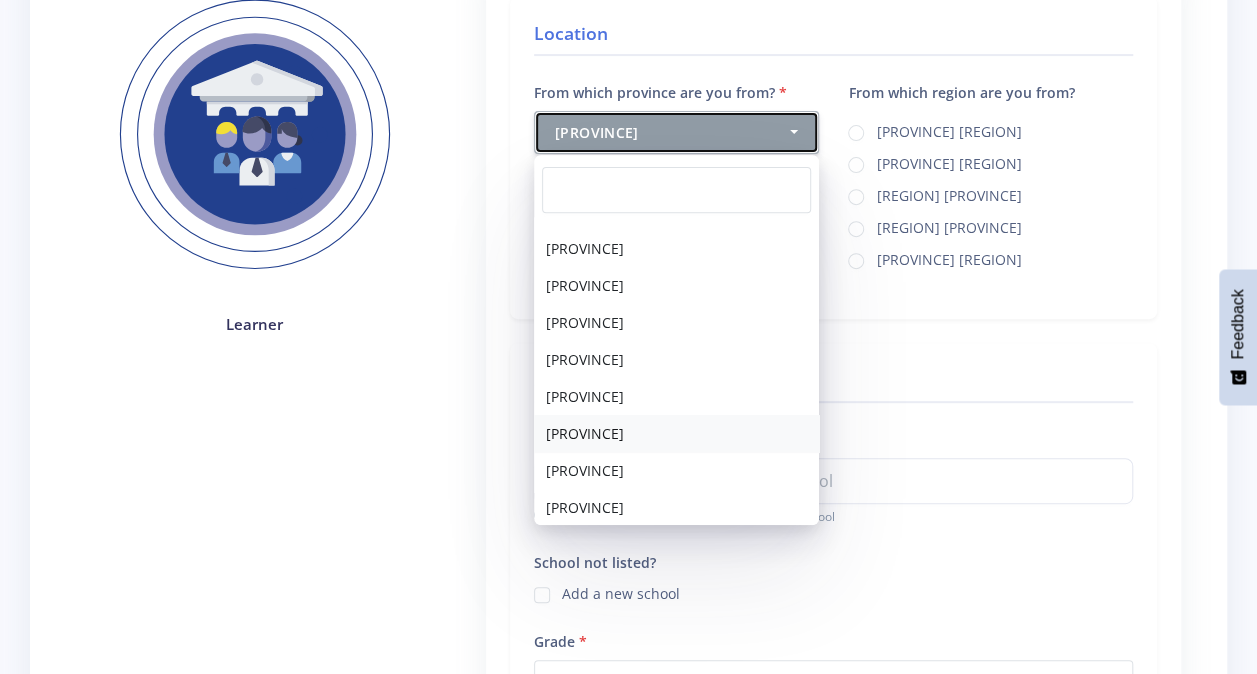 select on "6" 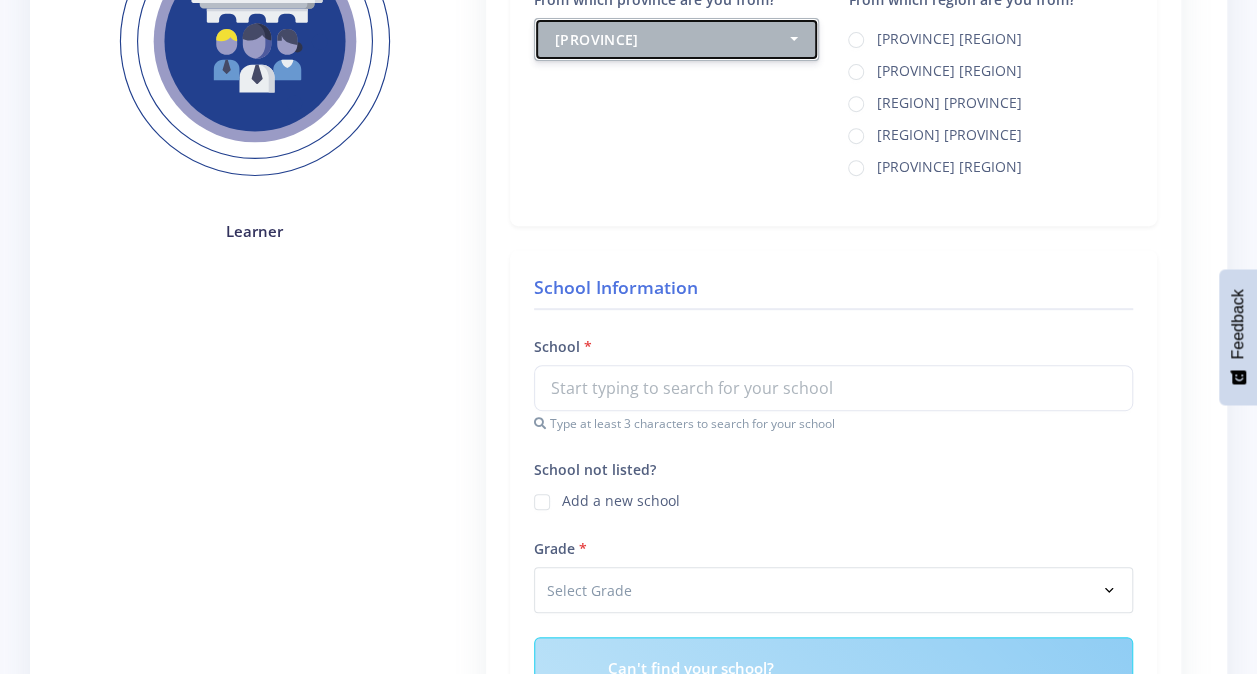 scroll, scrollTop: 400, scrollLeft: 0, axis: vertical 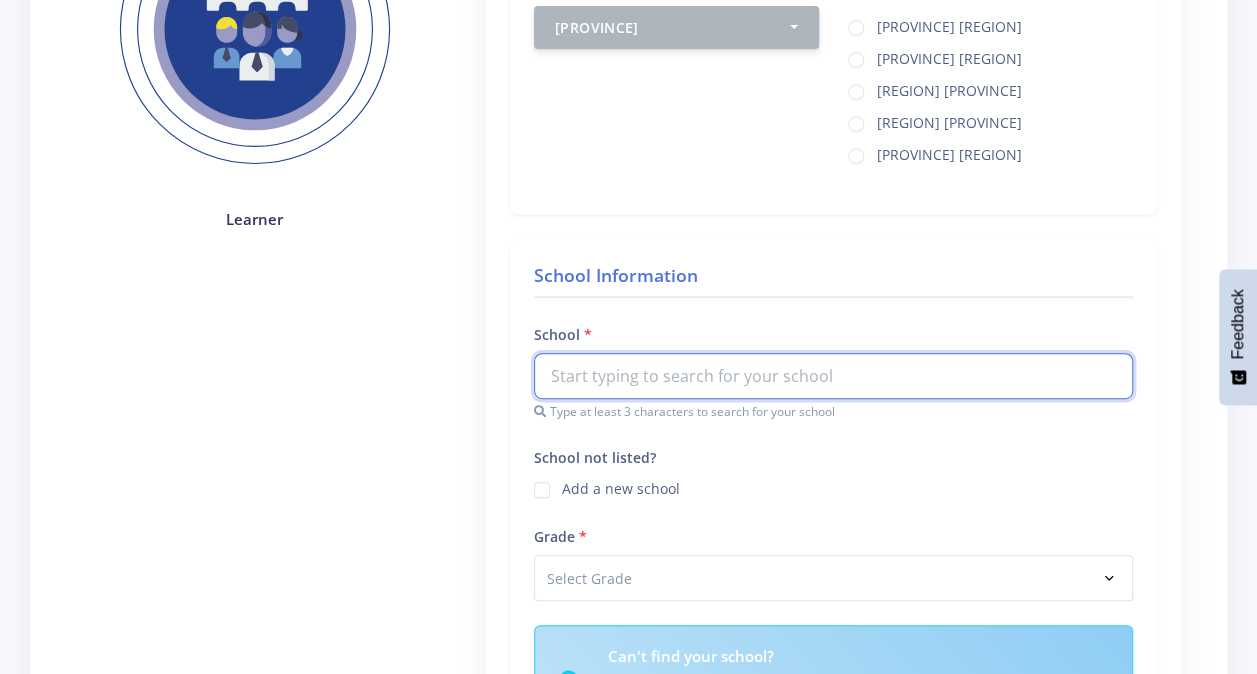 click at bounding box center (833, 376) 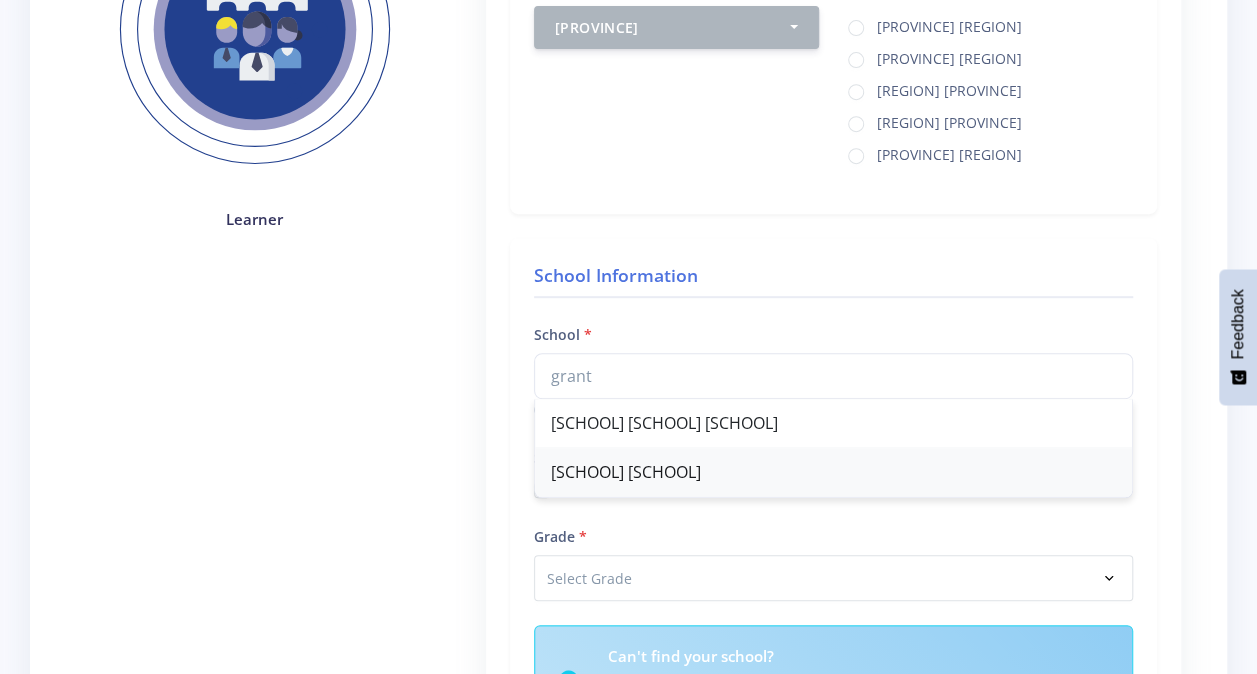 click on "Grantleigh School" at bounding box center [833, 472] 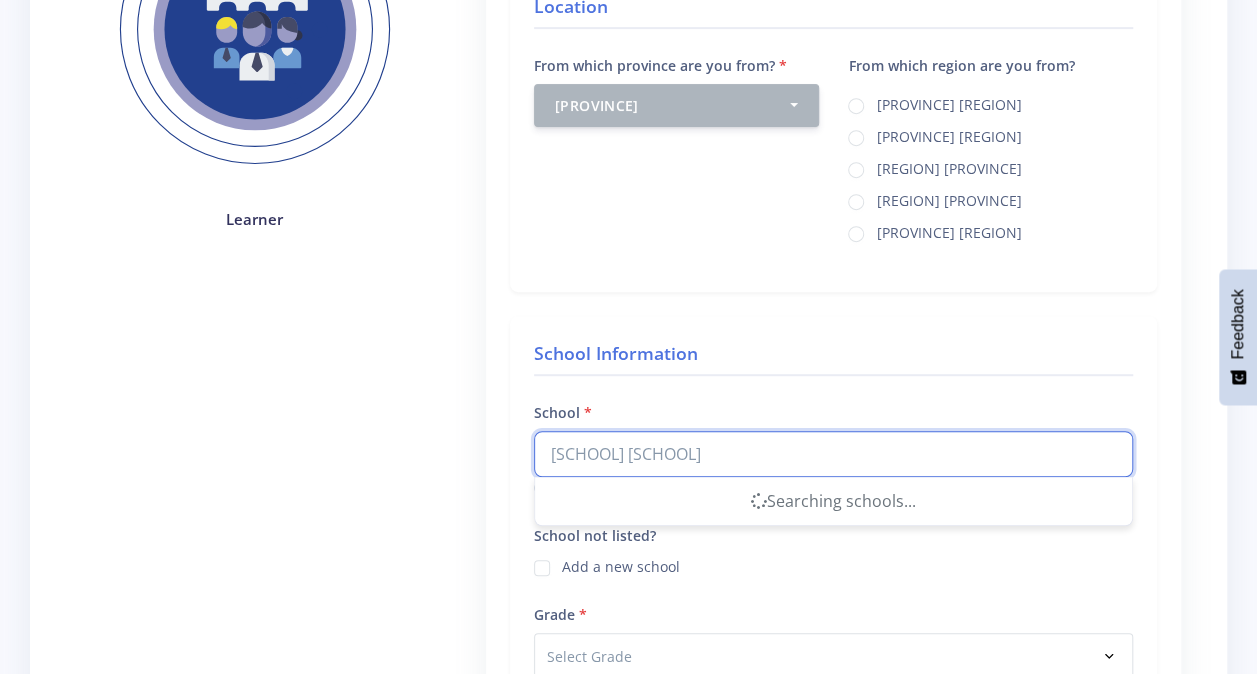 click on "Grantleigh School" at bounding box center [833, 454] 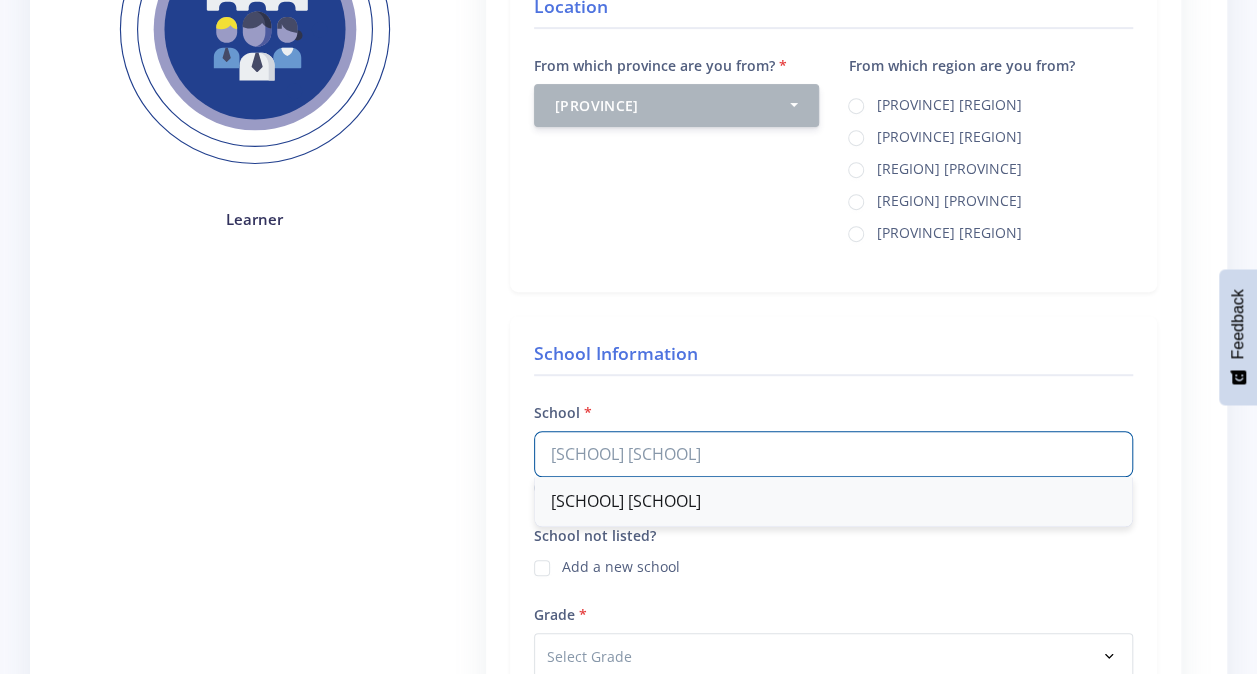 click on "Grantleigh School" at bounding box center (833, 501) 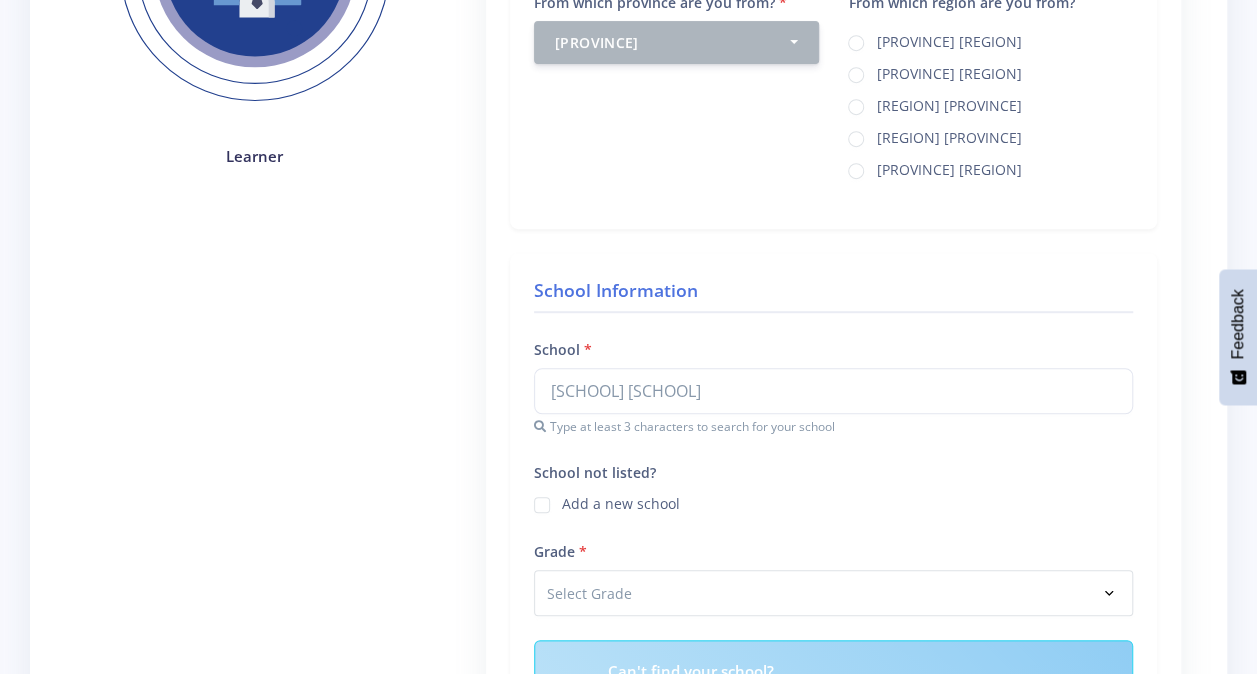 scroll, scrollTop: 499, scrollLeft: 0, axis: vertical 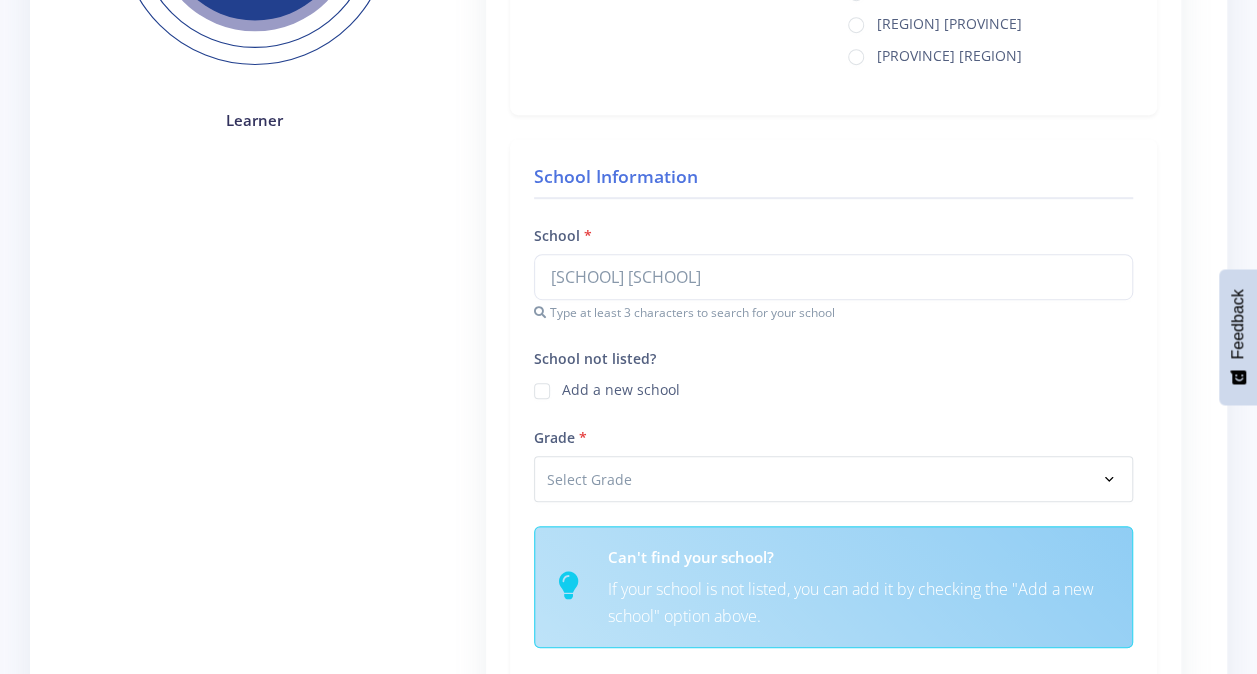 click on "Add a new school" at bounding box center [621, 387] 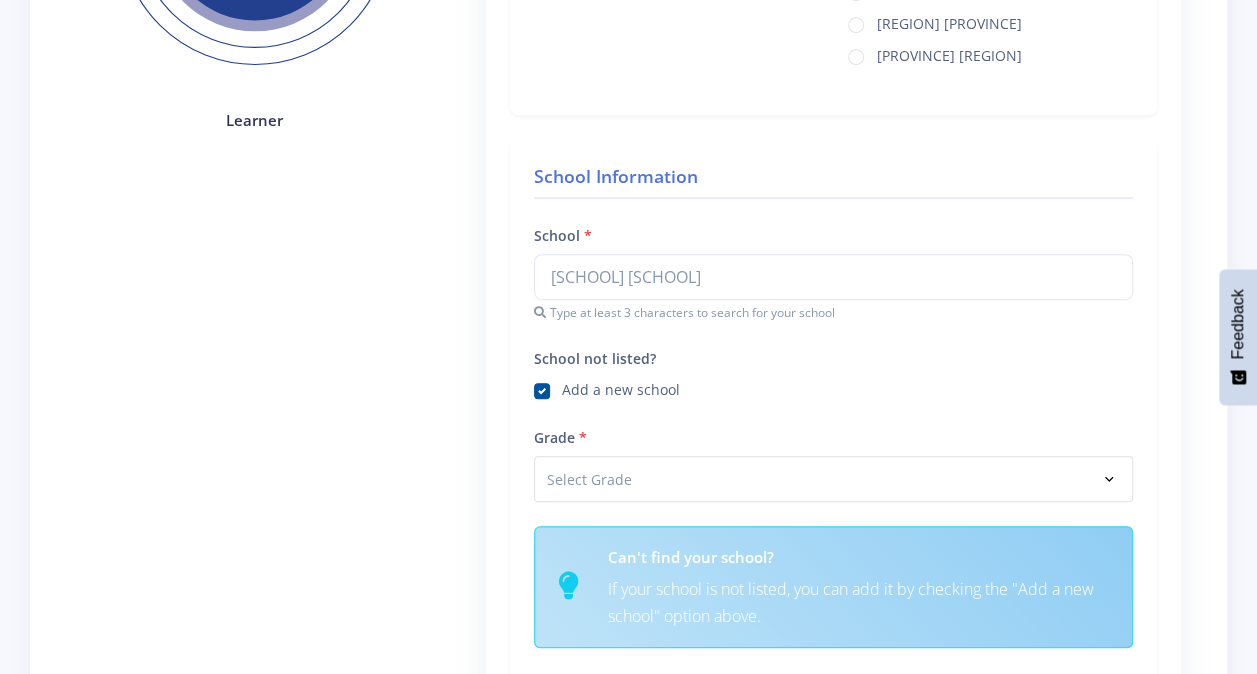 type 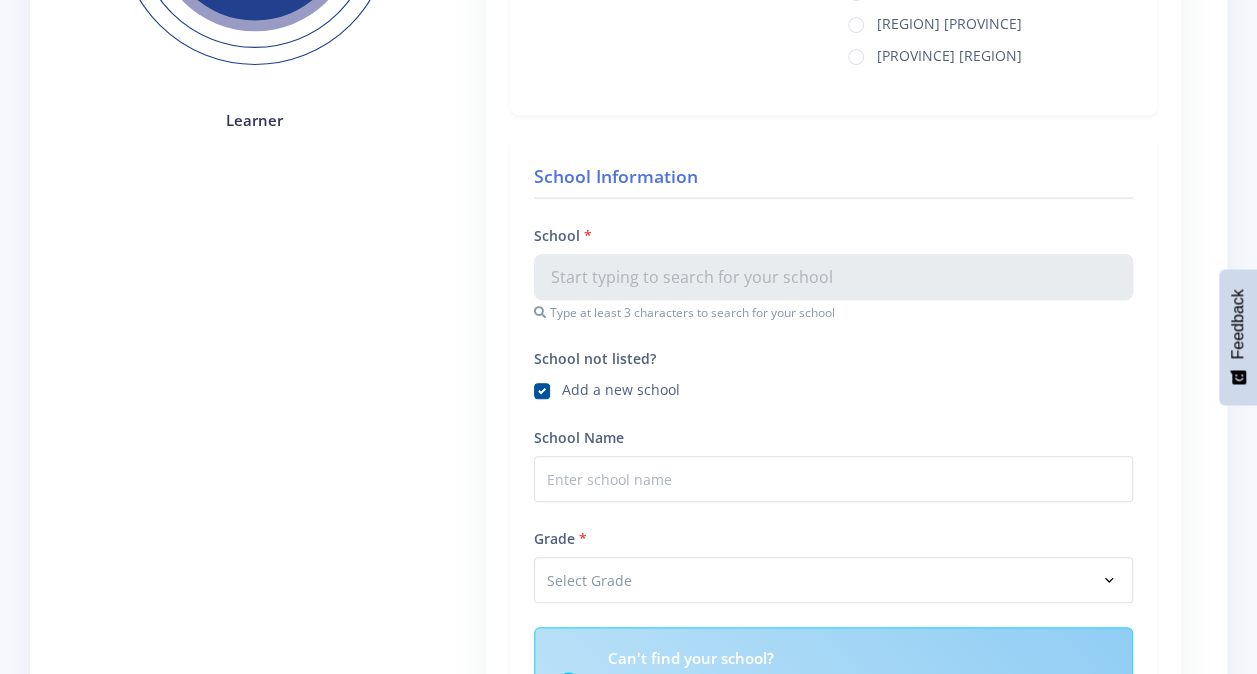 click on "Add a new school" at bounding box center (621, 387) 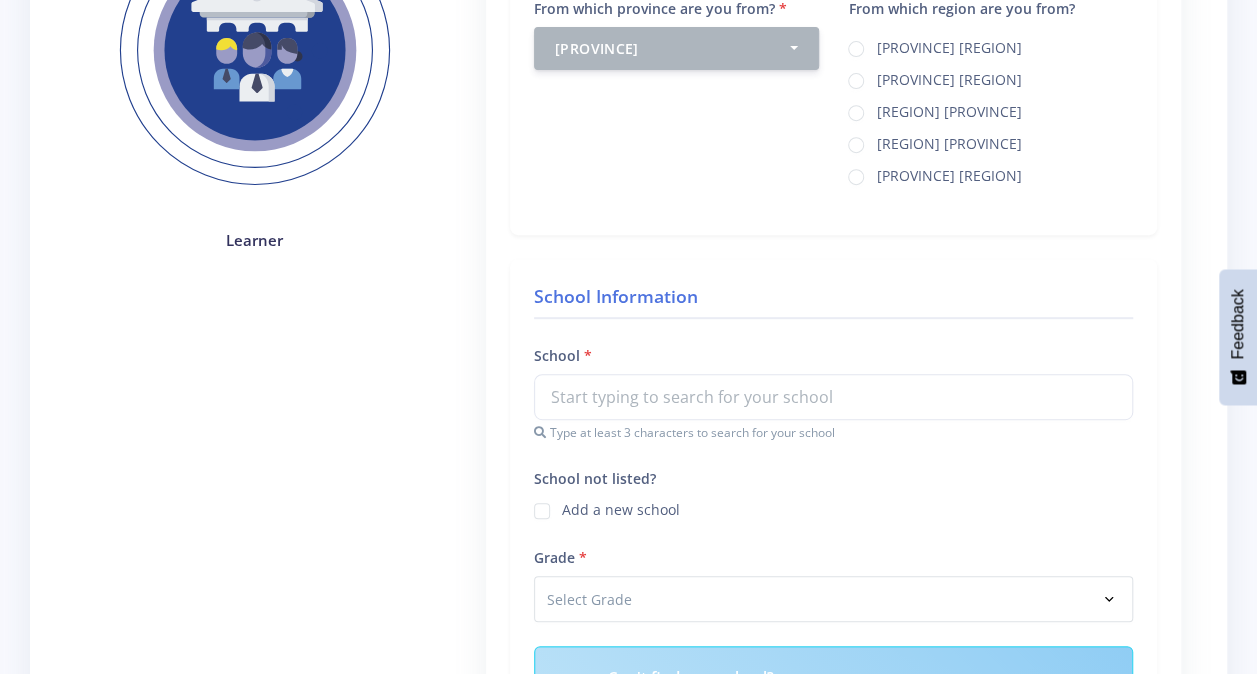 scroll, scrollTop: 386, scrollLeft: 0, axis: vertical 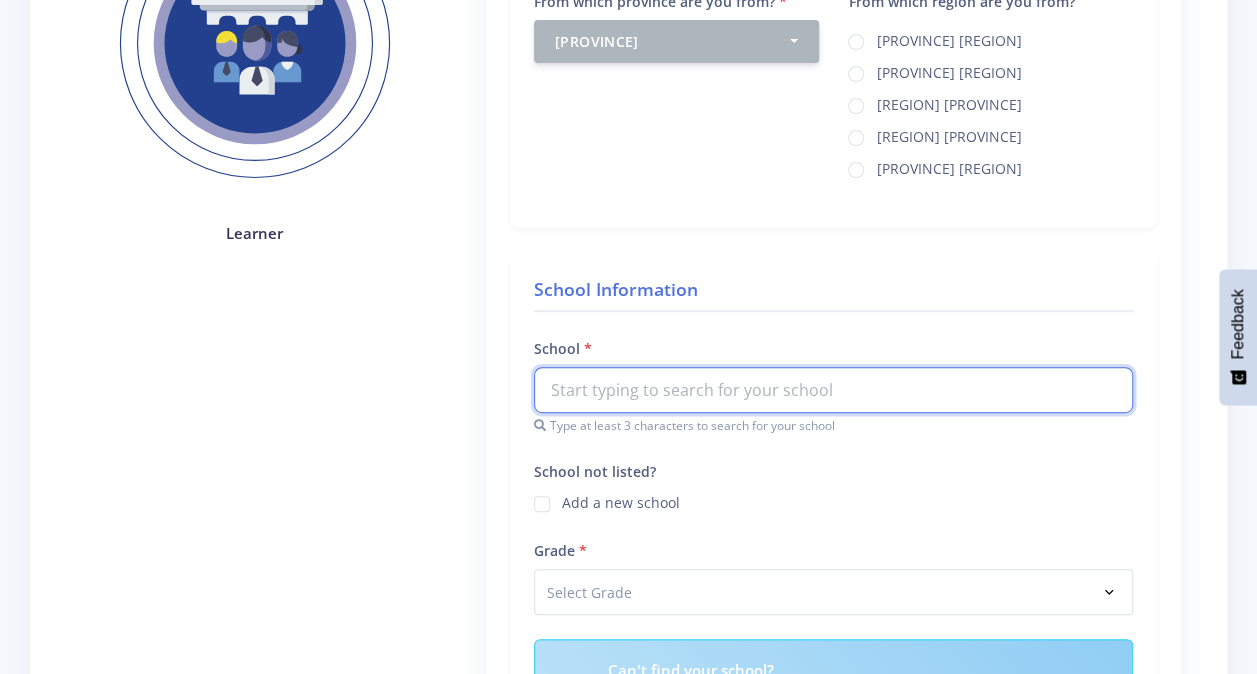 click at bounding box center [833, 390] 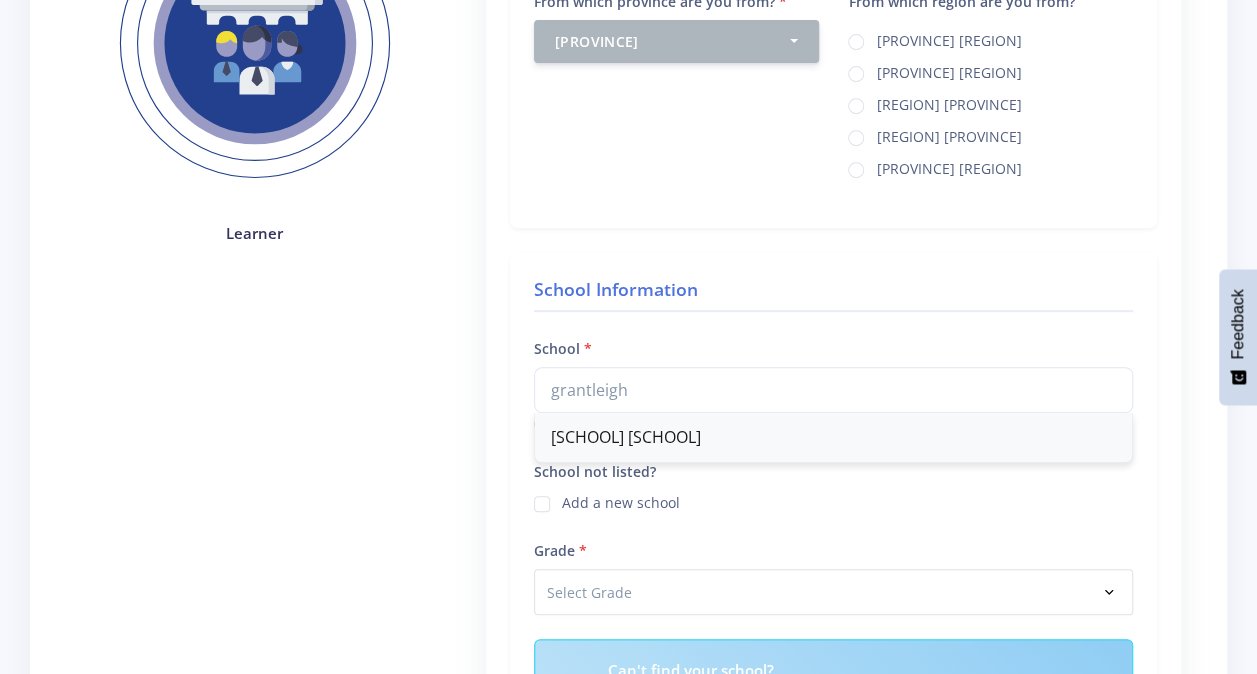 click on "Grantleigh School" at bounding box center [833, 437] 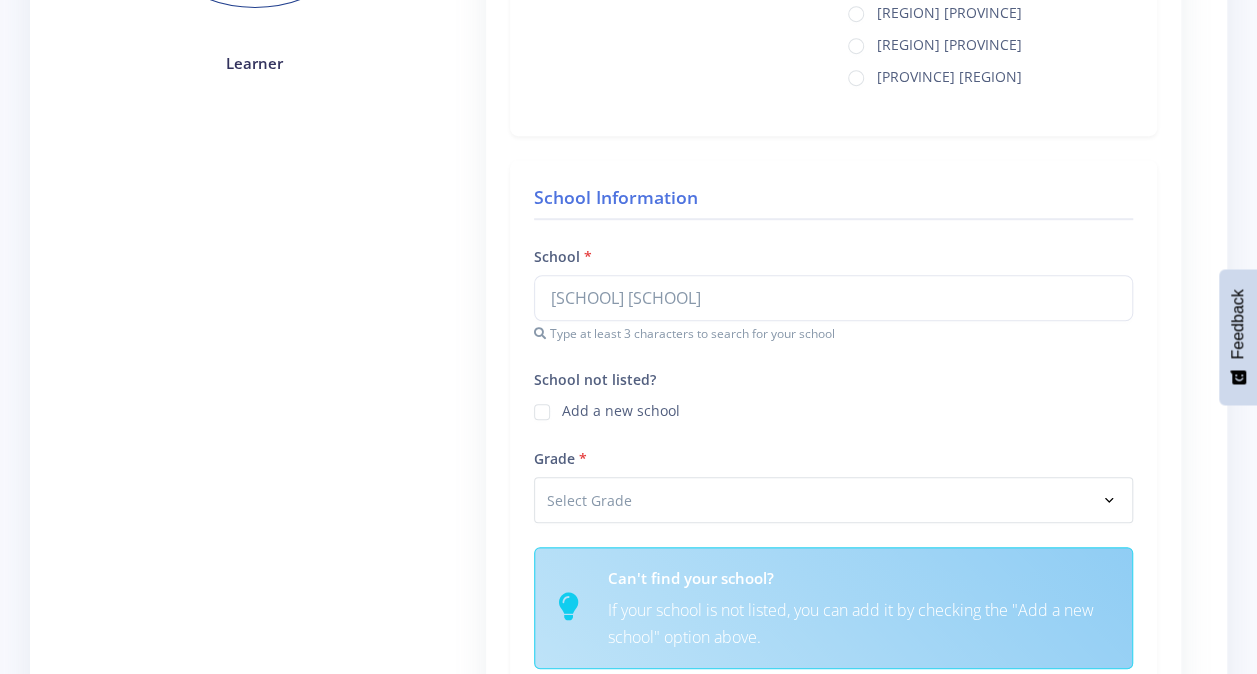 scroll, scrollTop: 557, scrollLeft: 0, axis: vertical 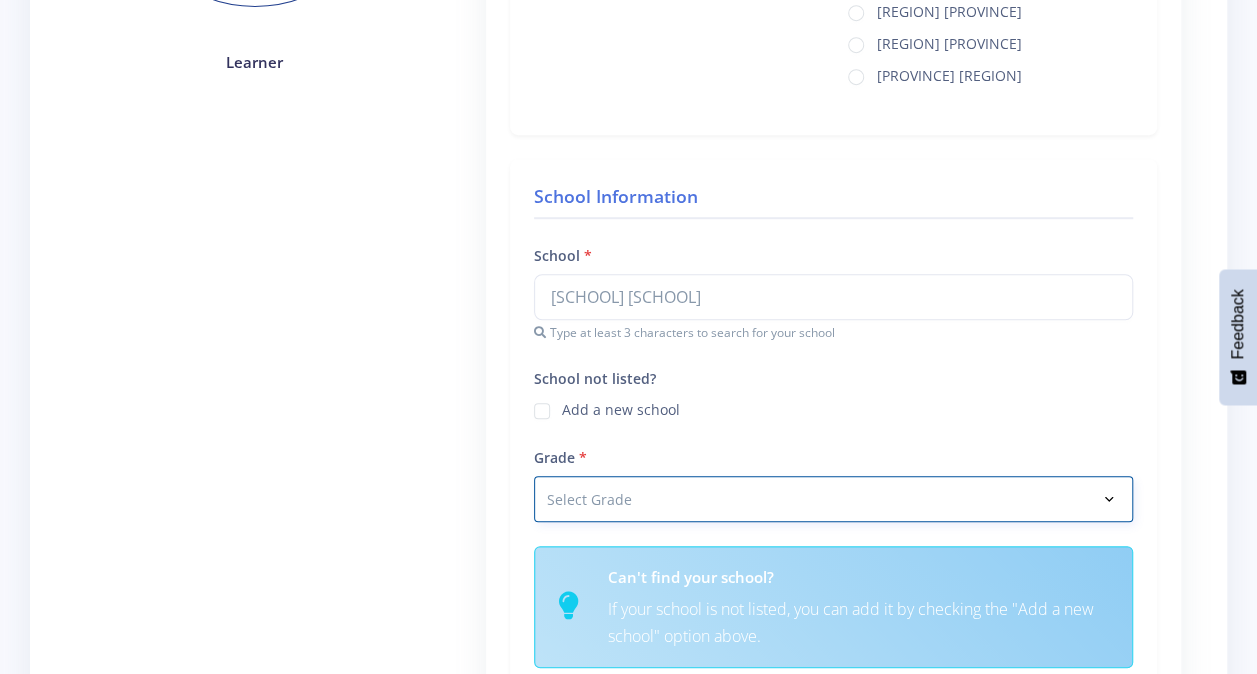 click on "Select Grade
Grade 4
Grade 5
Grade 6
Grade 7" at bounding box center [833, 499] 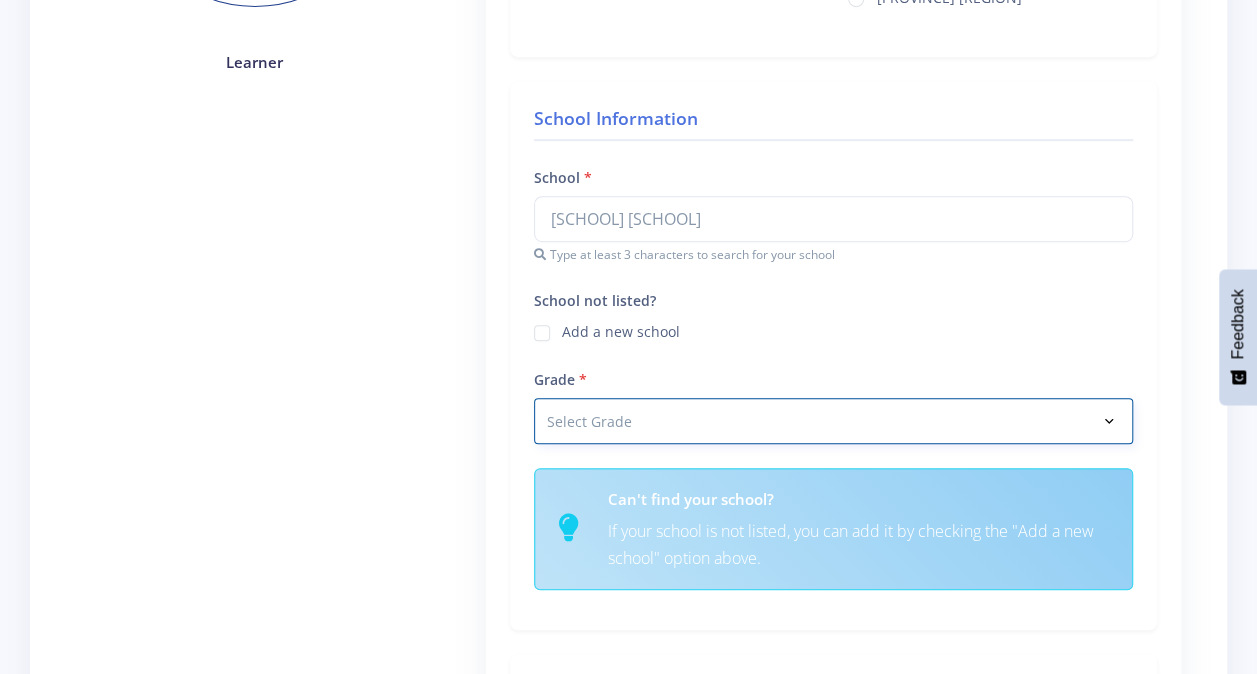 select on "Grade 9" 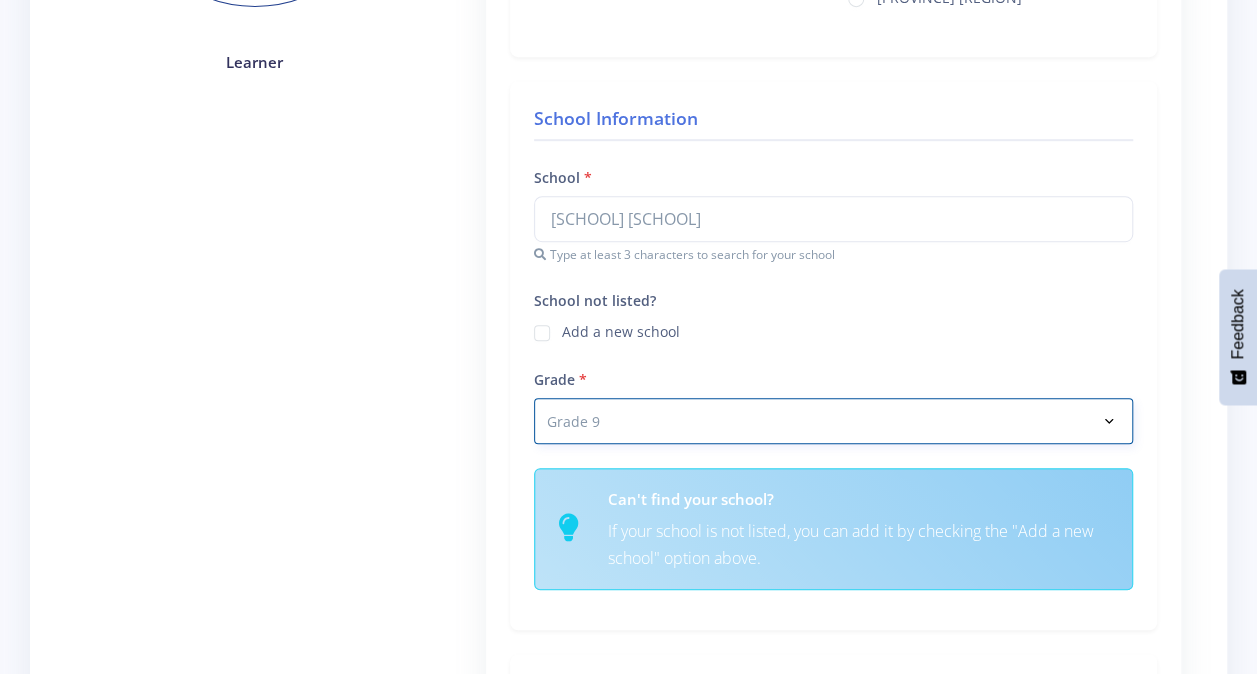 click on "Select Grade
Grade 4
Grade 5
Grade 6
Grade 7" at bounding box center (833, 421) 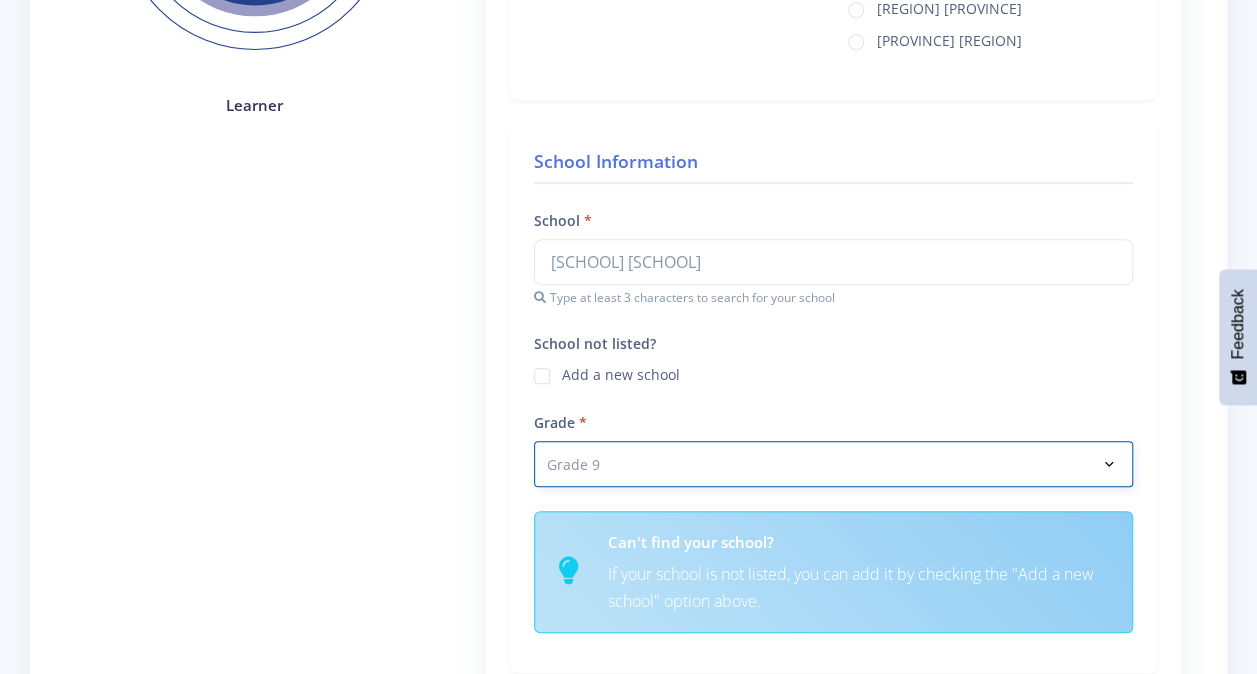 scroll, scrollTop: 513, scrollLeft: 0, axis: vertical 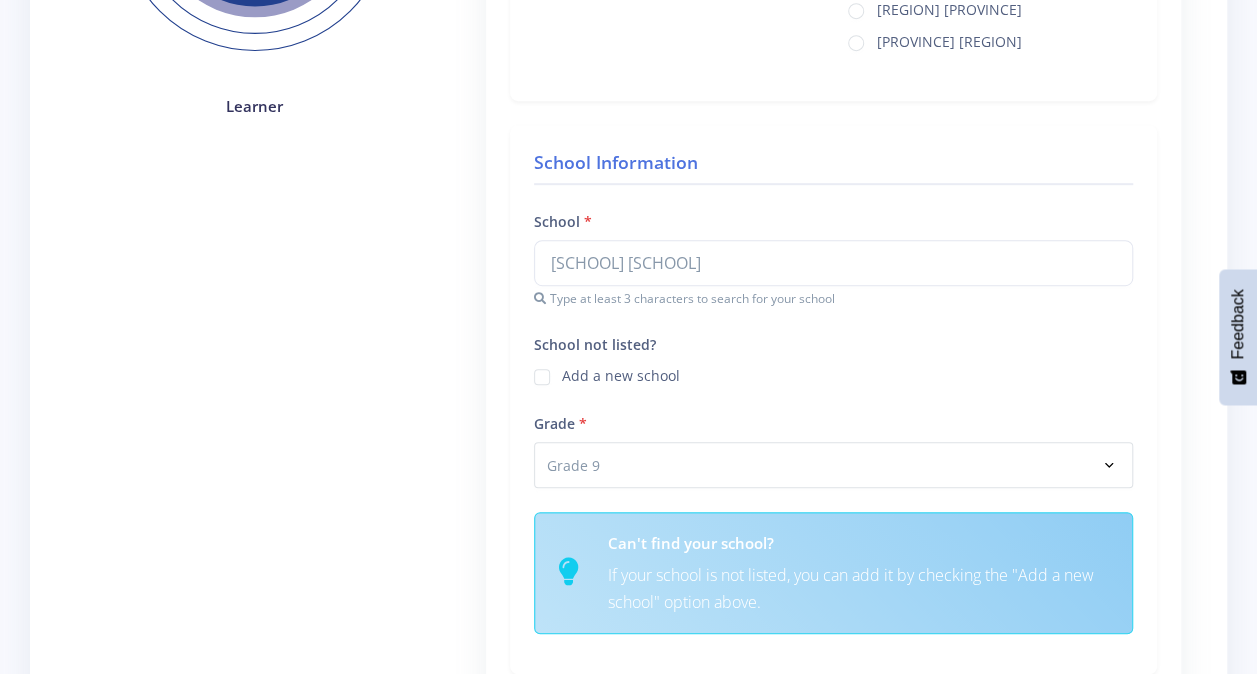 click on "Add a new school" at bounding box center [621, 373] 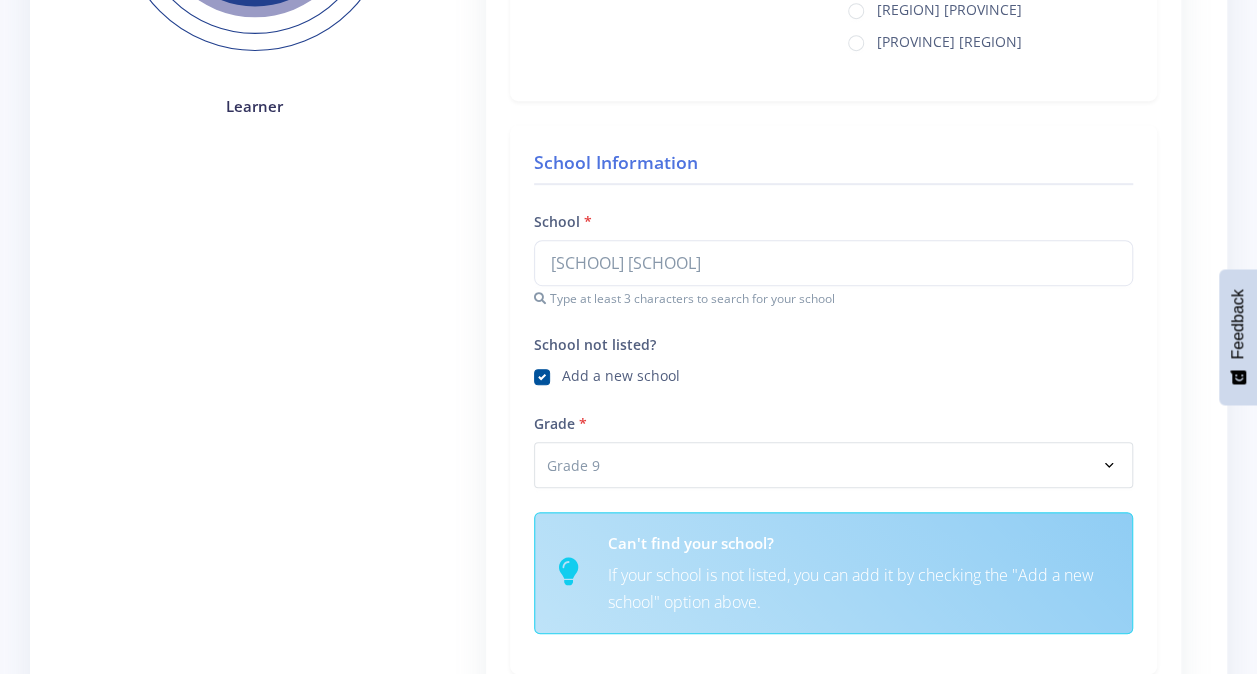 type 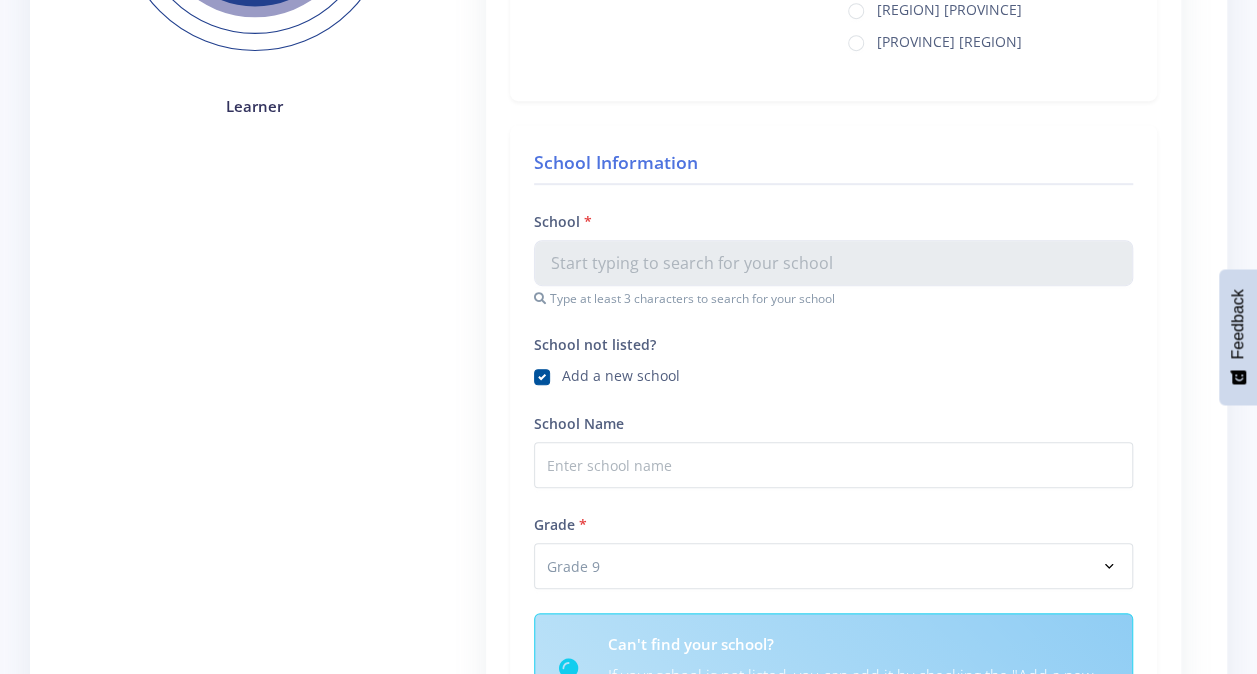 click on "Add a new school" at bounding box center [621, 373] 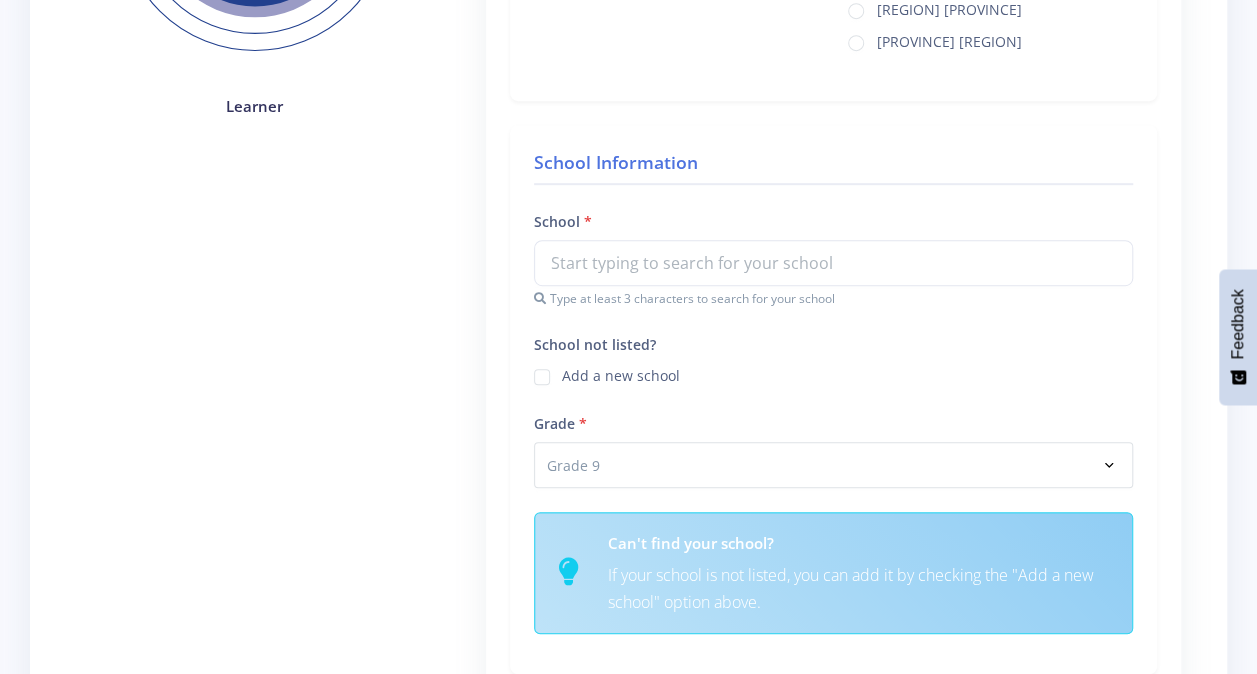 click on "Add a new school" at bounding box center (621, 373) 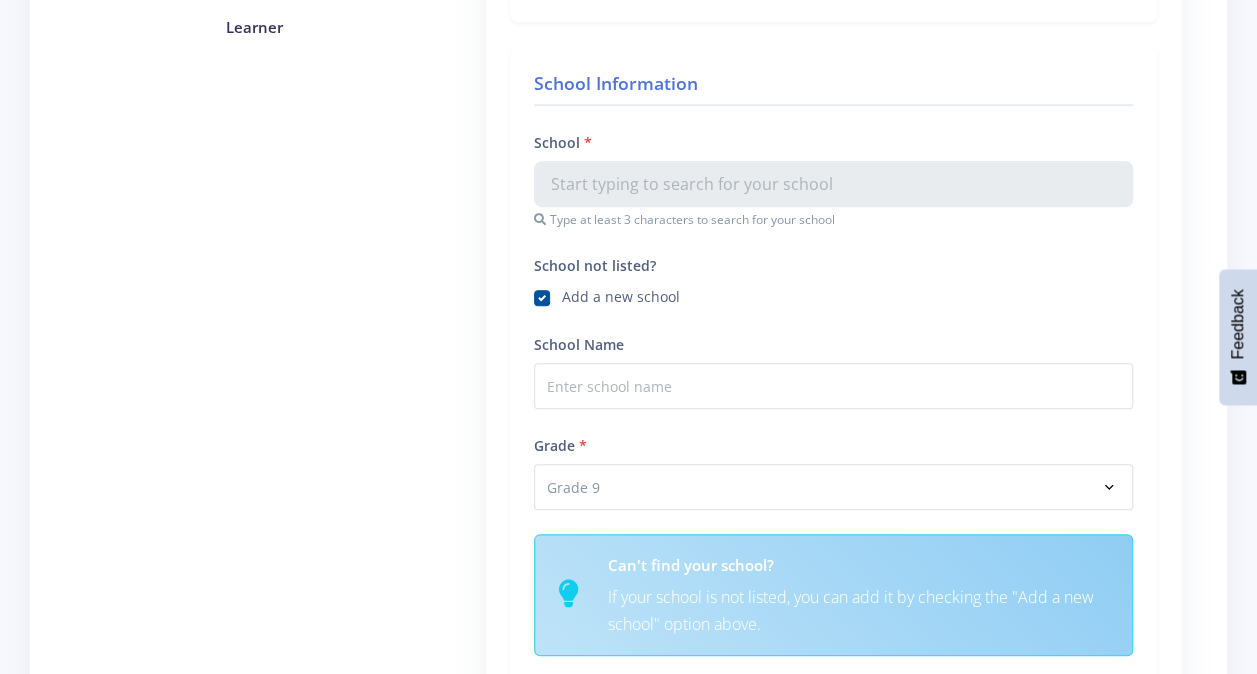 scroll, scrollTop: 585, scrollLeft: 0, axis: vertical 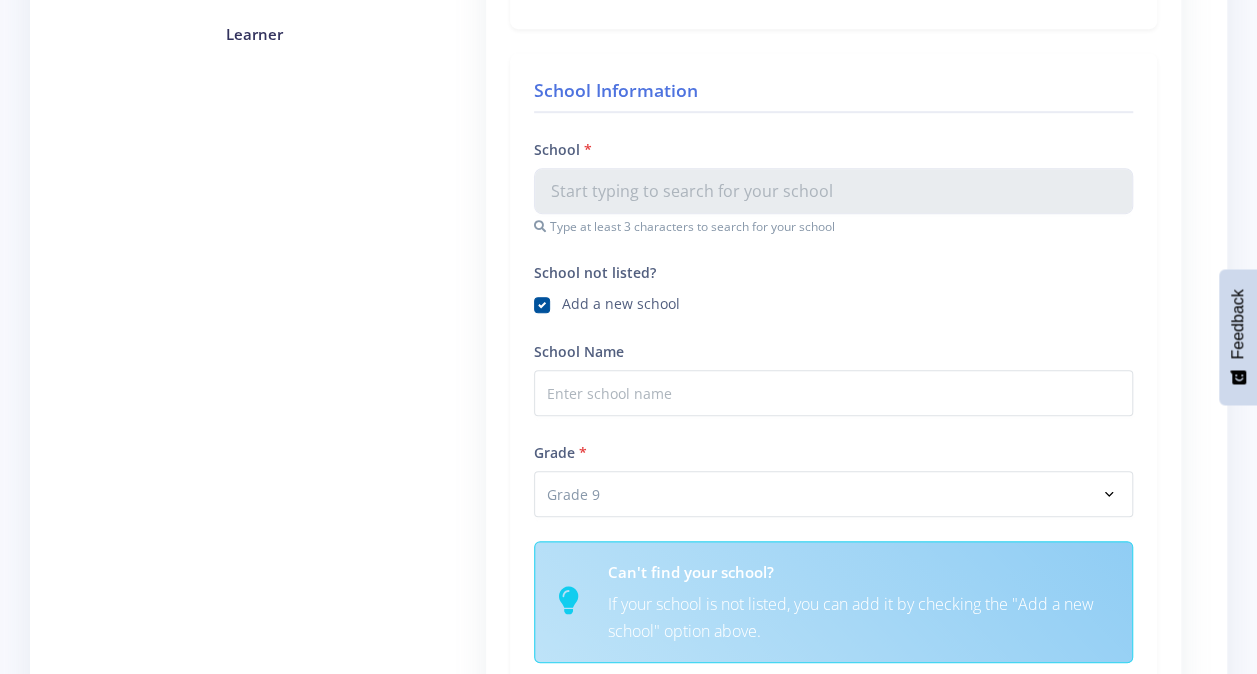 click on "School Information
School
Grantleigh School
Type at least 3 characters to search for your school
School Name" at bounding box center (833, 378) 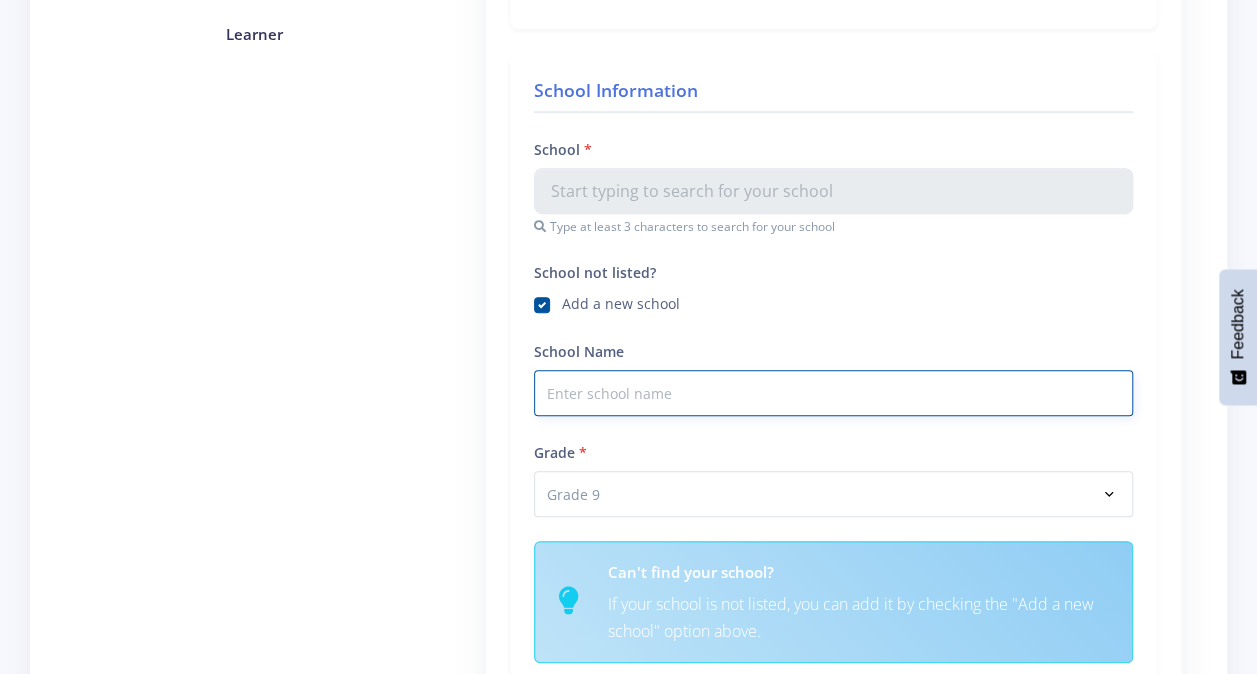 click on "School Name" at bounding box center [833, 393] 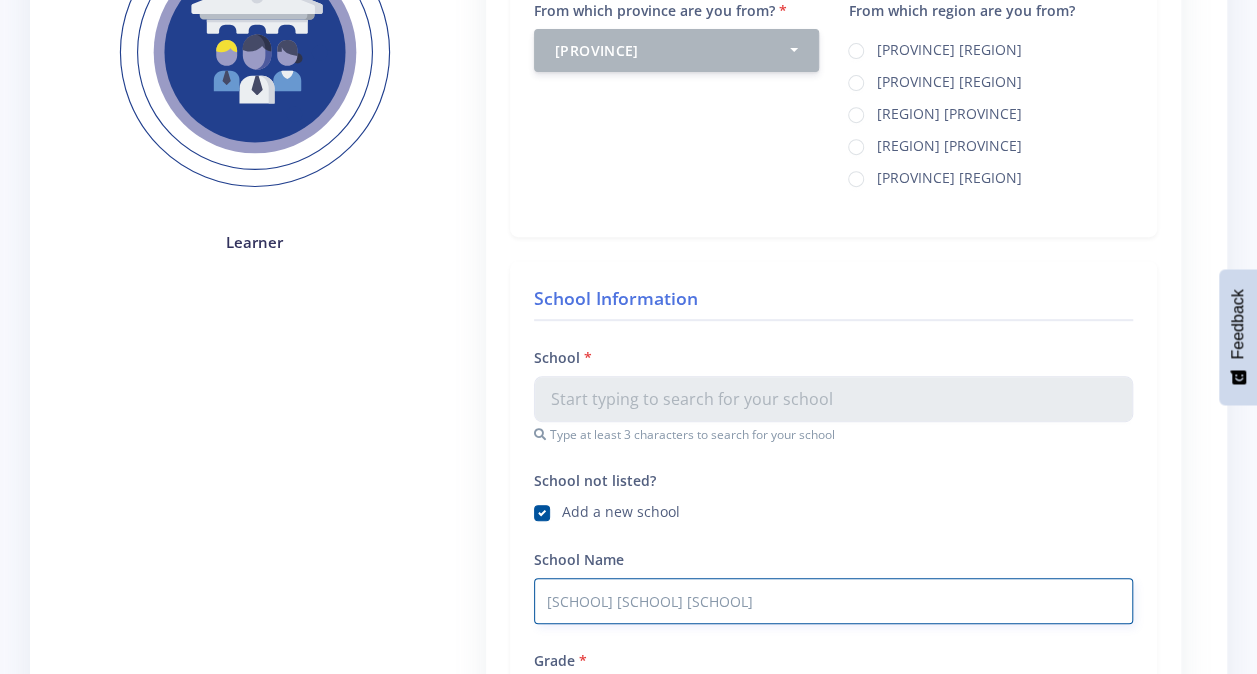 scroll, scrollTop: 375, scrollLeft: 0, axis: vertical 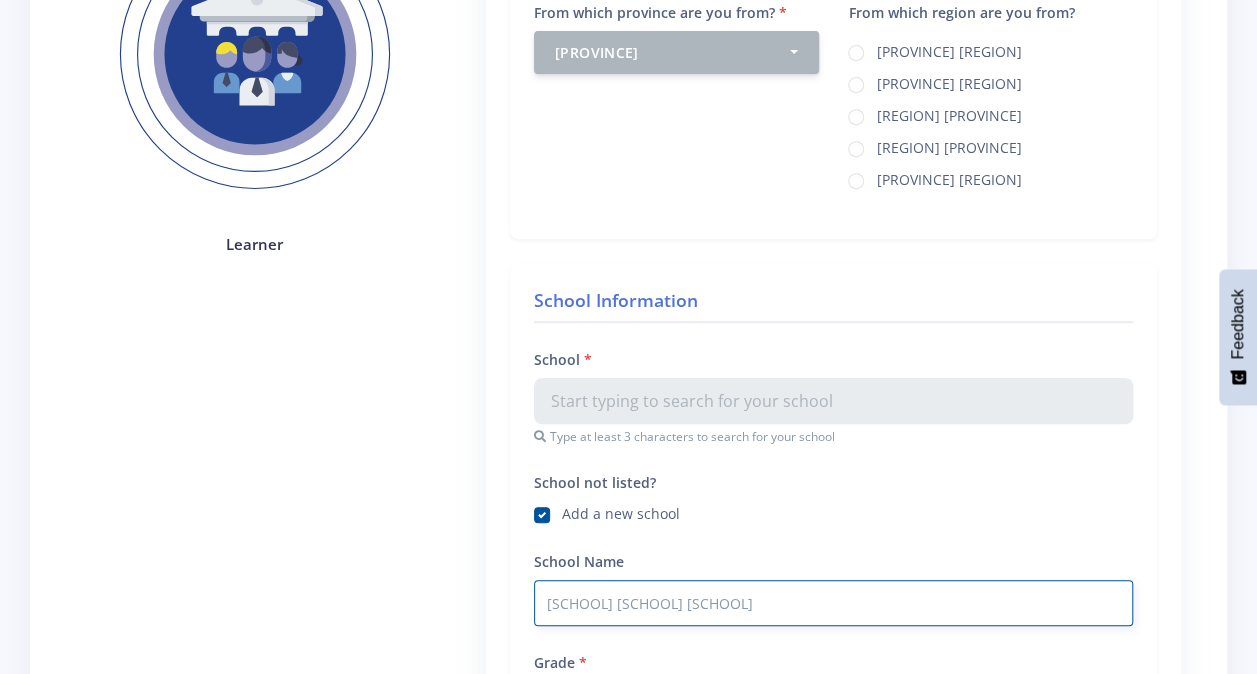 type on "grantleigh  curro school" 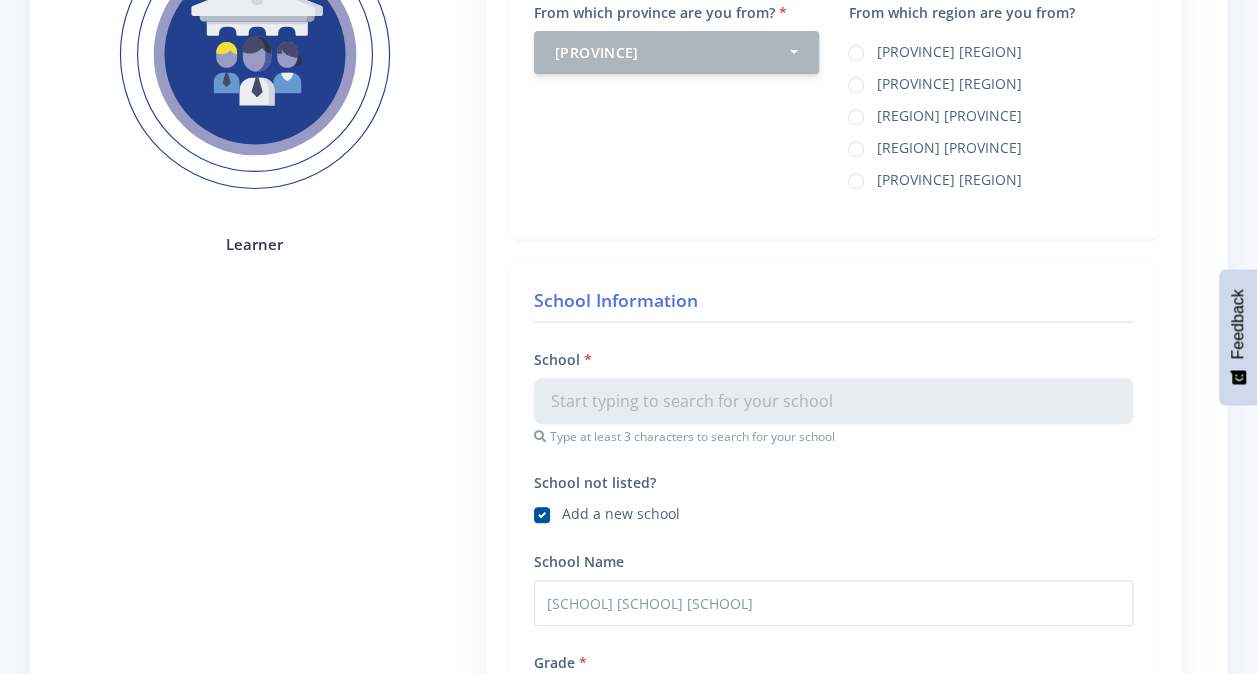 click on "North Coast Kwazulu-Natal" at bounding box center [948, 113] 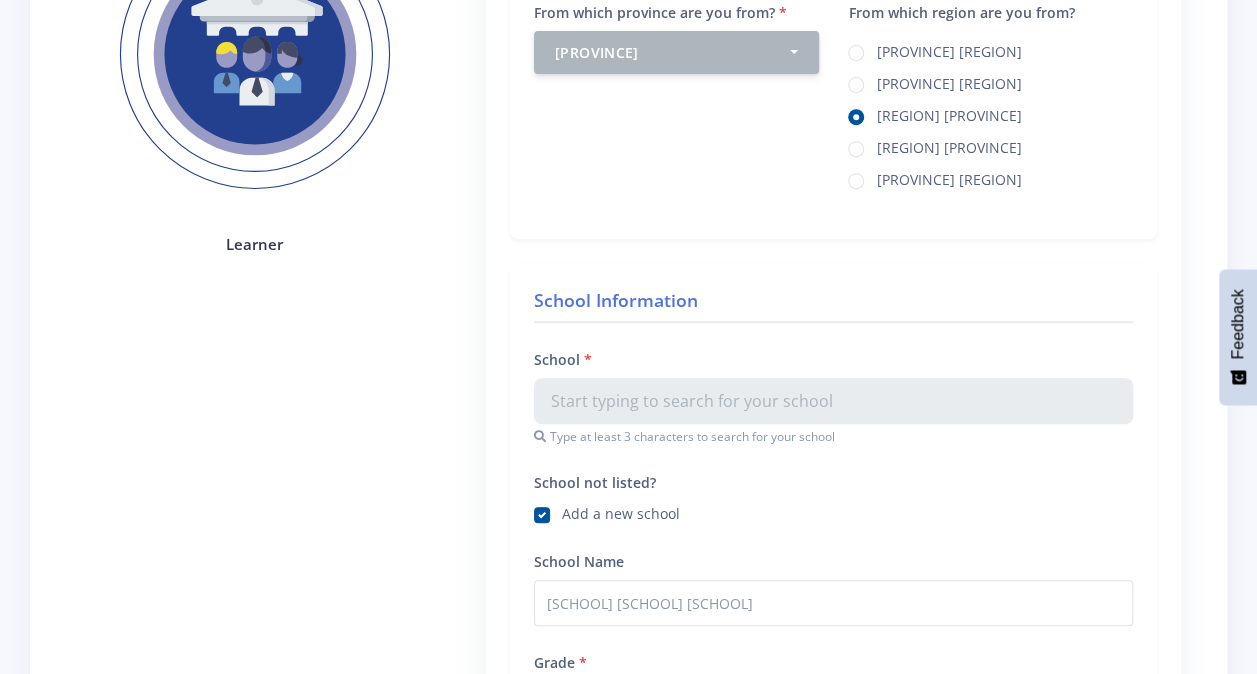 click on "North Coast Kwazulu-Natal" at bounding box center [948, 113] 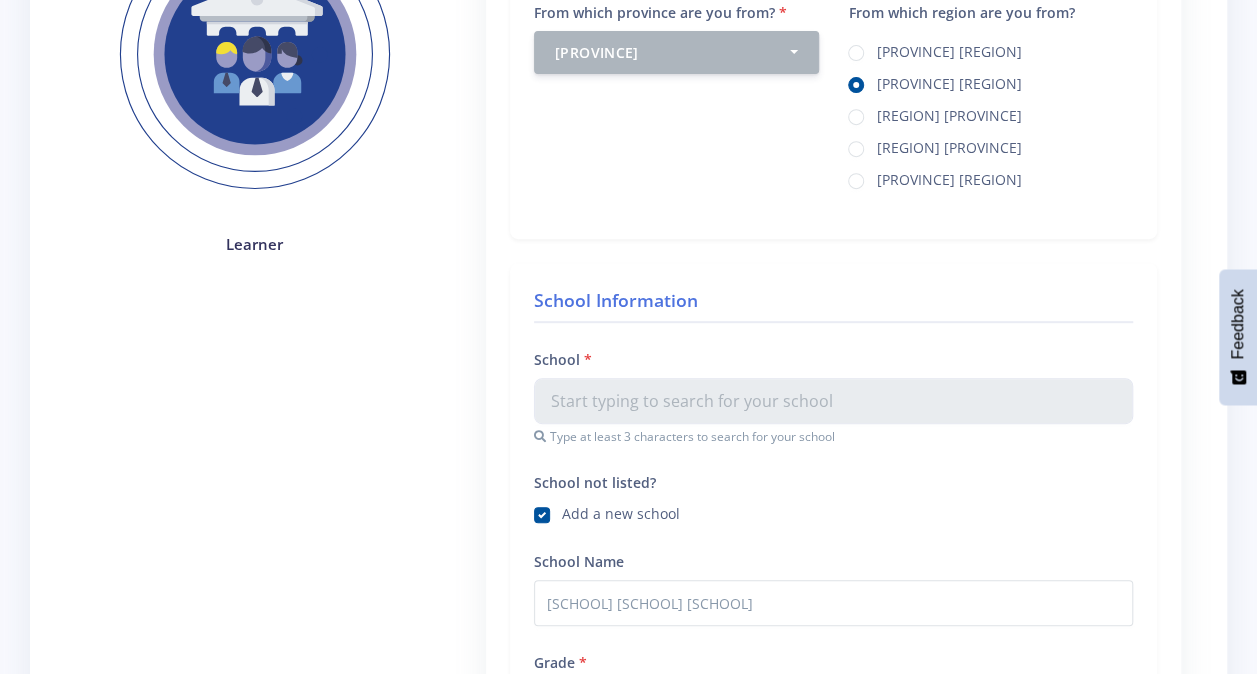 click on "Kwazulu-Natal Far North" at bounding box center (948, 81) 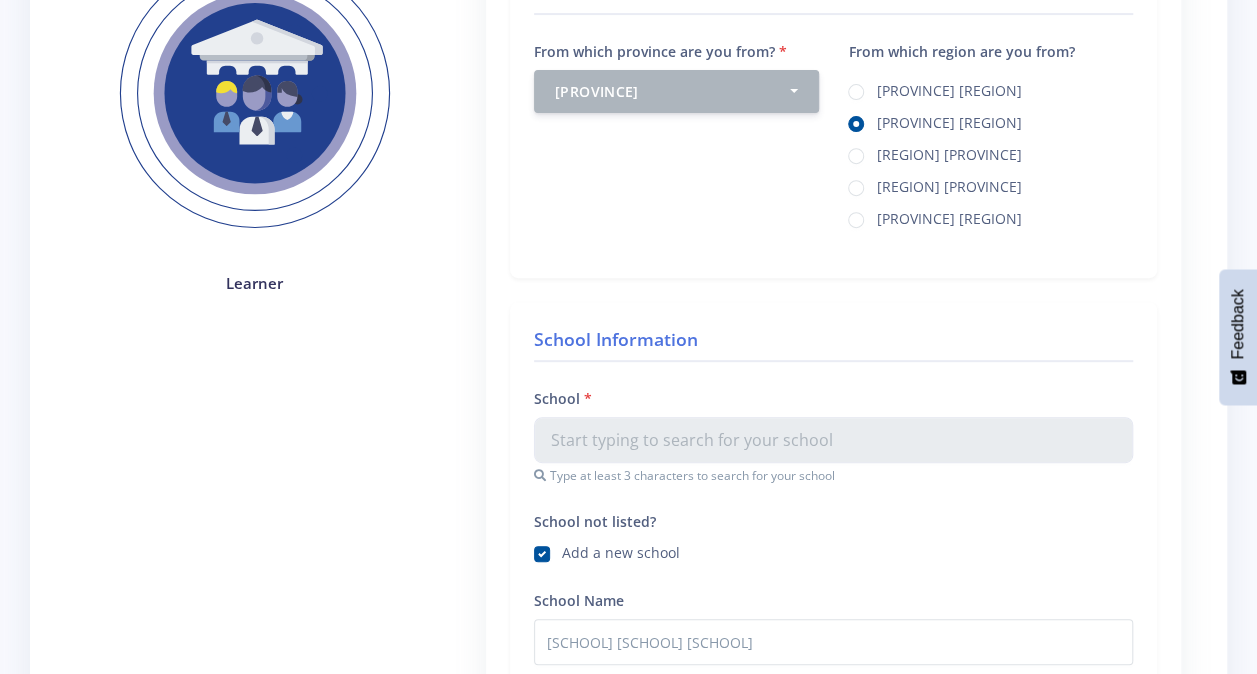 scroll, scrollTop: 335, scrollLeft: 0, axis: vertical 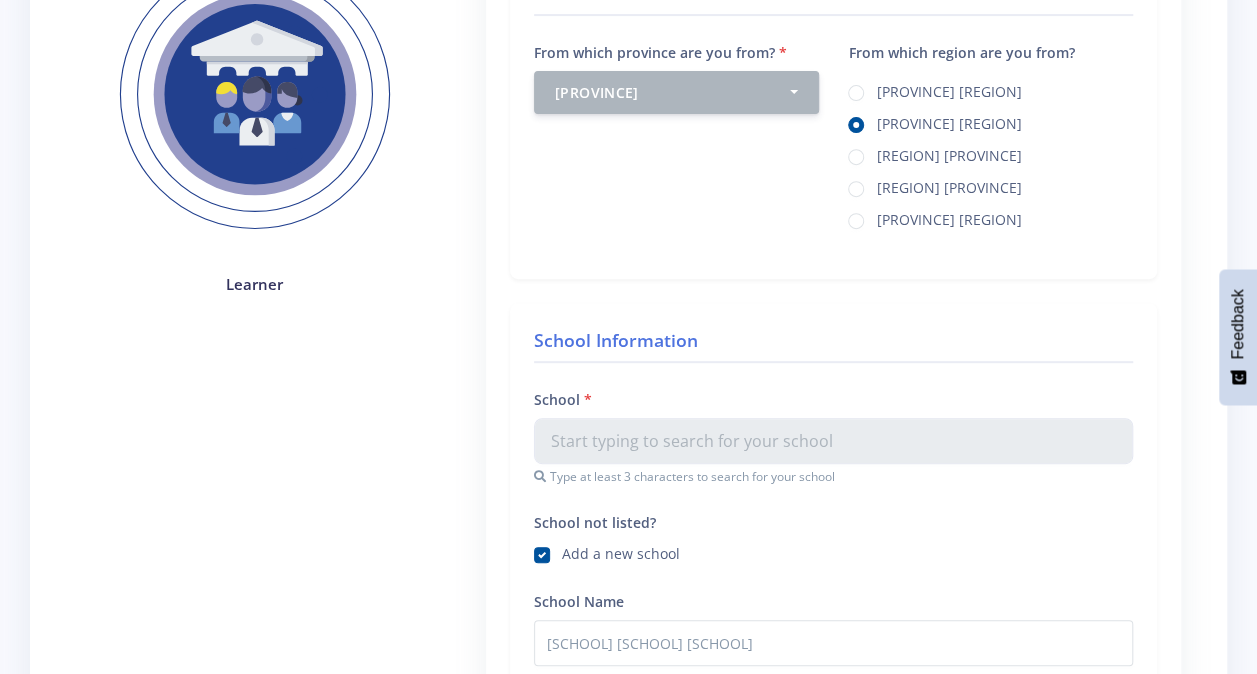 click on "North Coast Kwazulu-Natal" at bounding box center [990, 155] 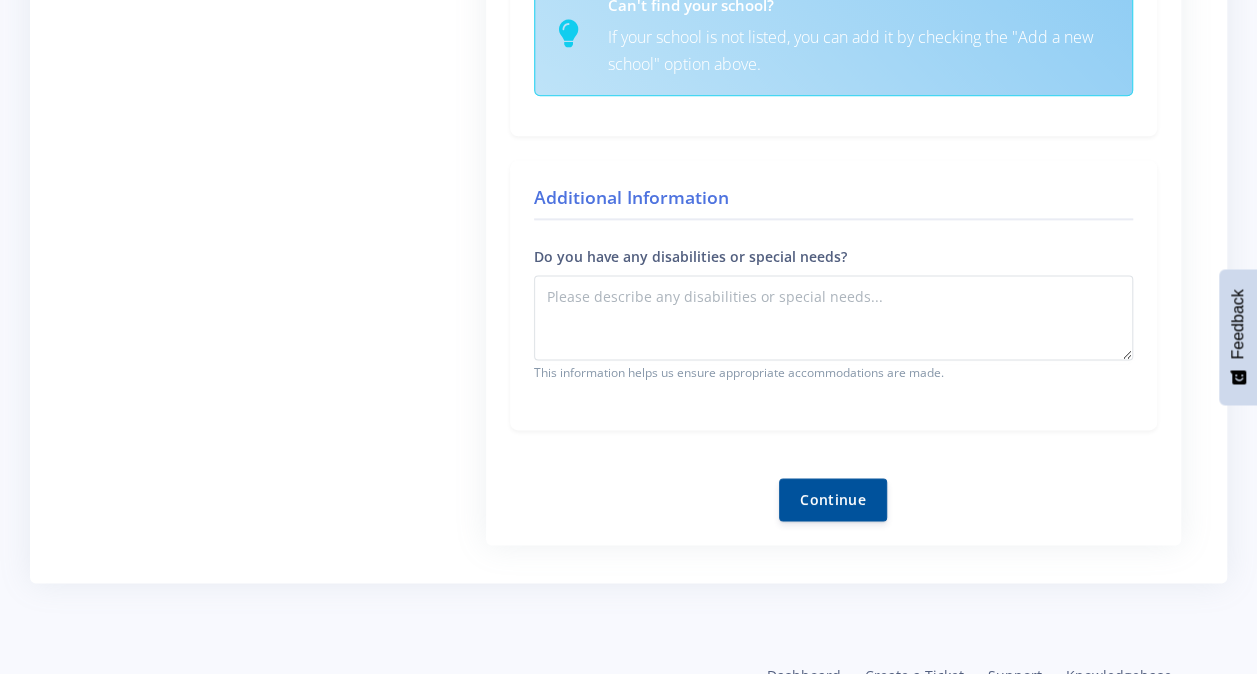 scroll, scrollTop: 1218, scrollLeft: 0, axis: vertical 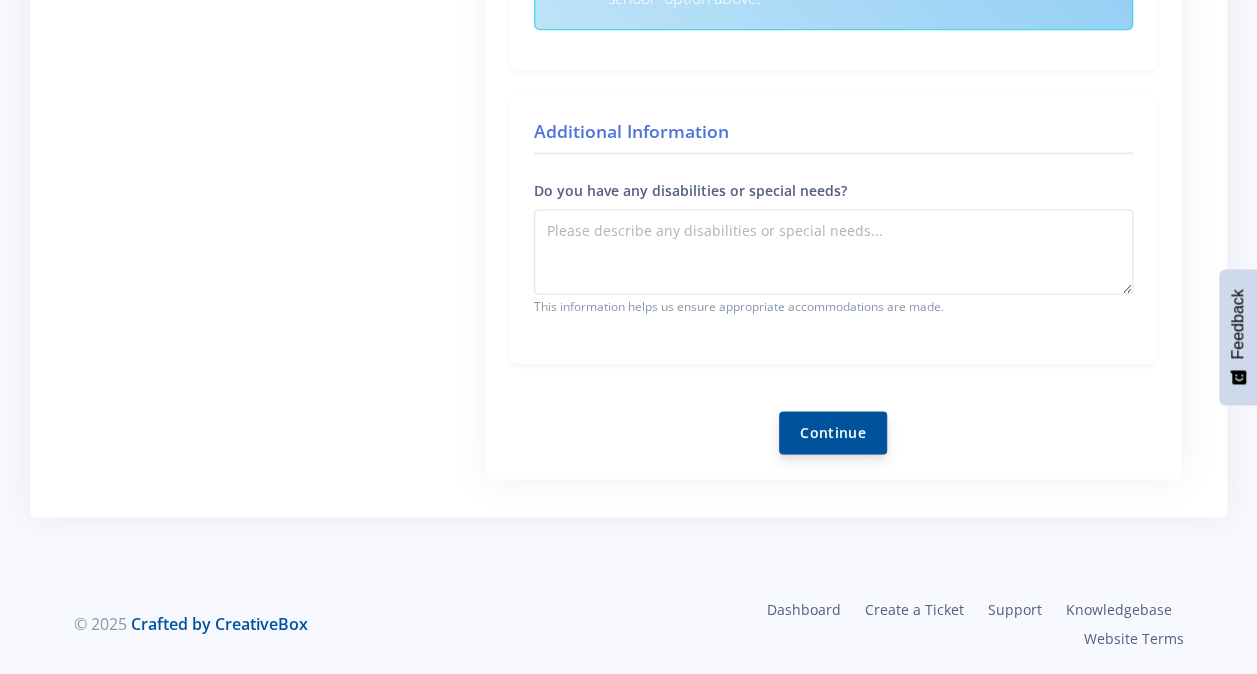 click on "Continue" at bounding box center (833, 432) 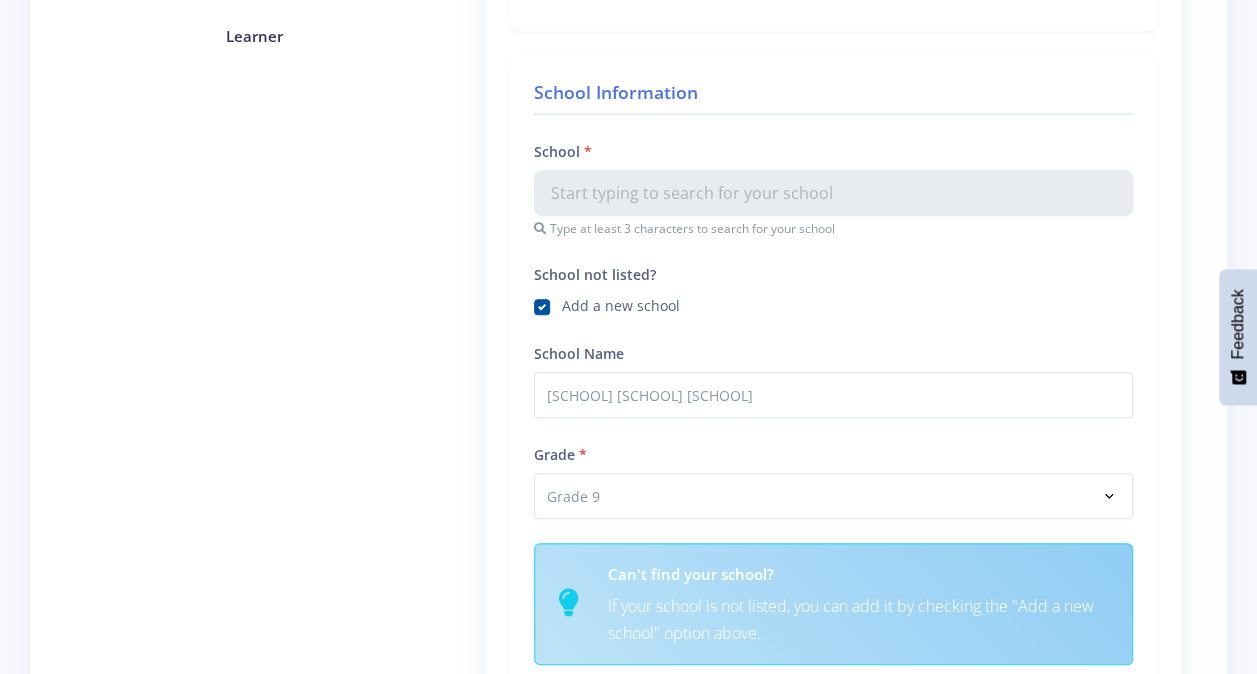 scroll, scrollTop: 573, scrollLeft: 0, axis: vertical 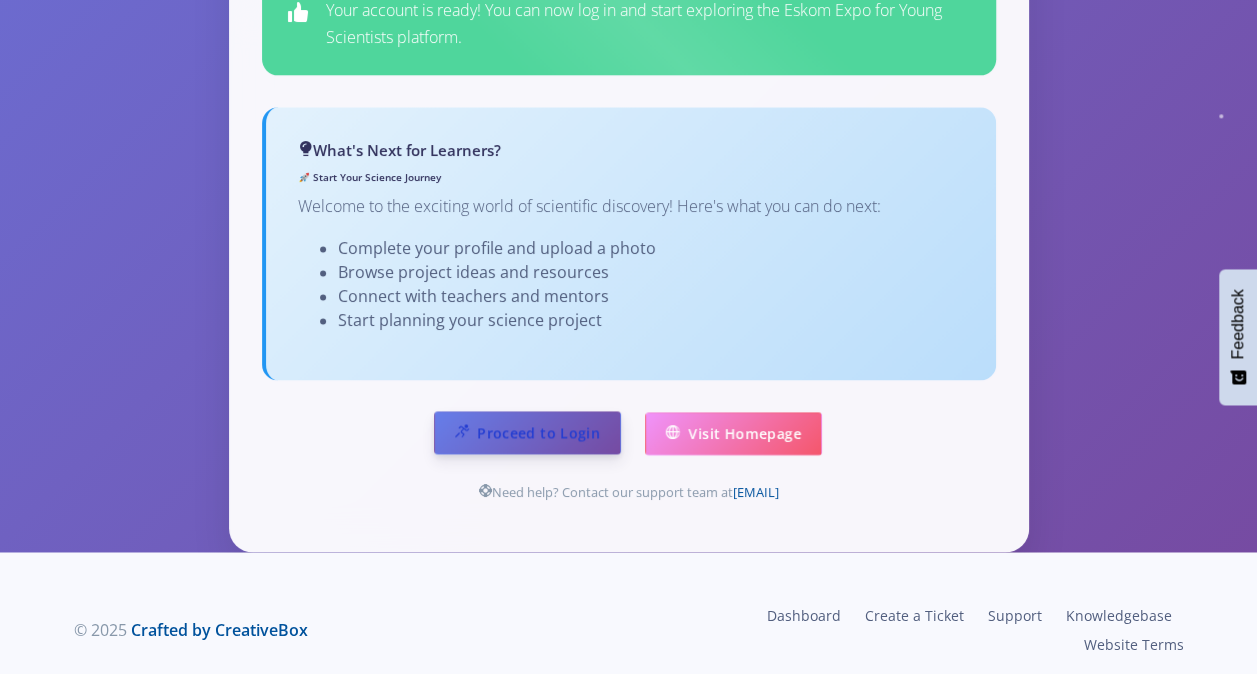 click on "Proceed to Login" at bounding box center [527, 432] 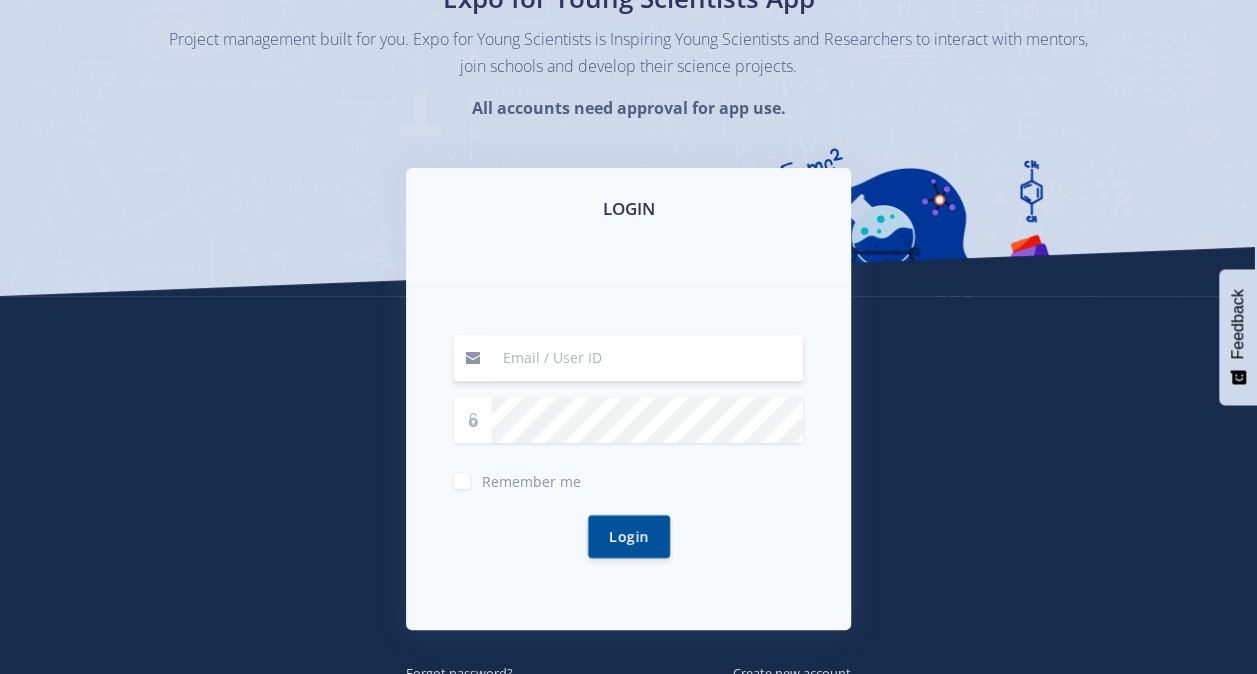 scroll, scrollTop: 0, scrollLeft: 0, axis: both 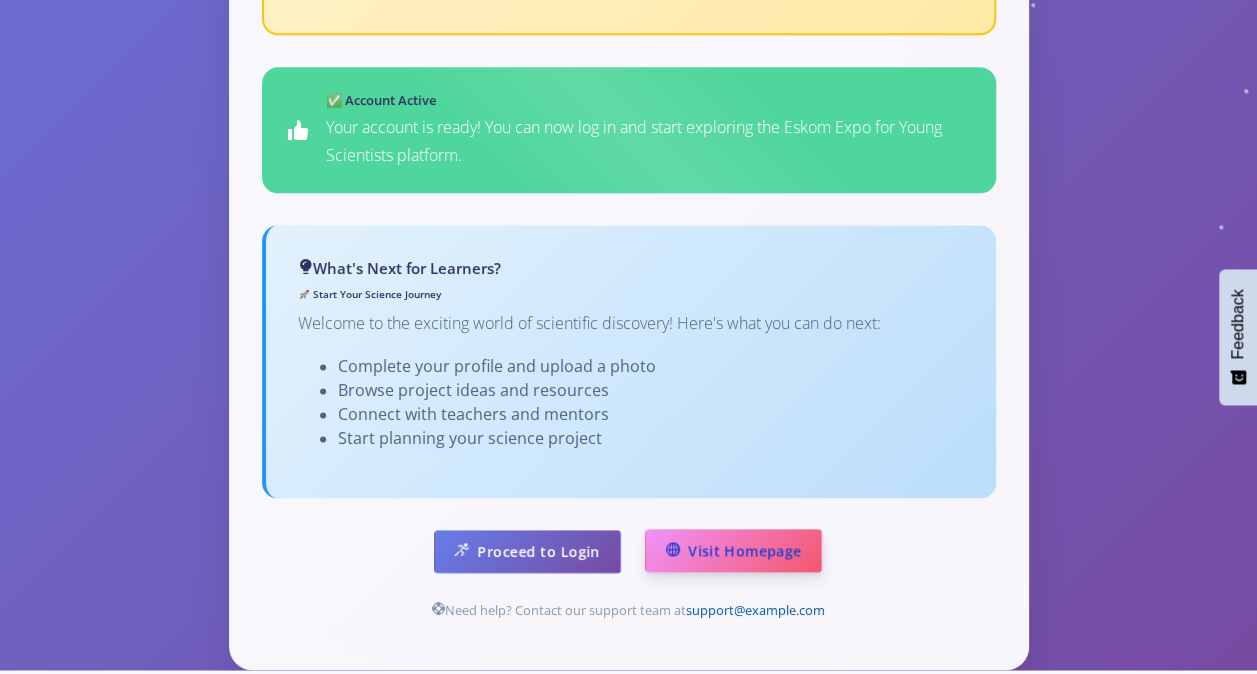 click on "Visit Homepage" at bounding box center (733, 550) 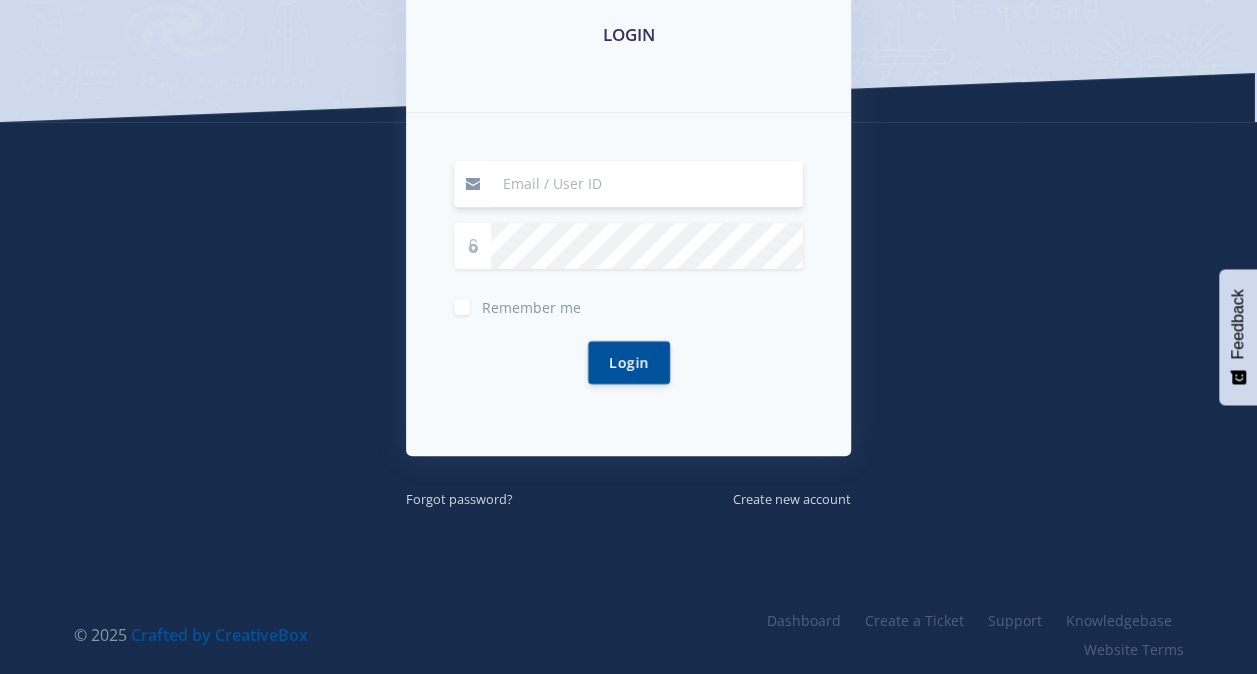 scroll, scrollTop: 362, scrollLeft: 0, axis: vertical 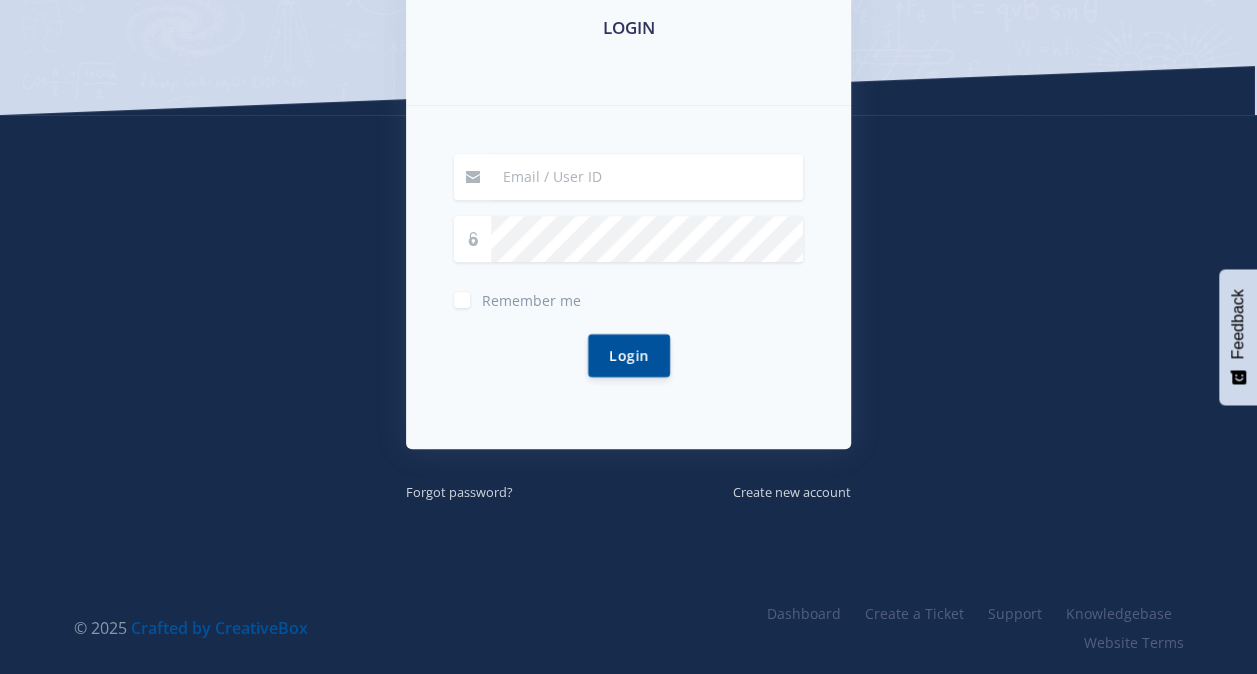 click on "Remember me" at bounding box center [531, 296] 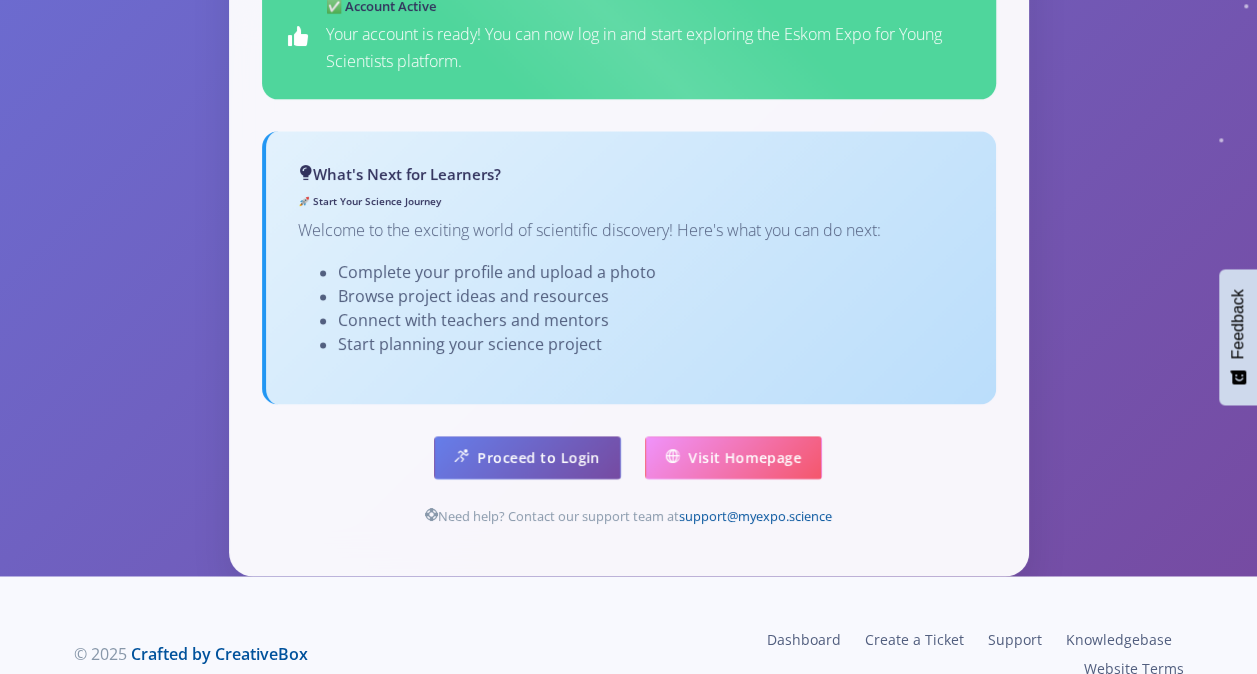 scroll, scrollTop: 1268, scrollLeft: 0, axis: vertical 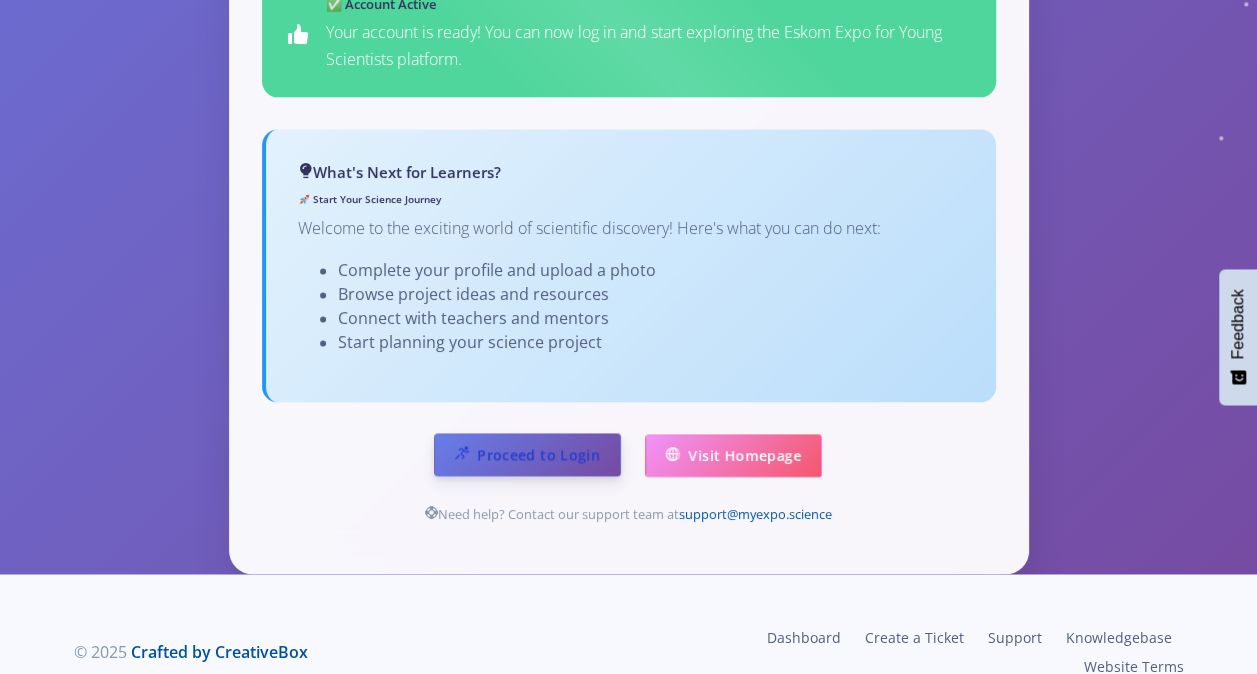 click on "Proceed to Login" at bounding box center (527, 454) 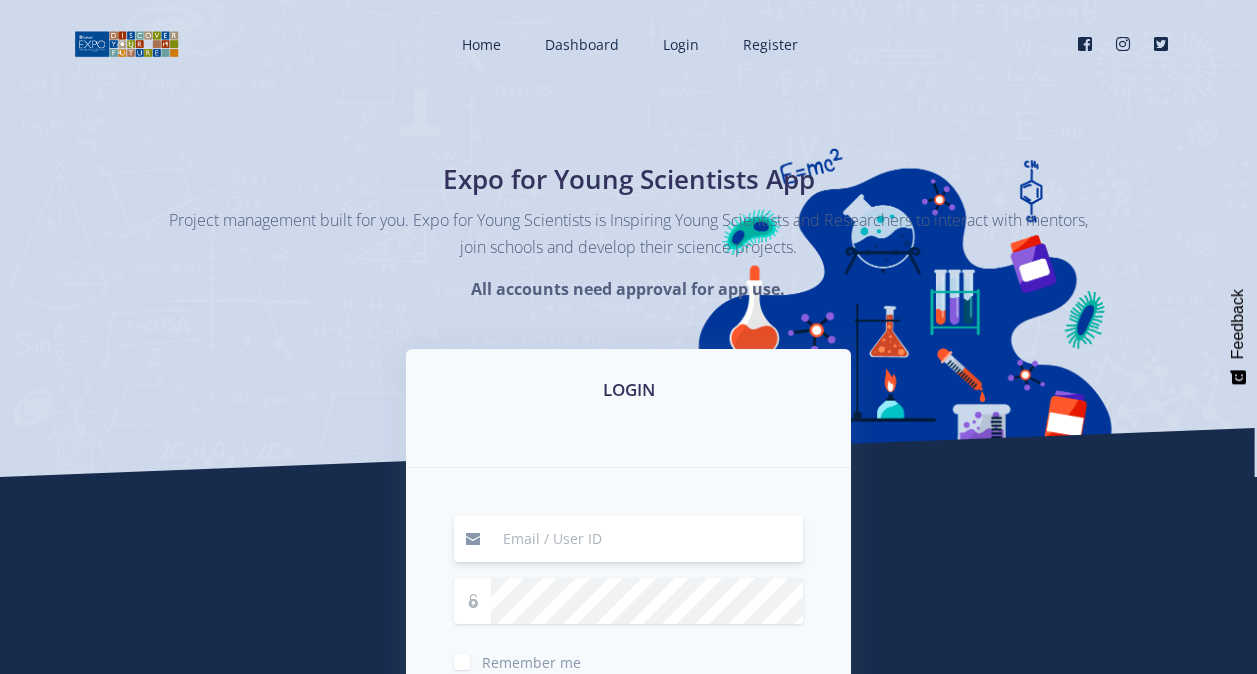 scroll, scrollTop: 0, scrollLeft: 0, axis: both 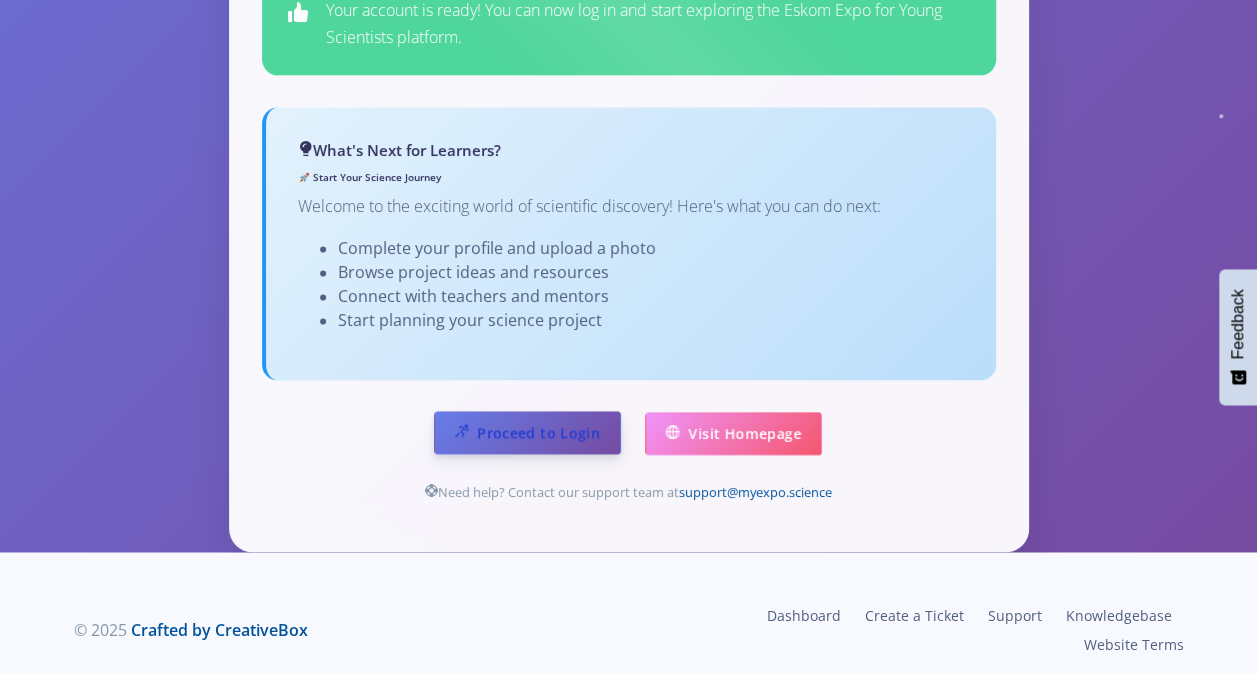 click on "Proceed to Login" at bounding box center (527, 432) 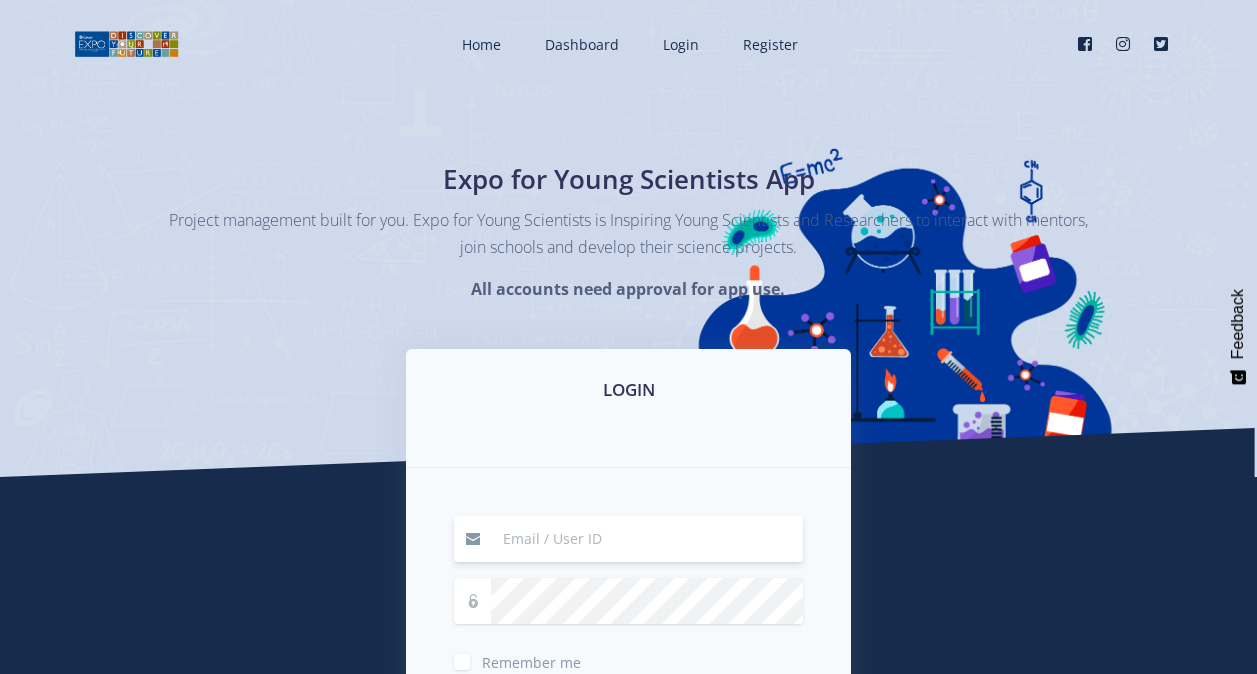 scroll, scrollTop: 0, scrollLeft: 0, axis: both 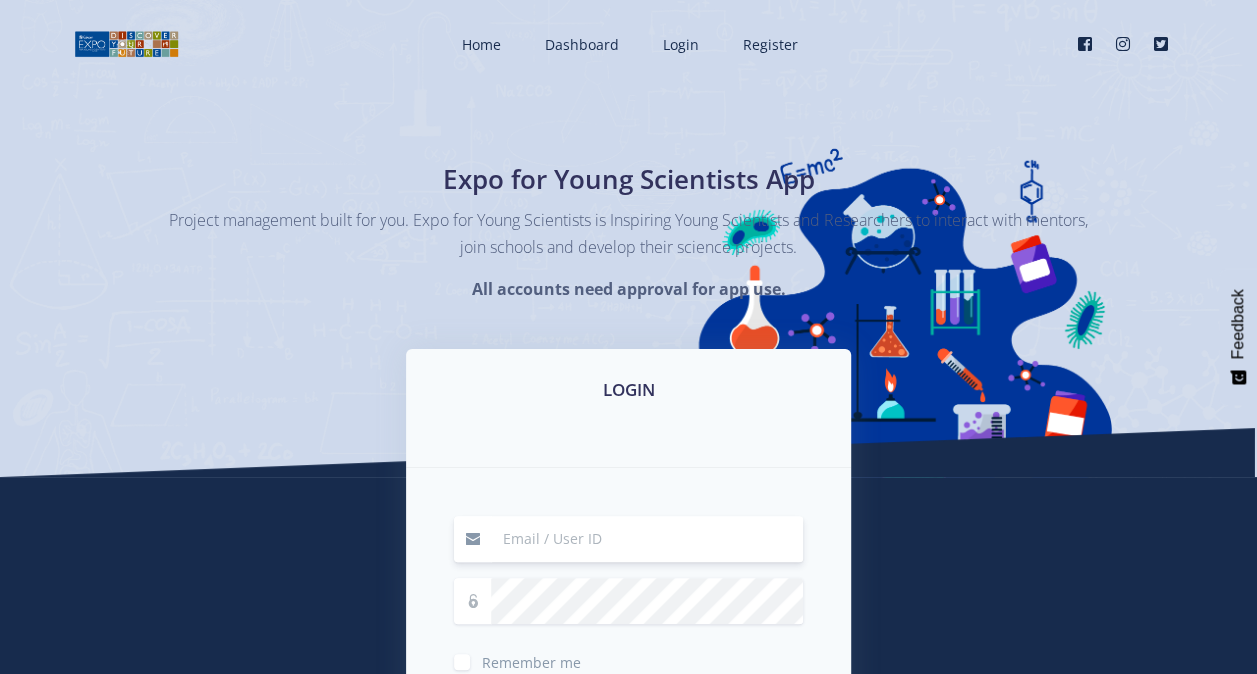 click at bounding box center [647, 539] 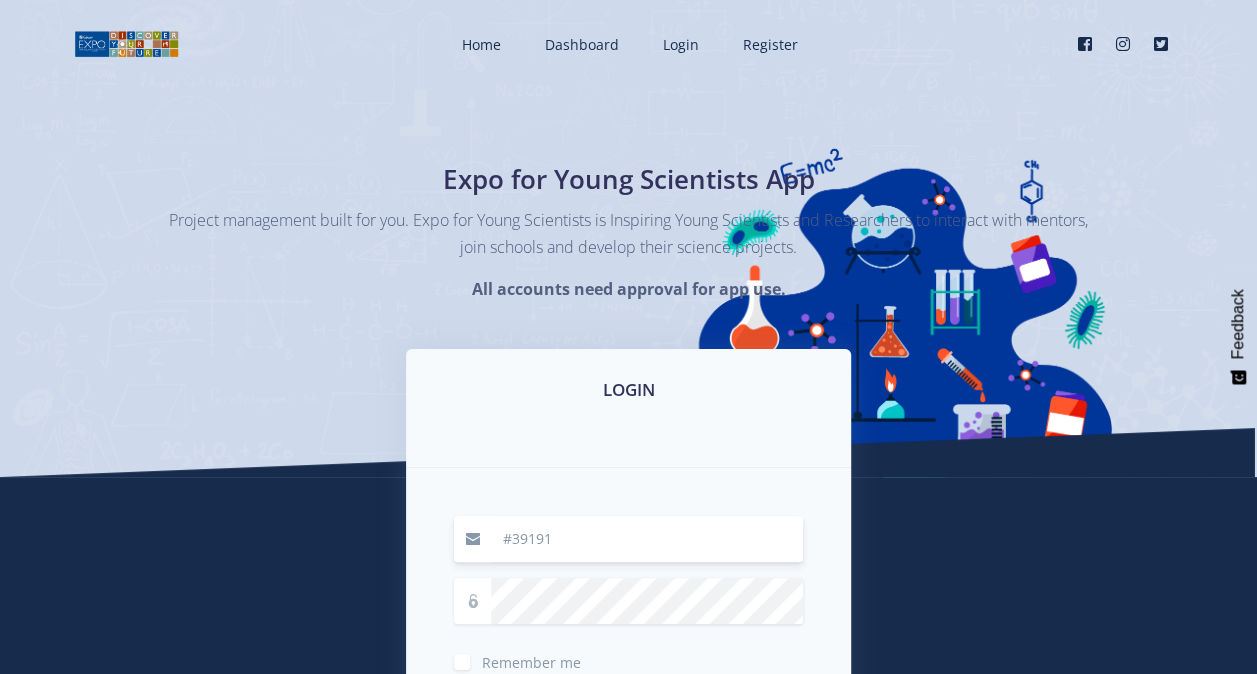 type on "#39191" 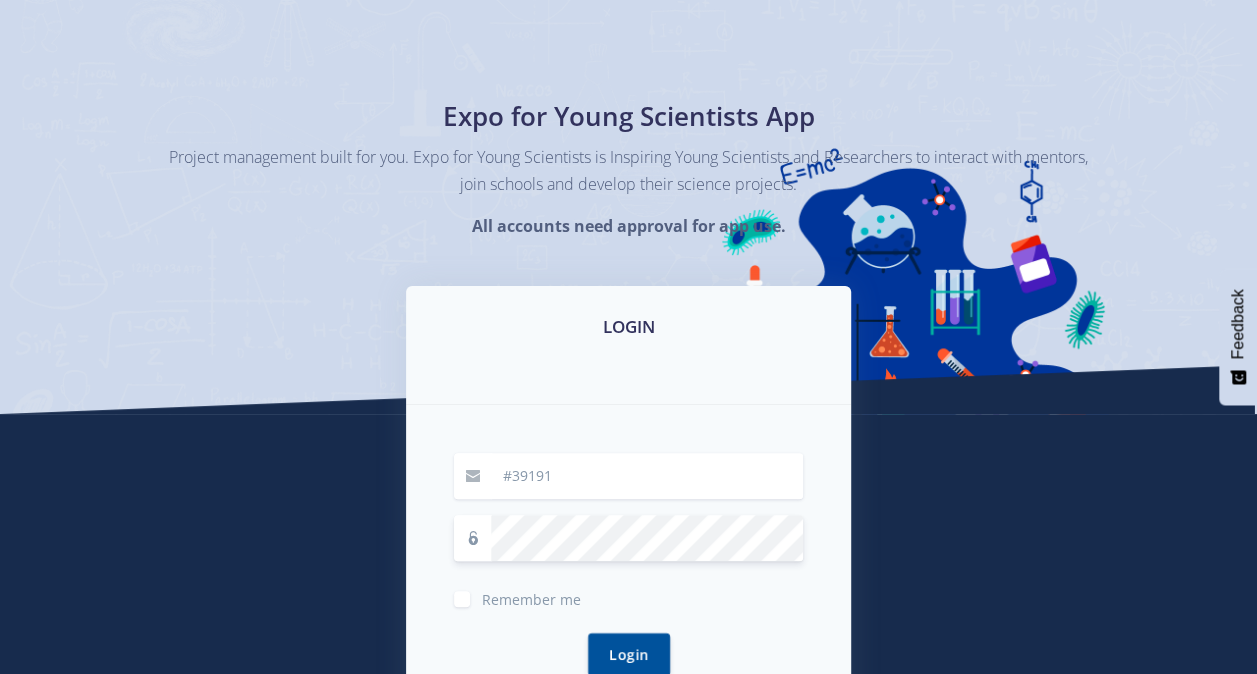 scroll, scrollTop: 64, scrollLeft: 0, axis: vertical 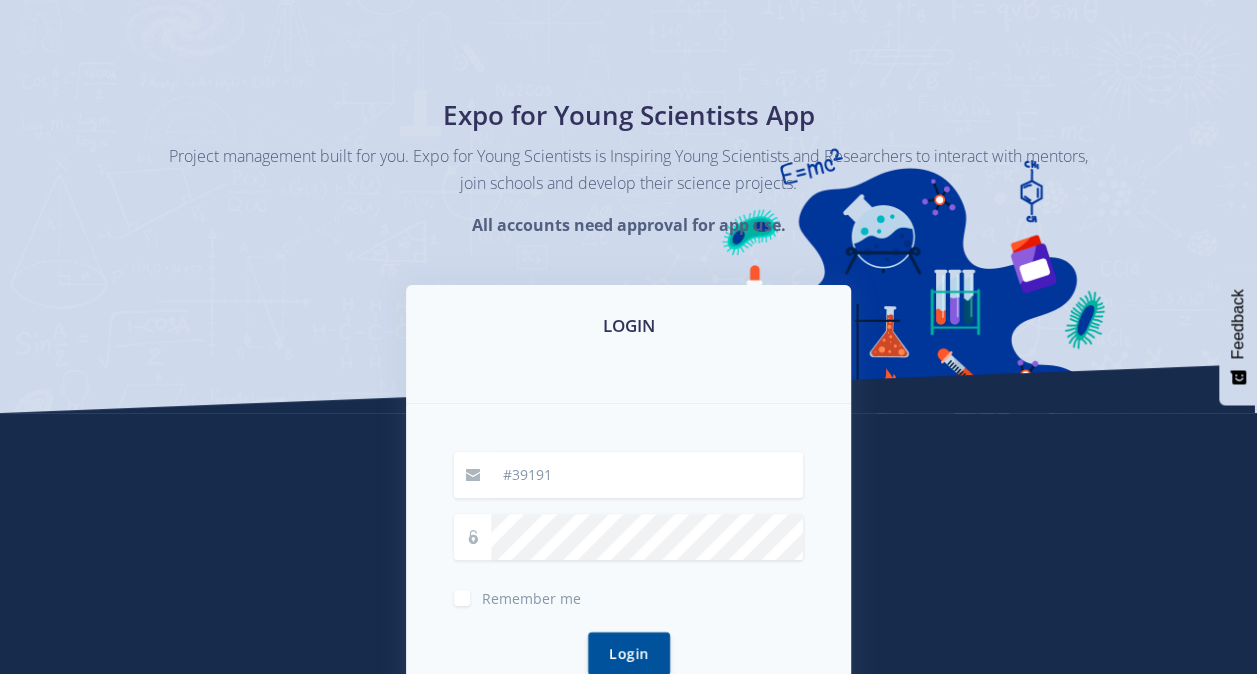 click on "Remember me" at bounding box center (531, 594) 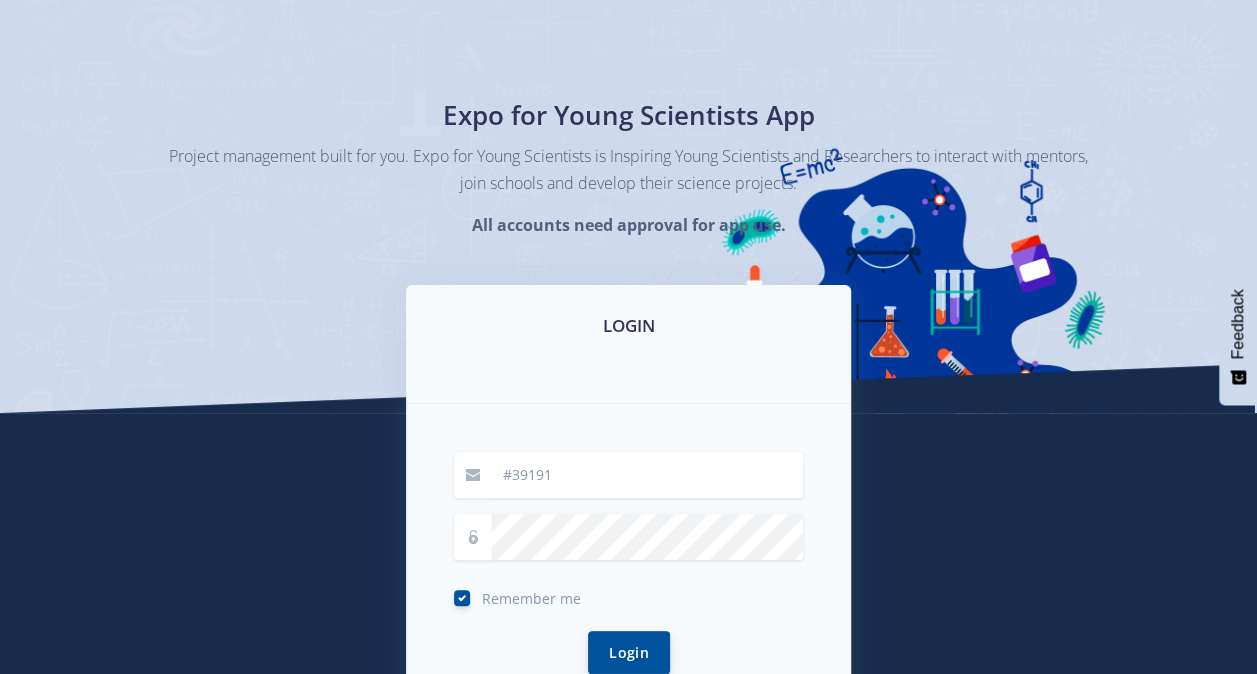 click on "Login" at bounding box center [629, 652] 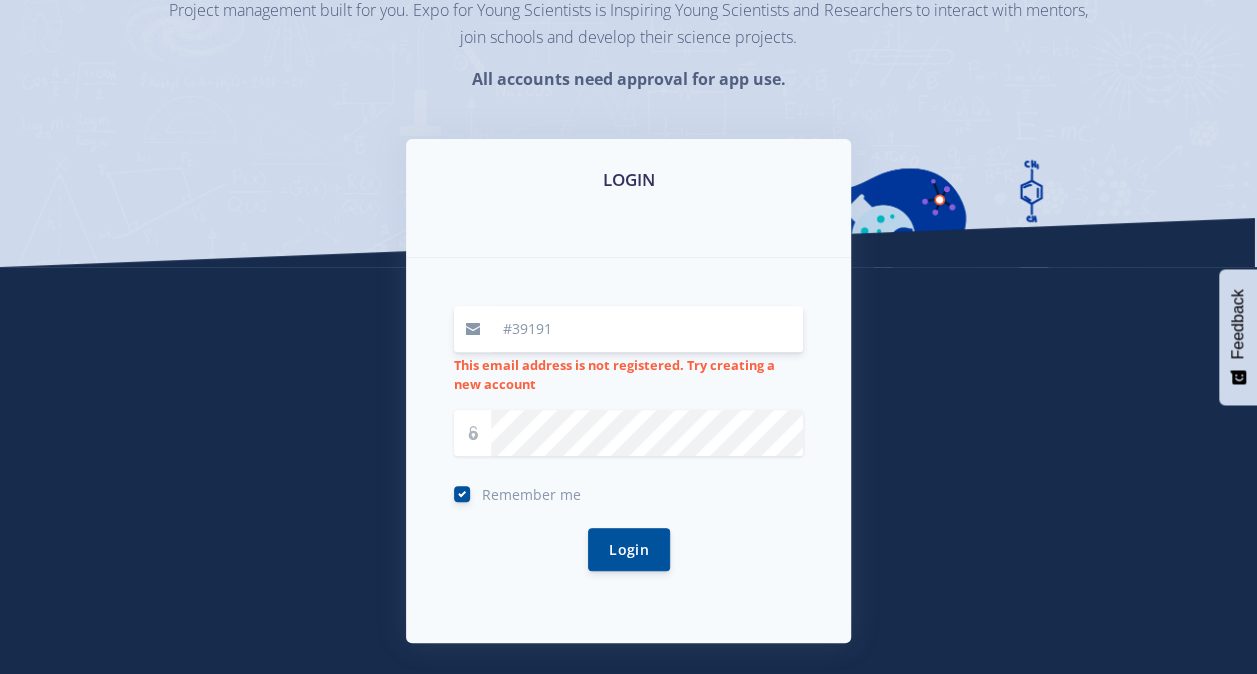 scroll, scrollTop: 211, scrollLeft: 0, axis: vertical 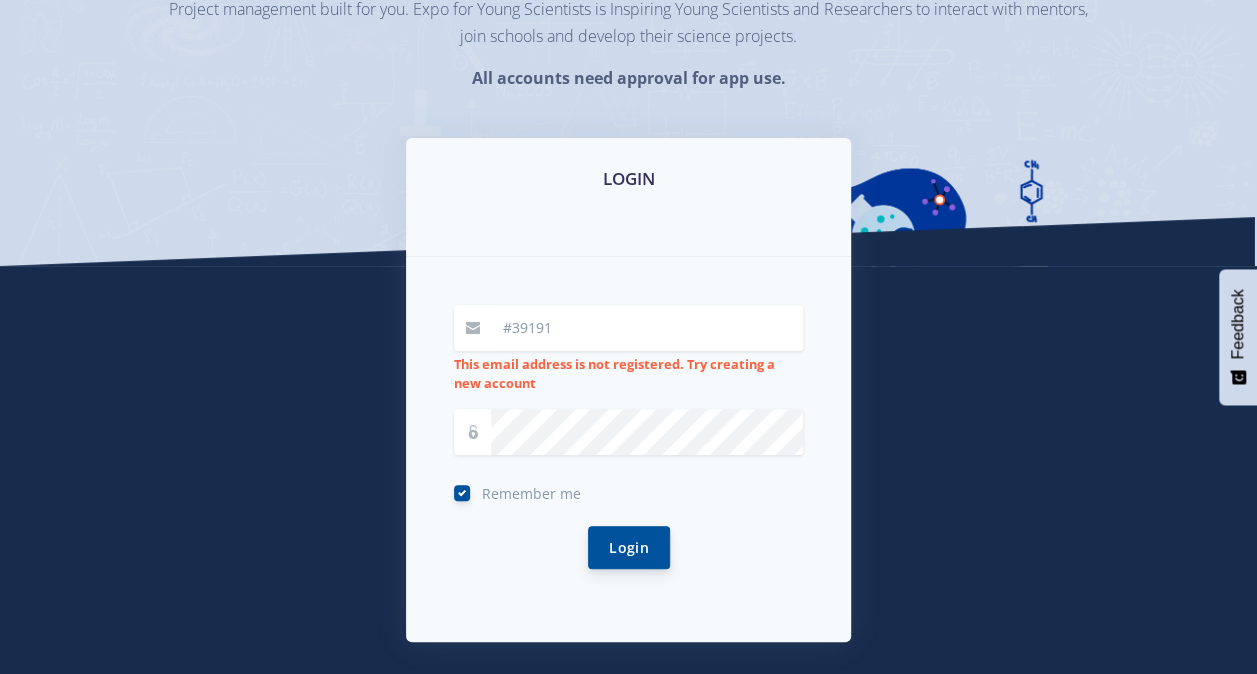 click on "Login" at bounding box center [629, 547] 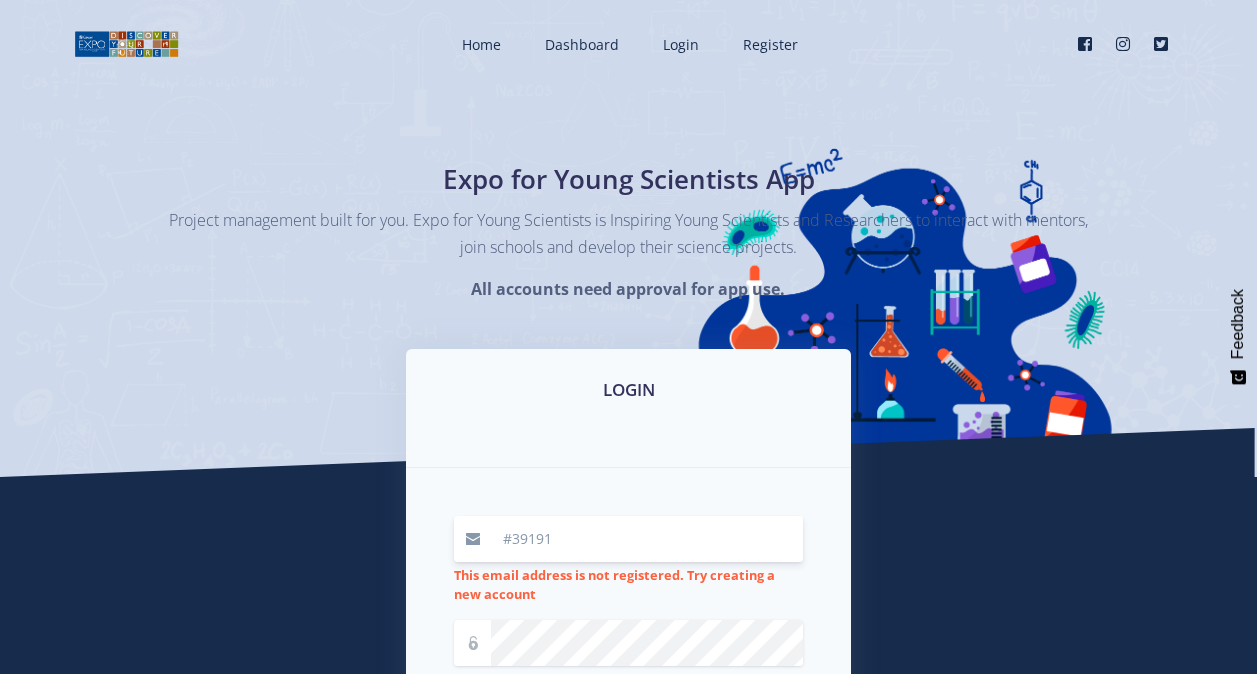 scroll, scrollTop: 64, scrollLeft: 0, axis: vertical 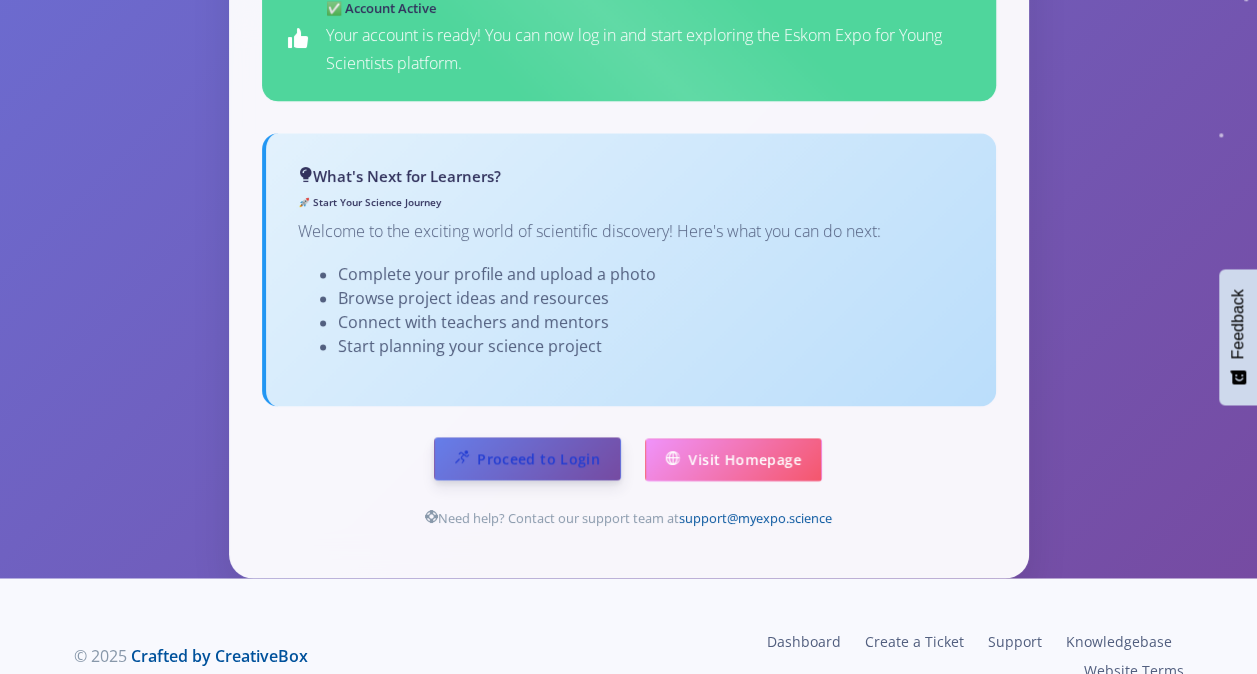 click on "Proceed to Login" at bounding box center (527, 458) 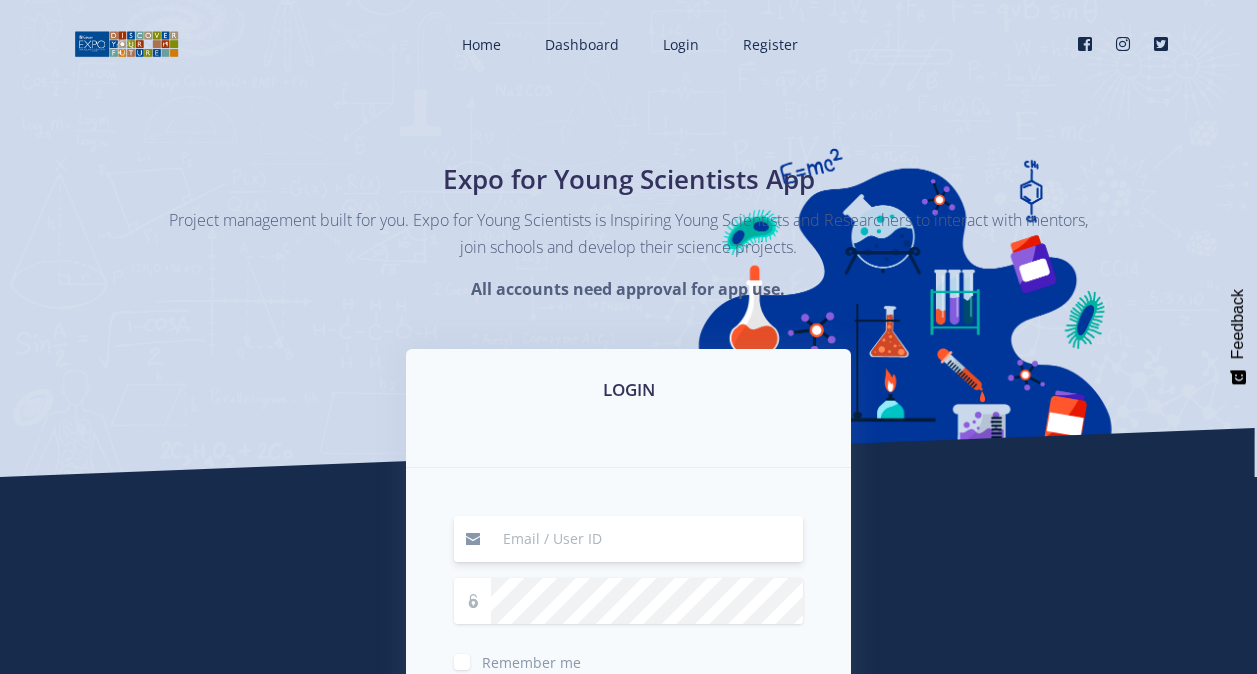 scroll, scrollTop: 0, scrollLeft: 0, axis: both 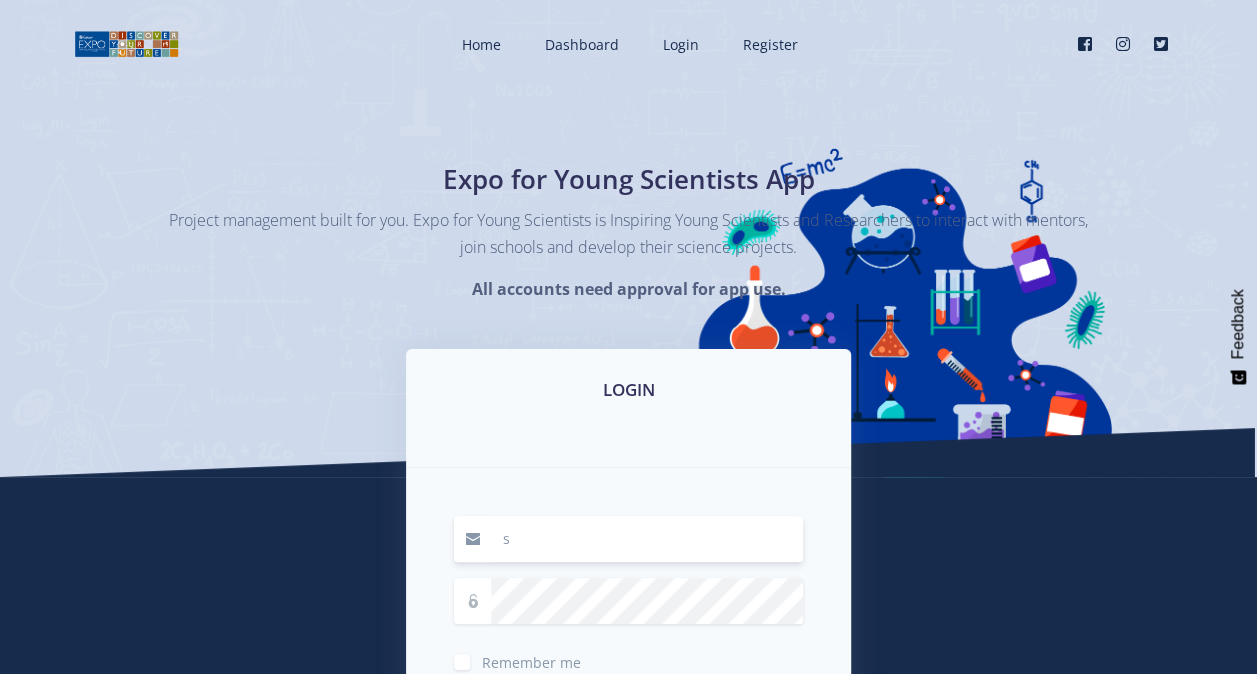 type on "[USERNAME]@example.com" 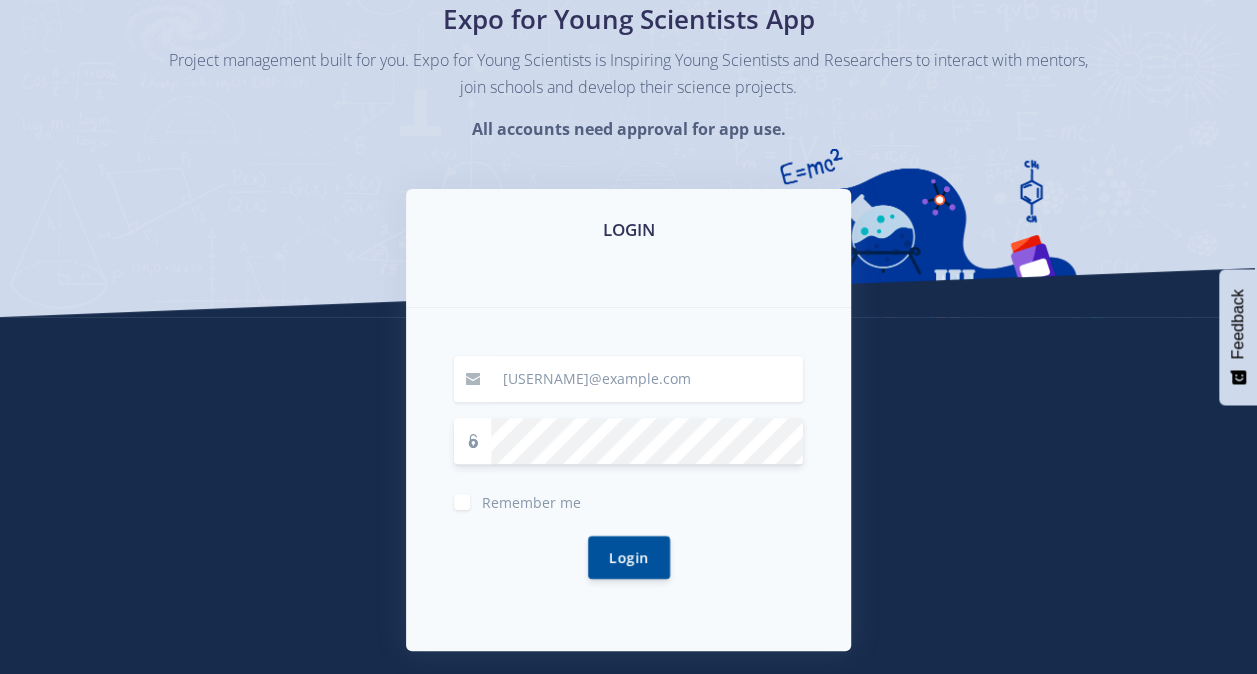scroll, scrollTop: 166, scrollLeft: 0, axis: vertical 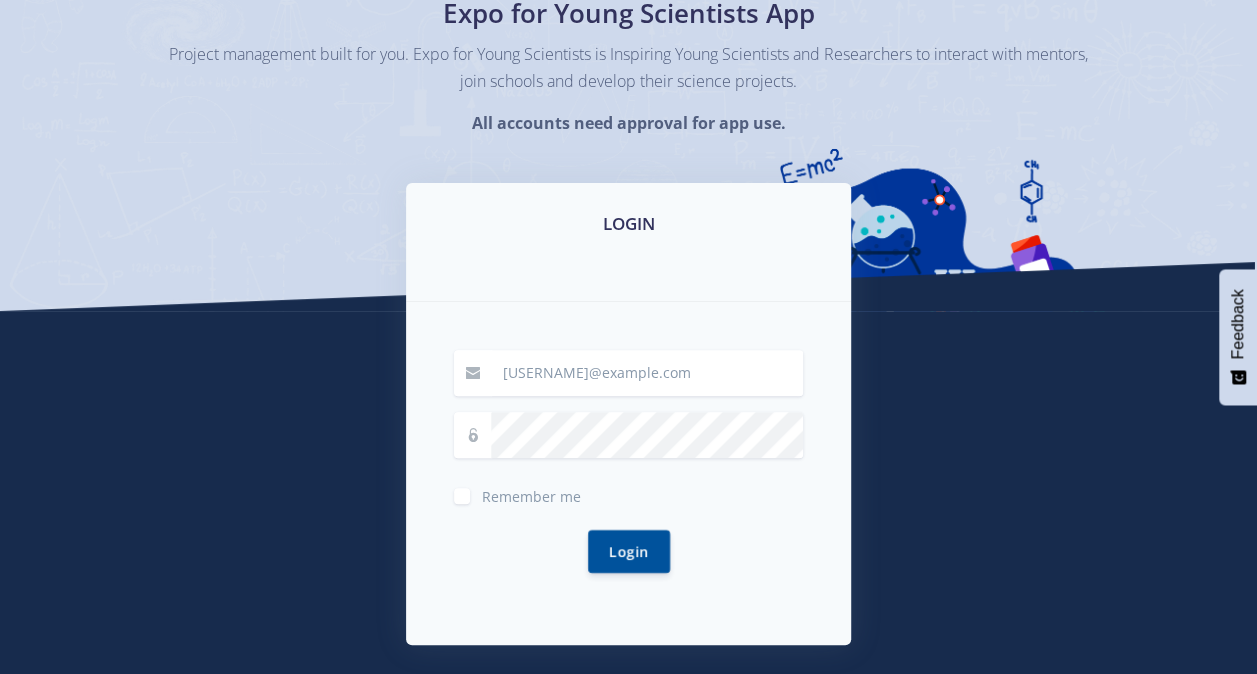 click on "Remember me" at bounding box center [531, 492] 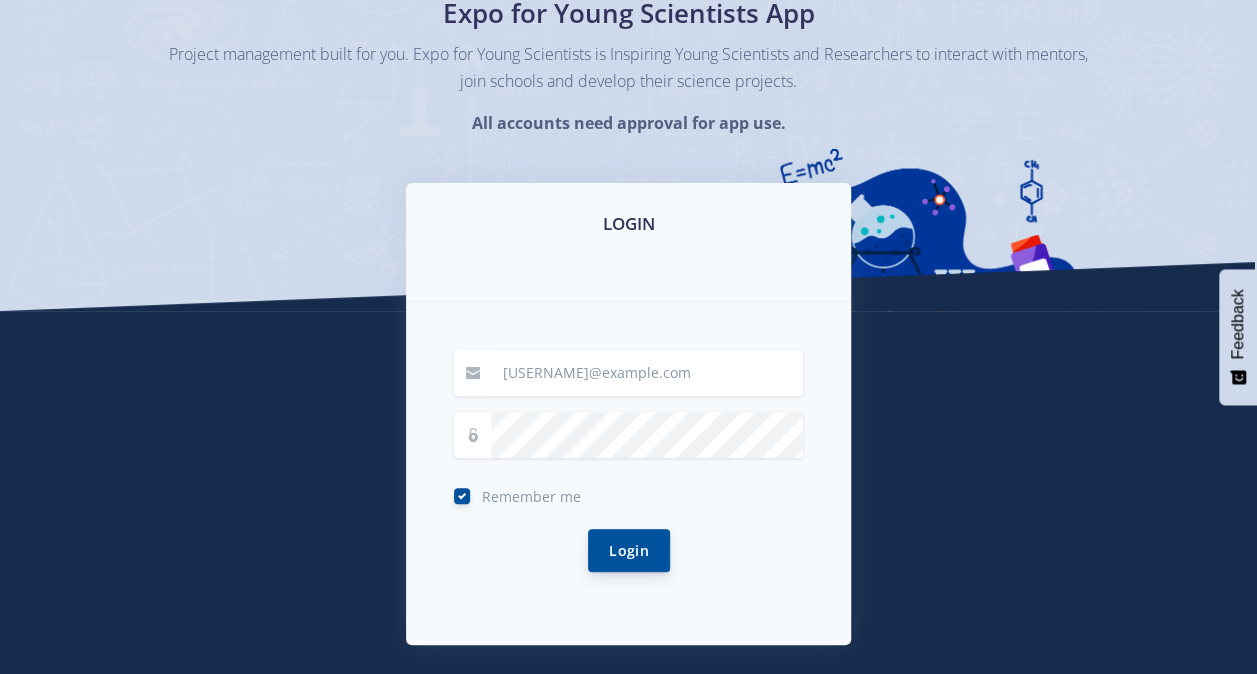 click on "Login" at bounding box center [629, 550] 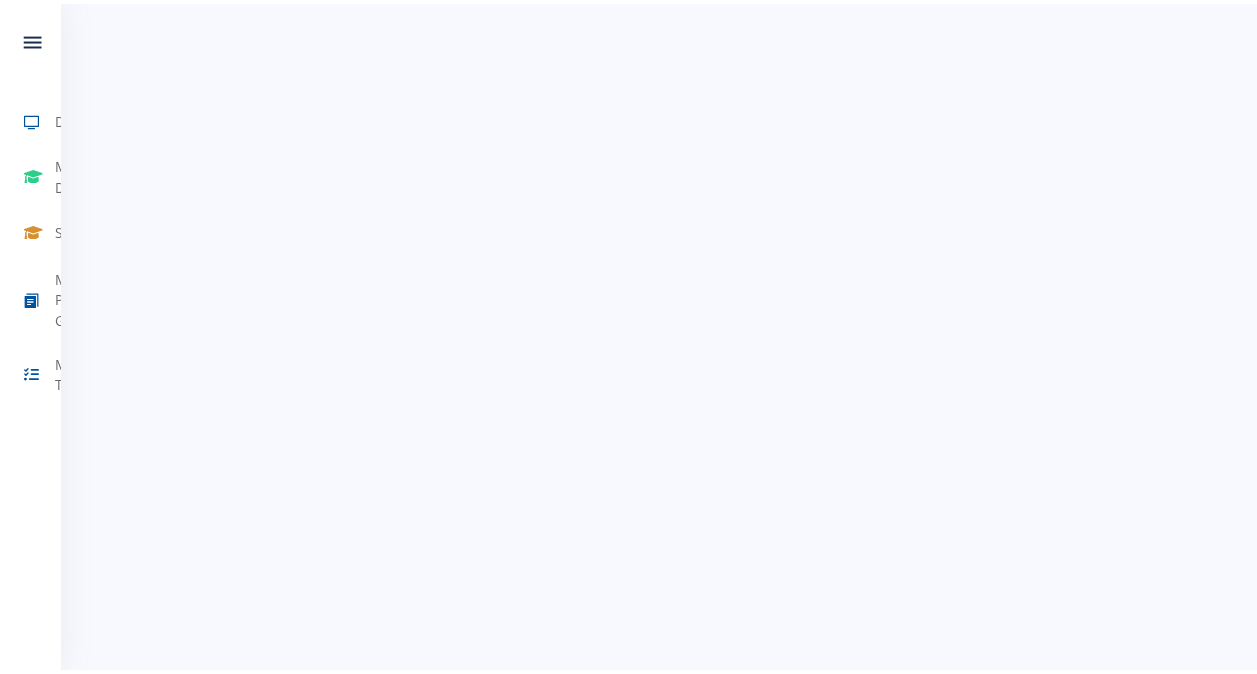 scroll, scrollTop: 0, scrollLeft: 0, axis: both 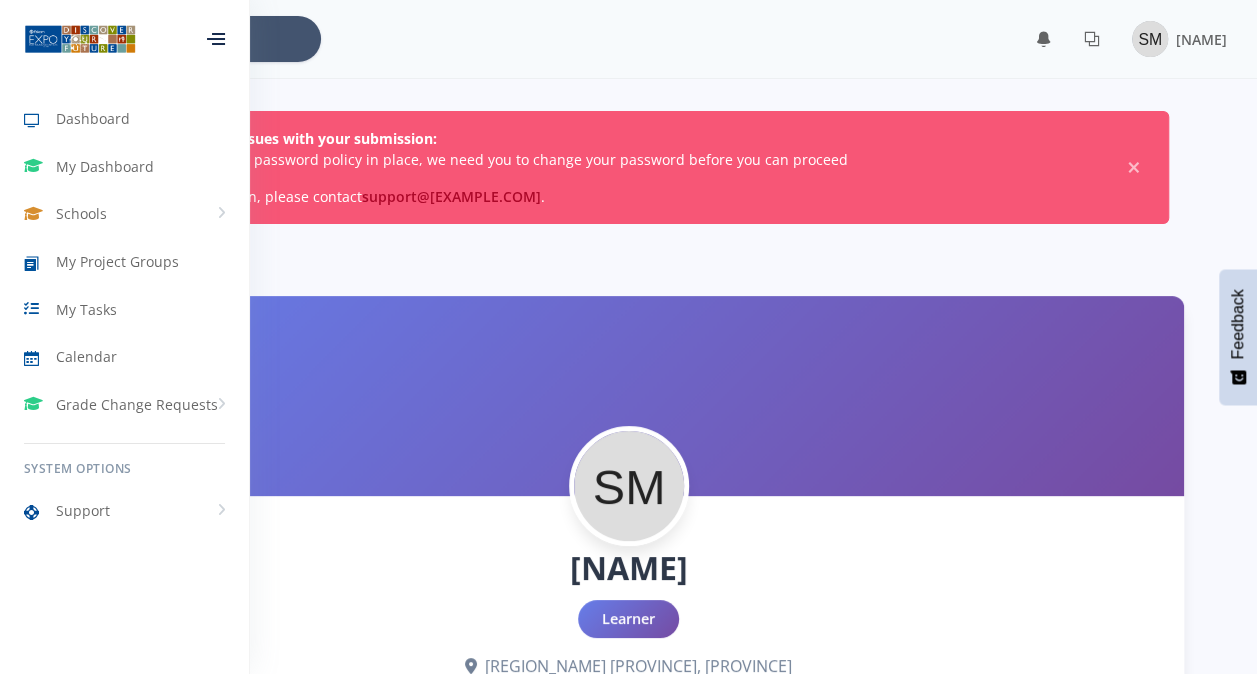 click on "×
You have  0
notifications.
View all" at bounding box center (628, 39) 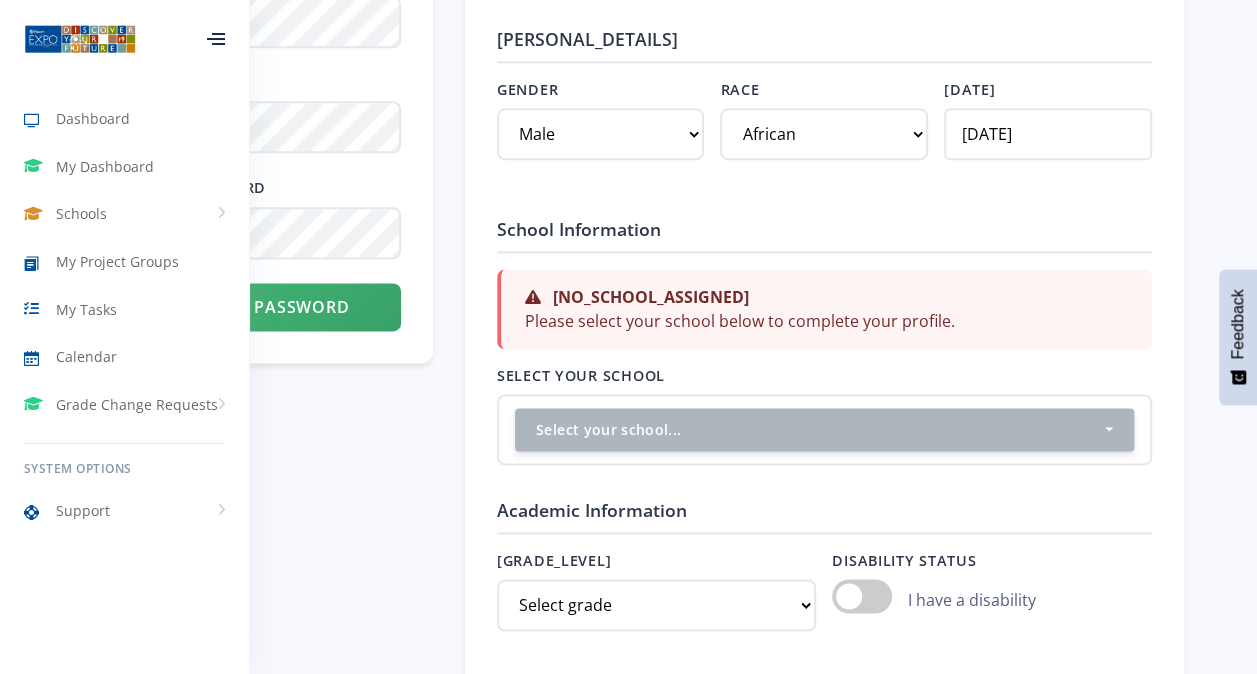 scroll, scrollTop: 1182, scrollLeft: 0, axis: vertical 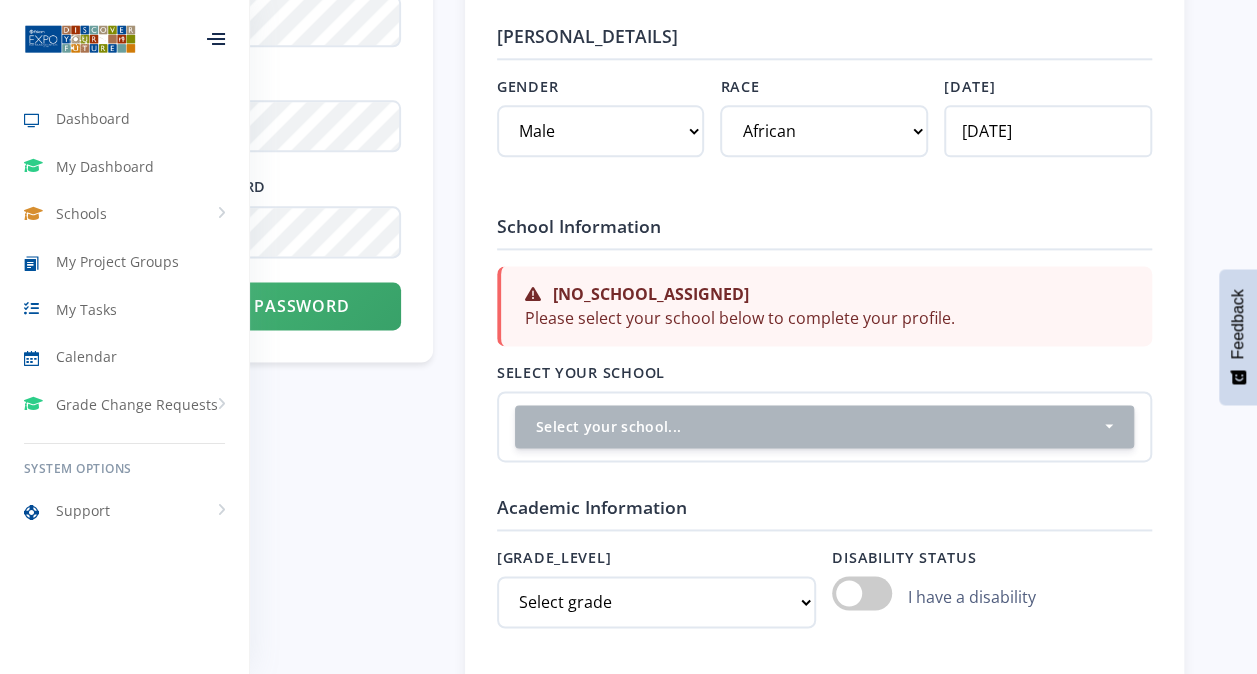 click on "No School Assigned
Please select your school below to complete your profile." at bounding box center (824, 306) 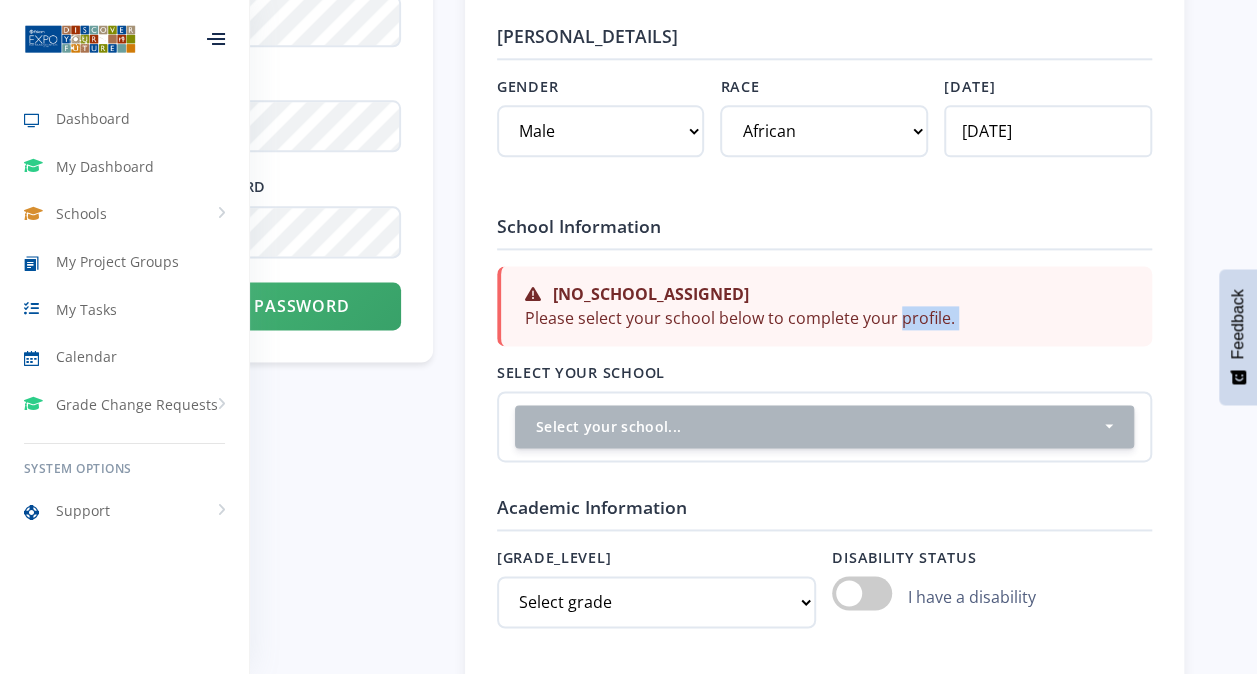 click on "No School Assigned
Please select your school below to complete your profile." at bounding box center [824, 306] 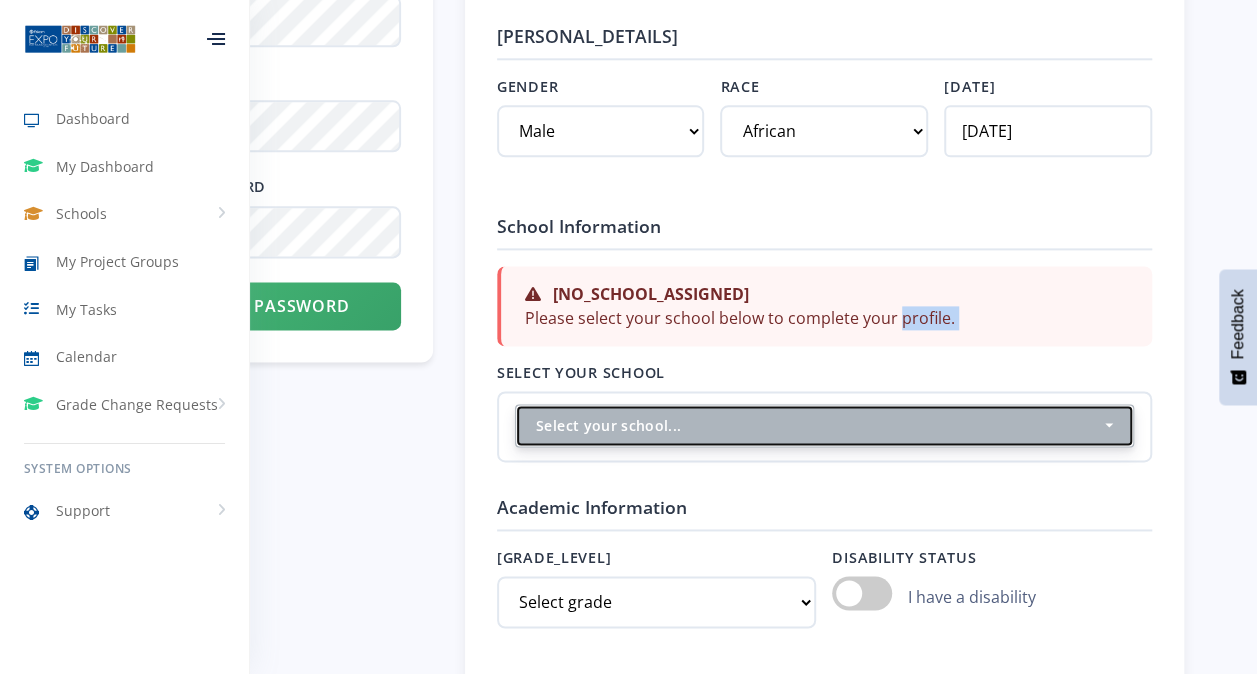 click on "Select your school..." at bounding box center [818, 425] 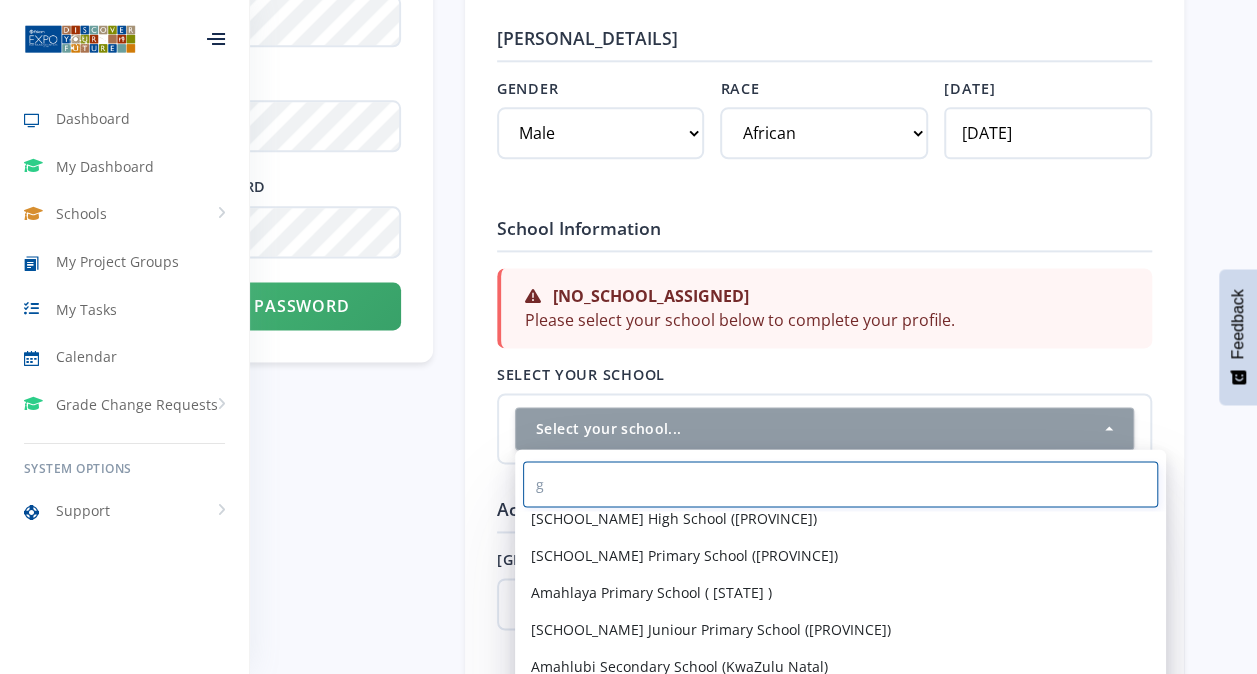 scroll, scrollTop: 0, scrollLeft: 0, axis: both 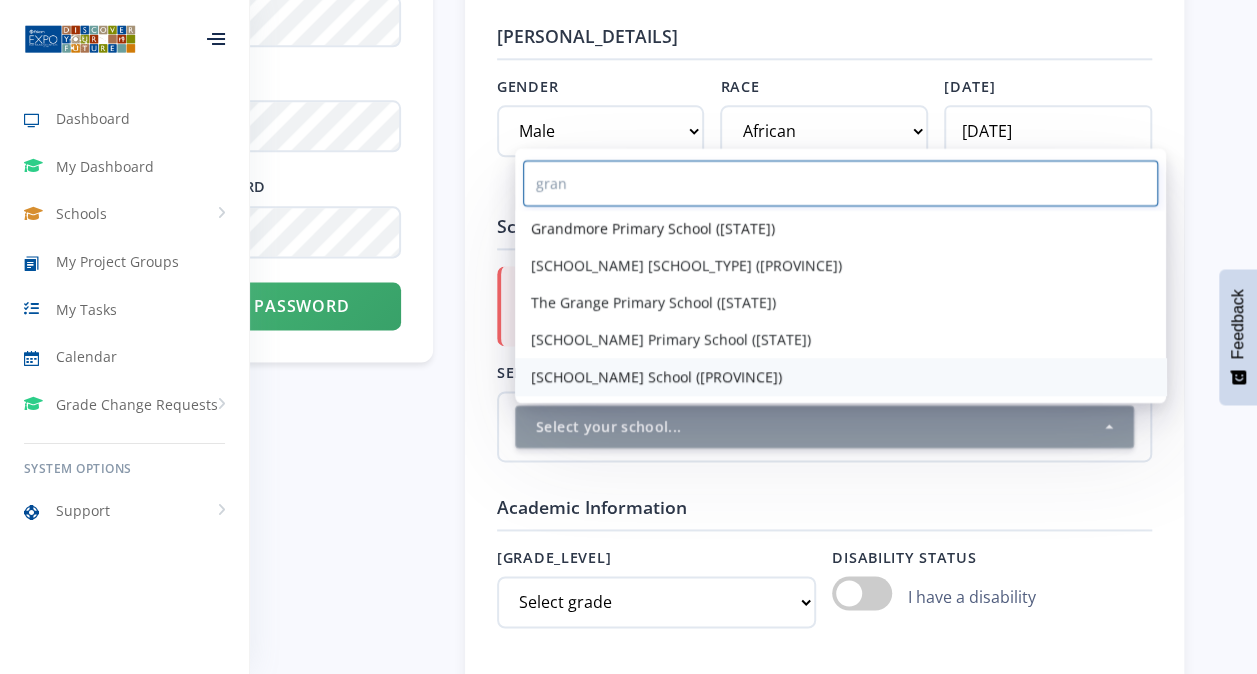 type on "gran" 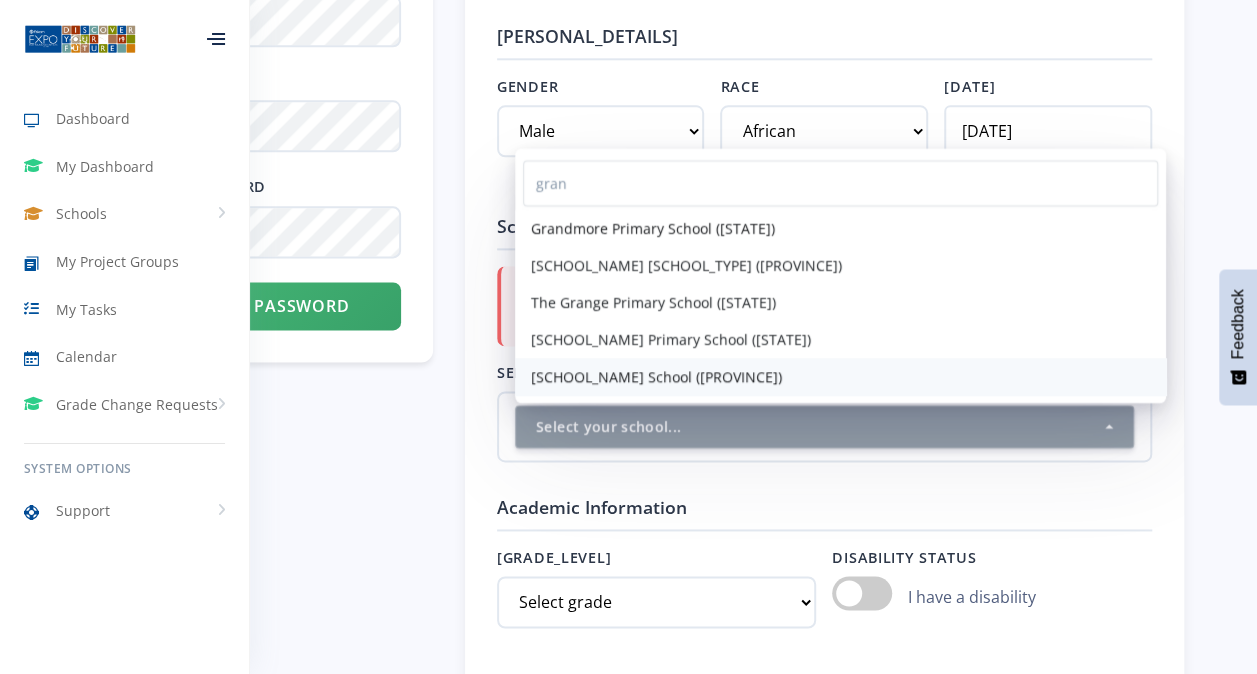 click on "[SCHOOL_NAME] School
([PROVINCE])" at bounding box center [656, 376] 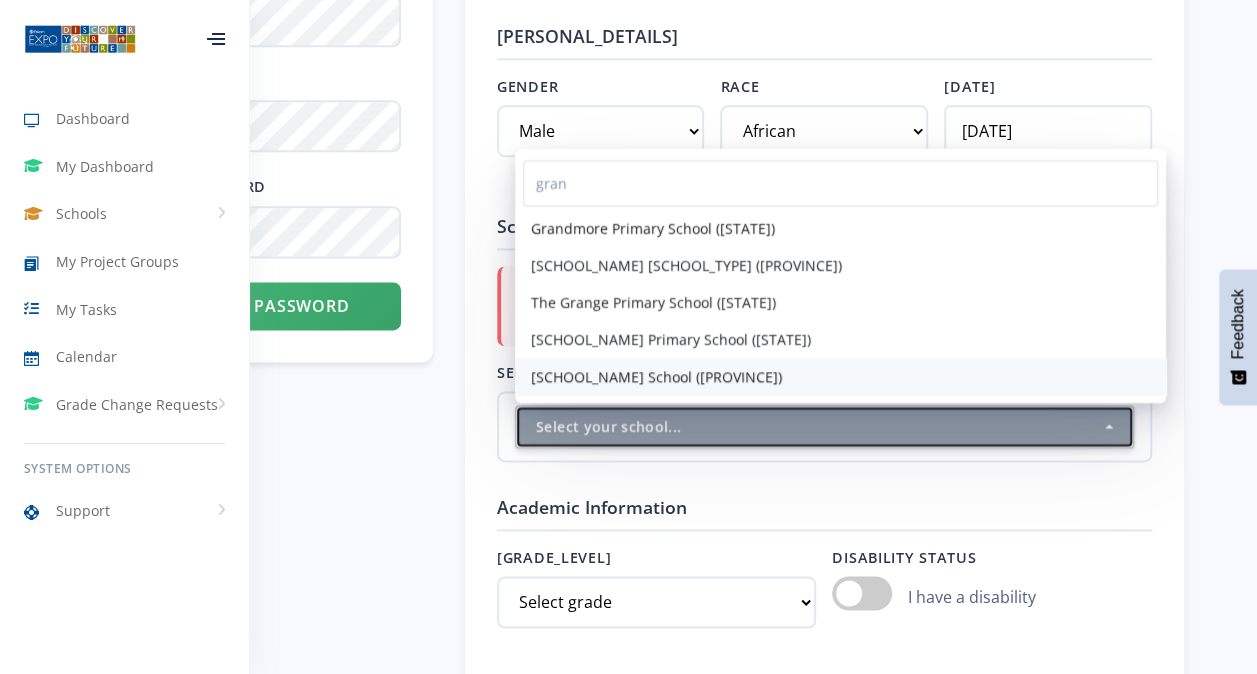 select on "17096" 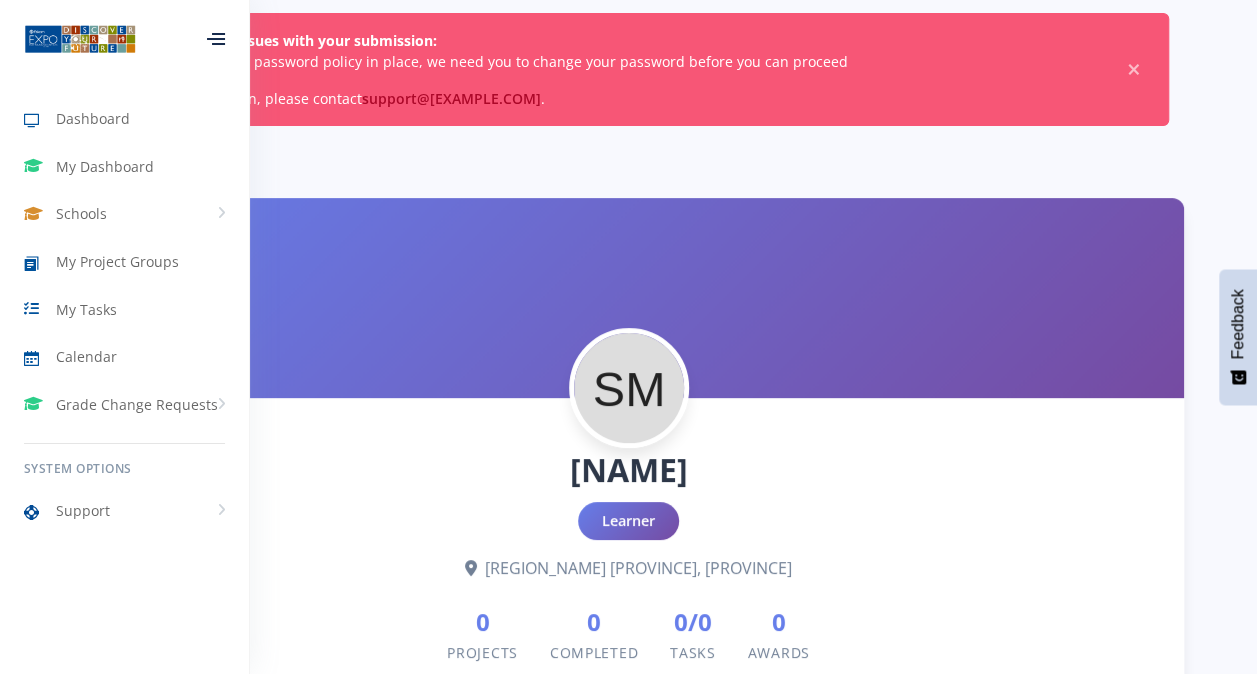 scroll, scrollTop: 0, scrollLeft: 0, axis: both 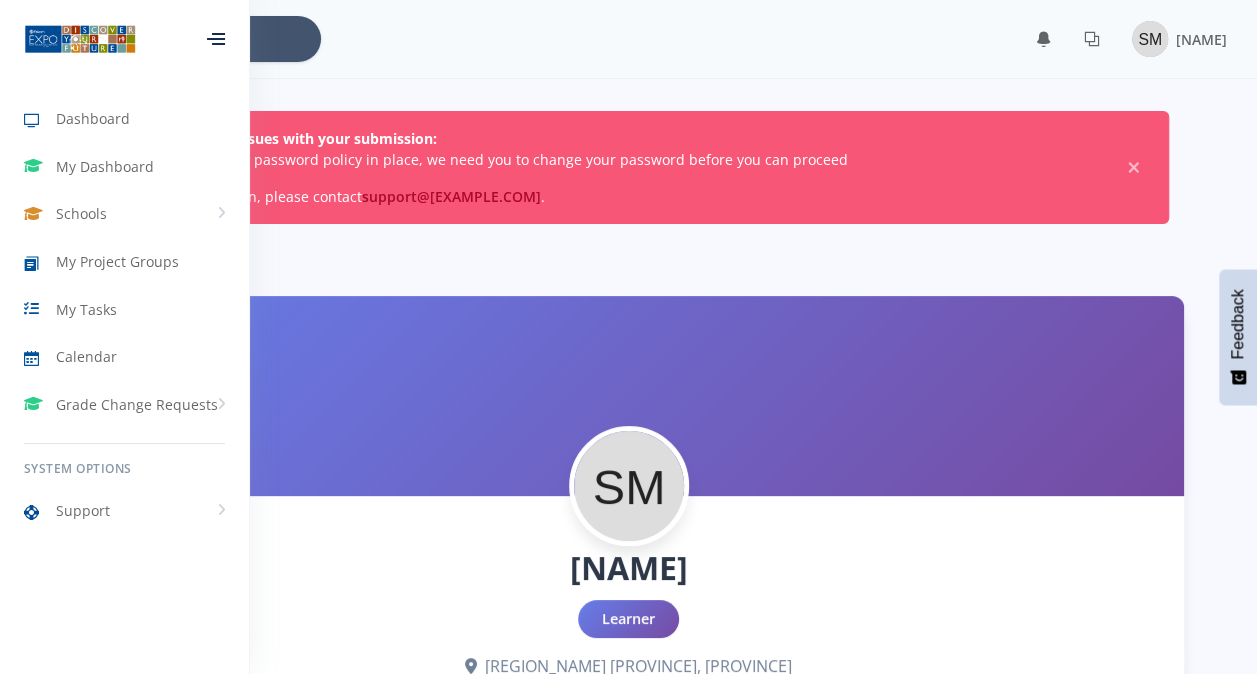 click at bounding box center (216, 39) 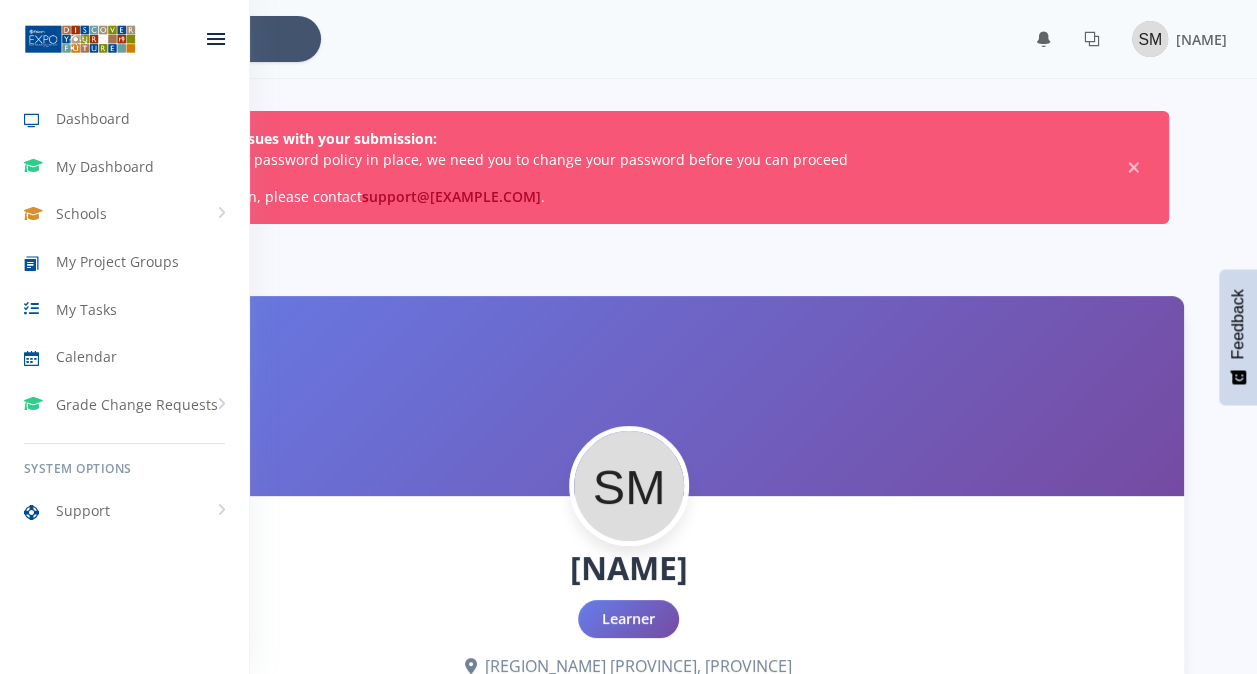click at bounding box center (216, 39) 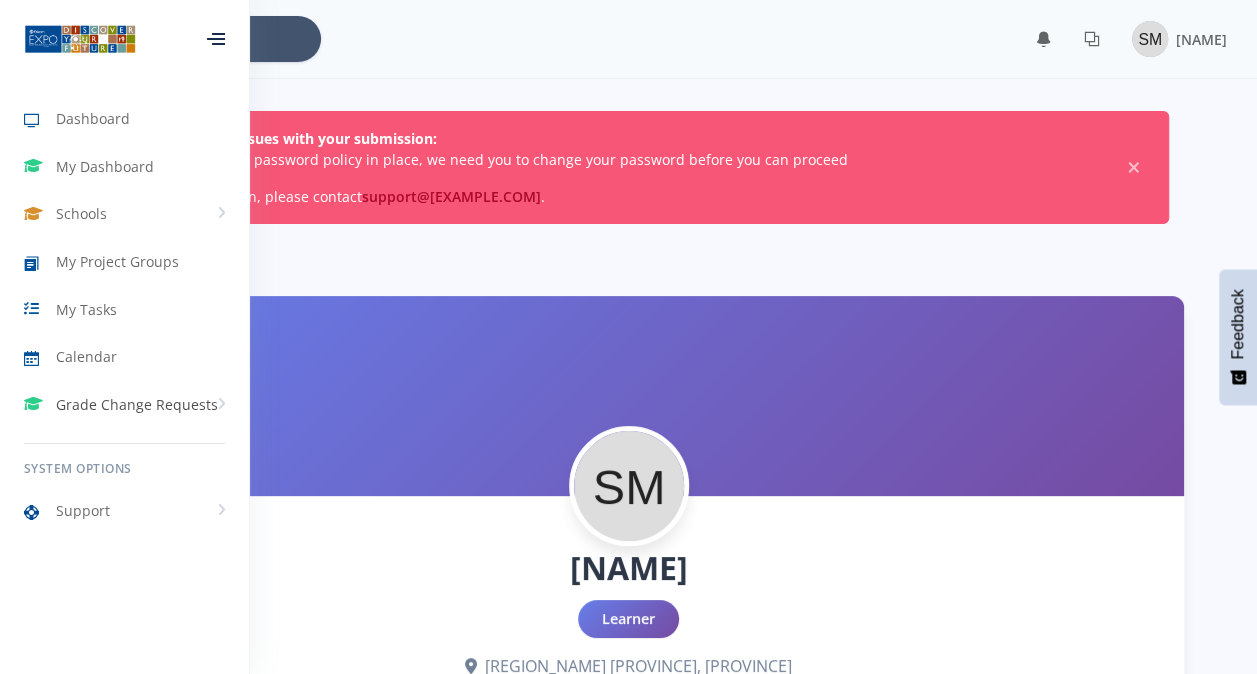 click on "Grade Change Requests" at bounding box center (137, 404) 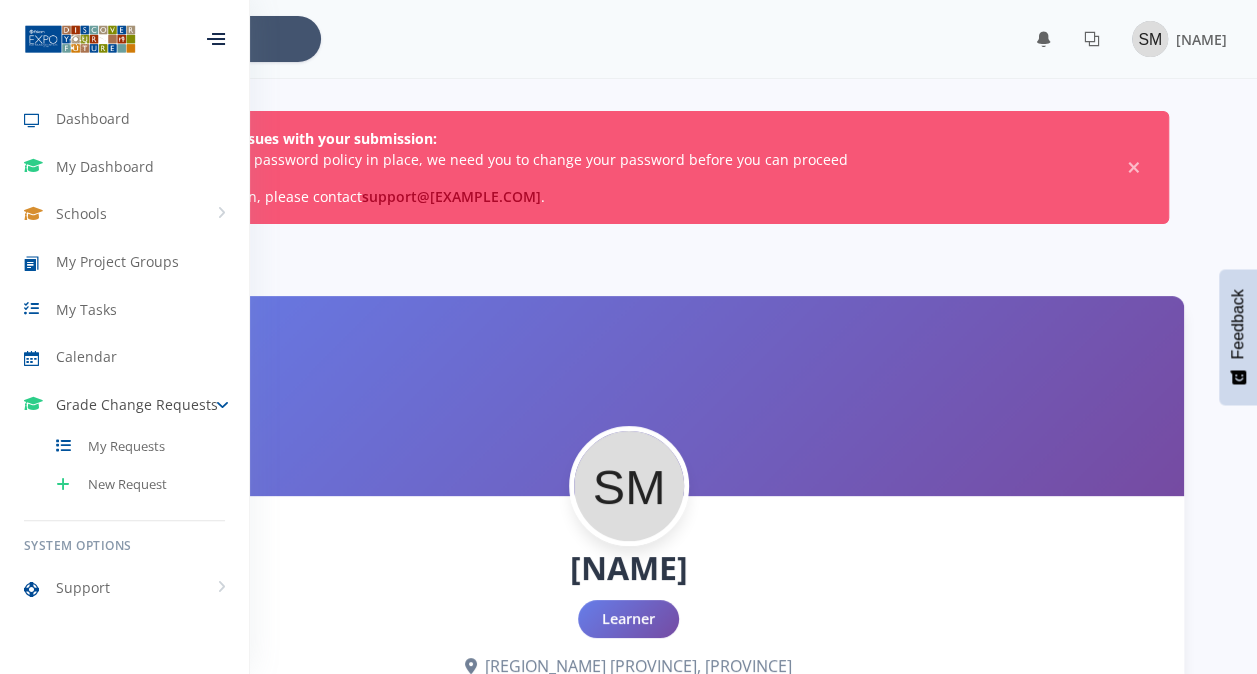 click on "Grade Change Requests" at bounding box center [137, 404] 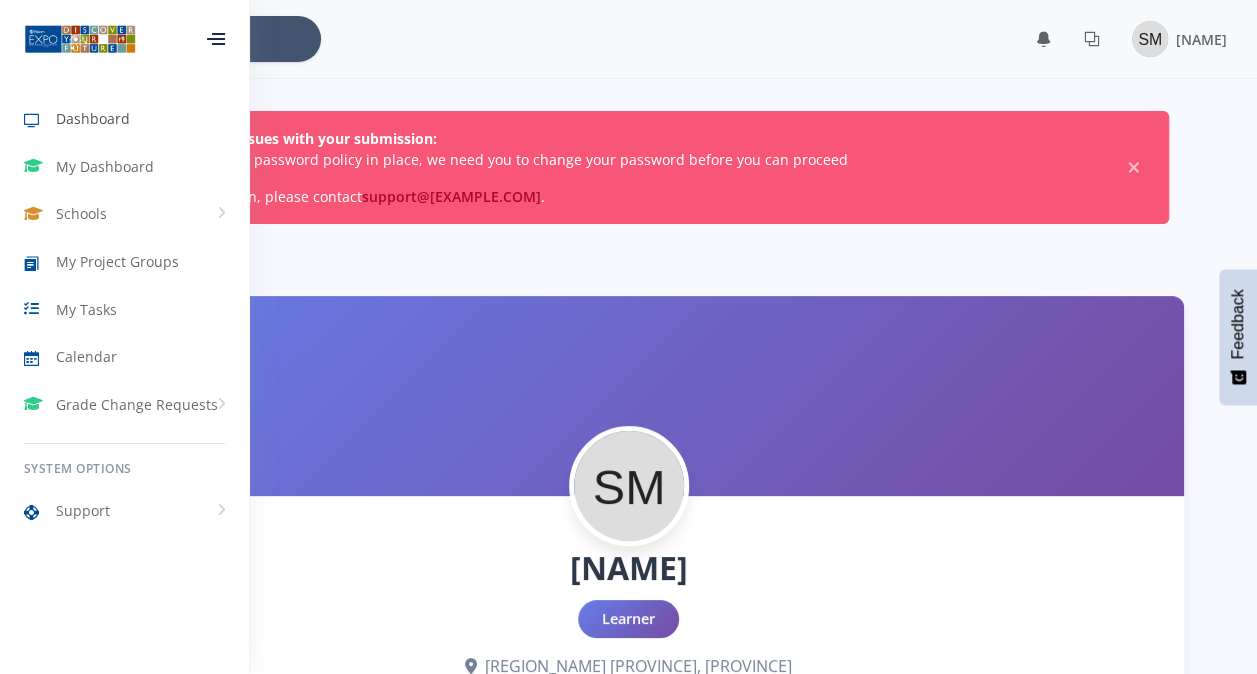 click on "Dashboard" at bounding box center (93, 118) 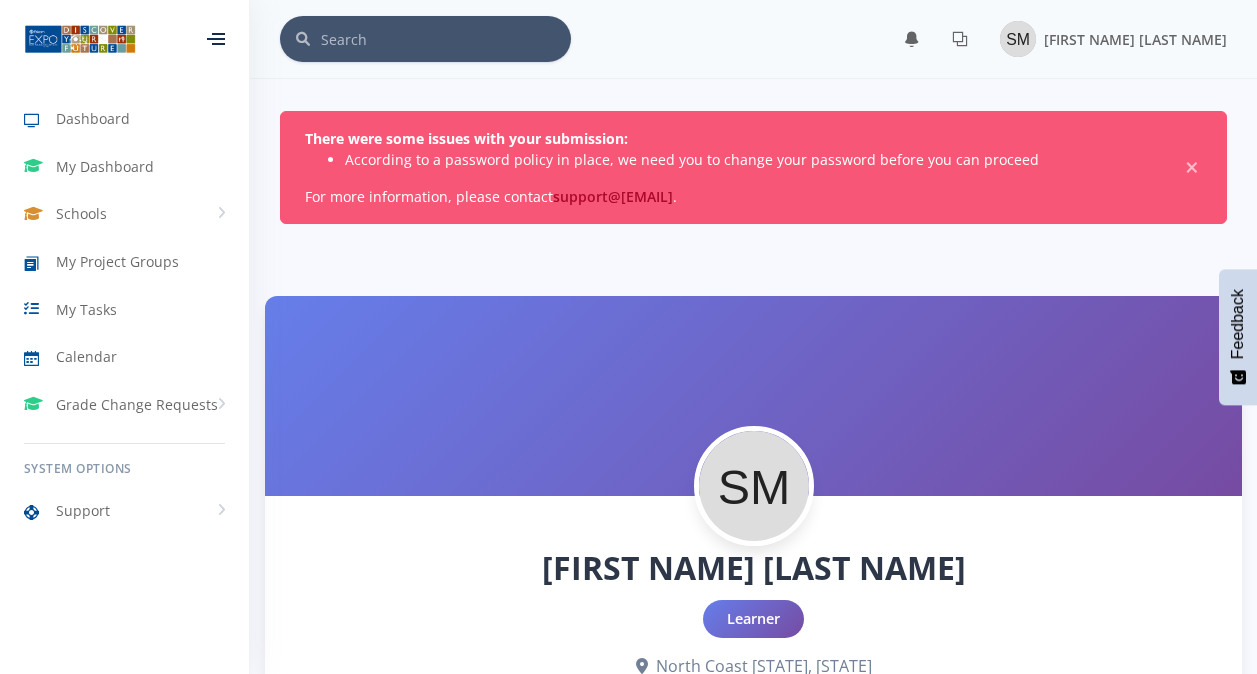 scroll, scrollTop: 0, scrollLeft: 0, axis: both 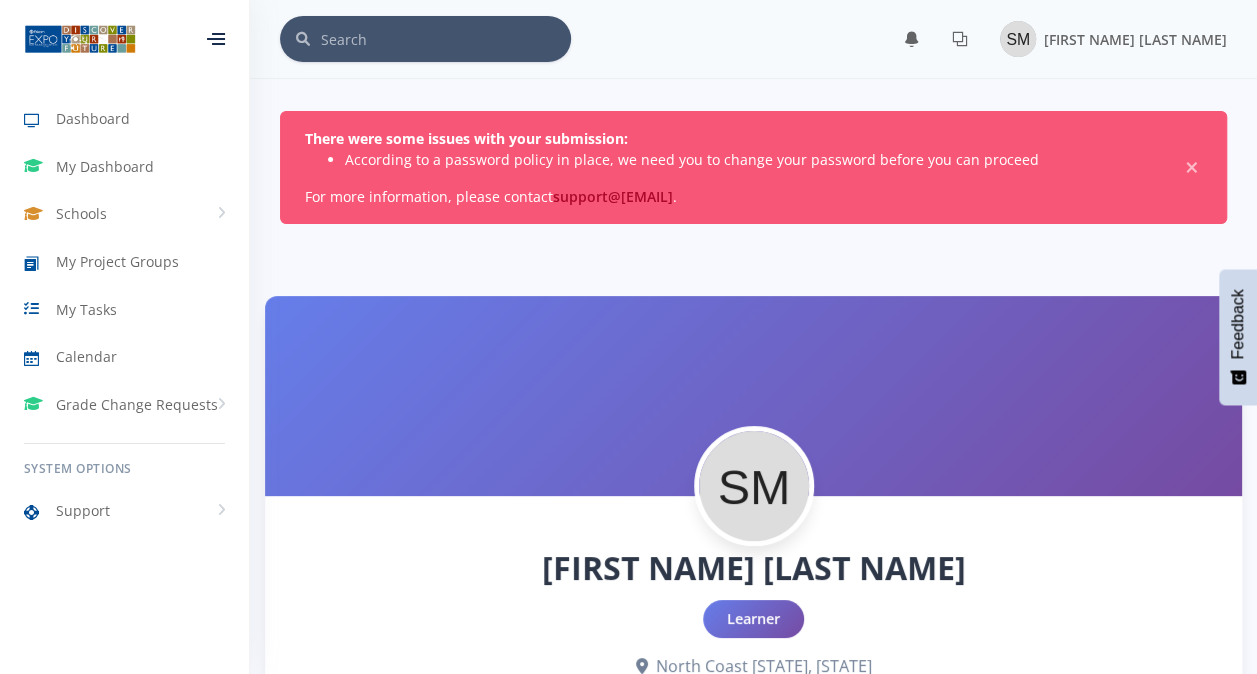 click on "×
You have  0
notifications." at bounding box center (753, 1843) 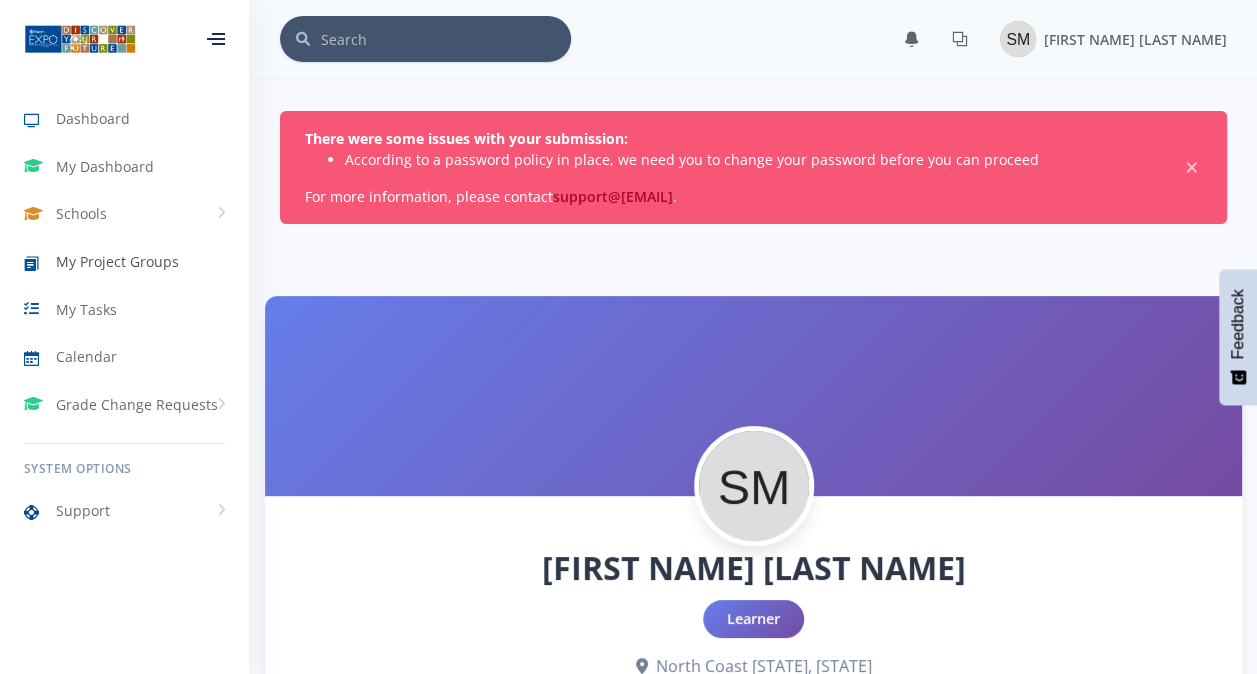 click on "My Project Groups" at bounding box center [124, 262] 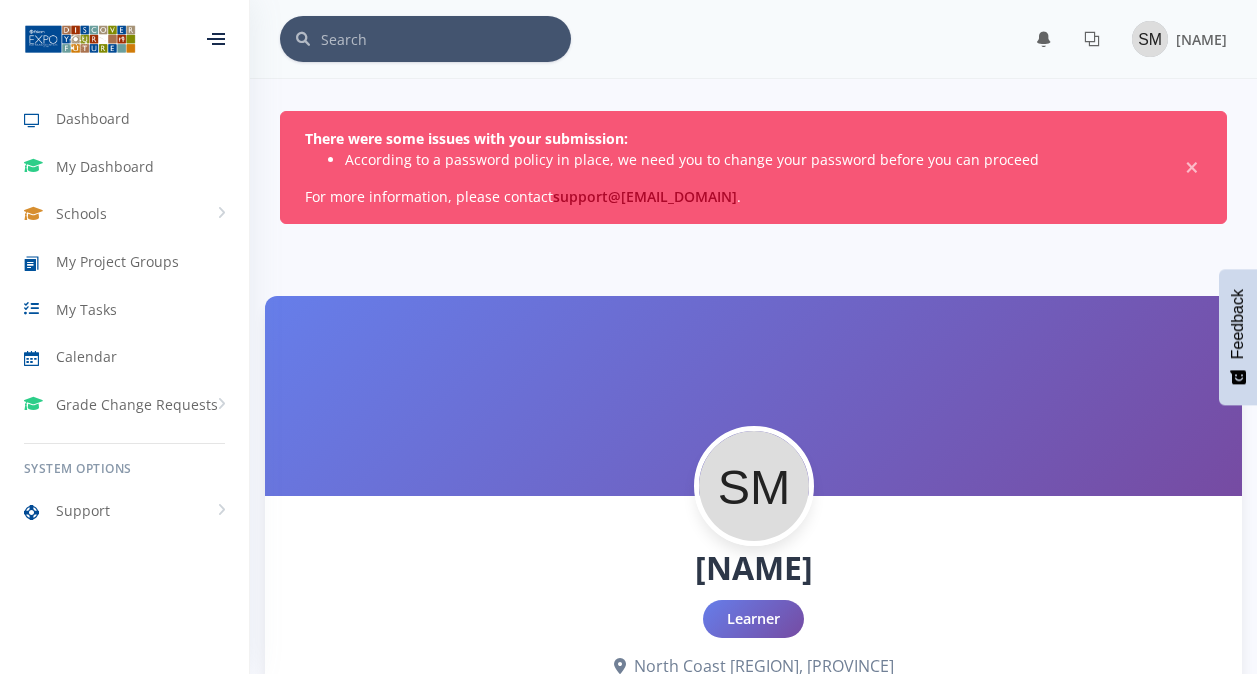 scroll, scrollTop: 0, scrollLeft: 0, axis: both 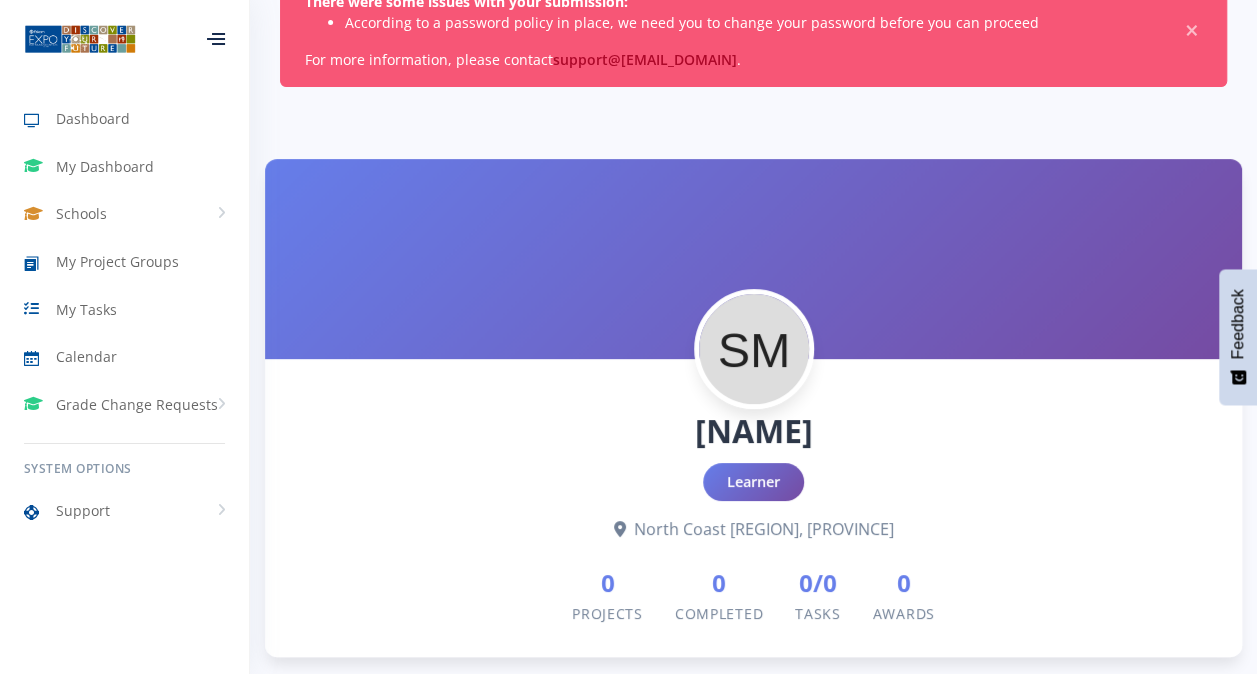 click on "Learner" at bounding box center [753, 482] 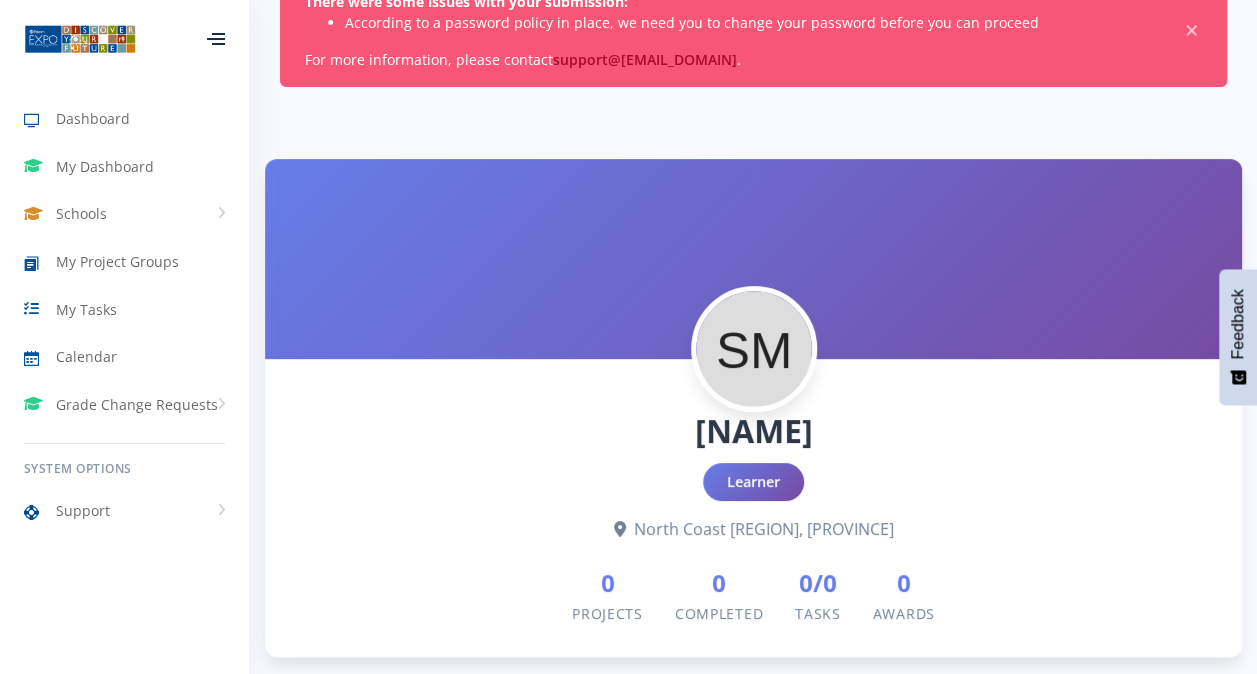 click at bounding box center (754, 349) 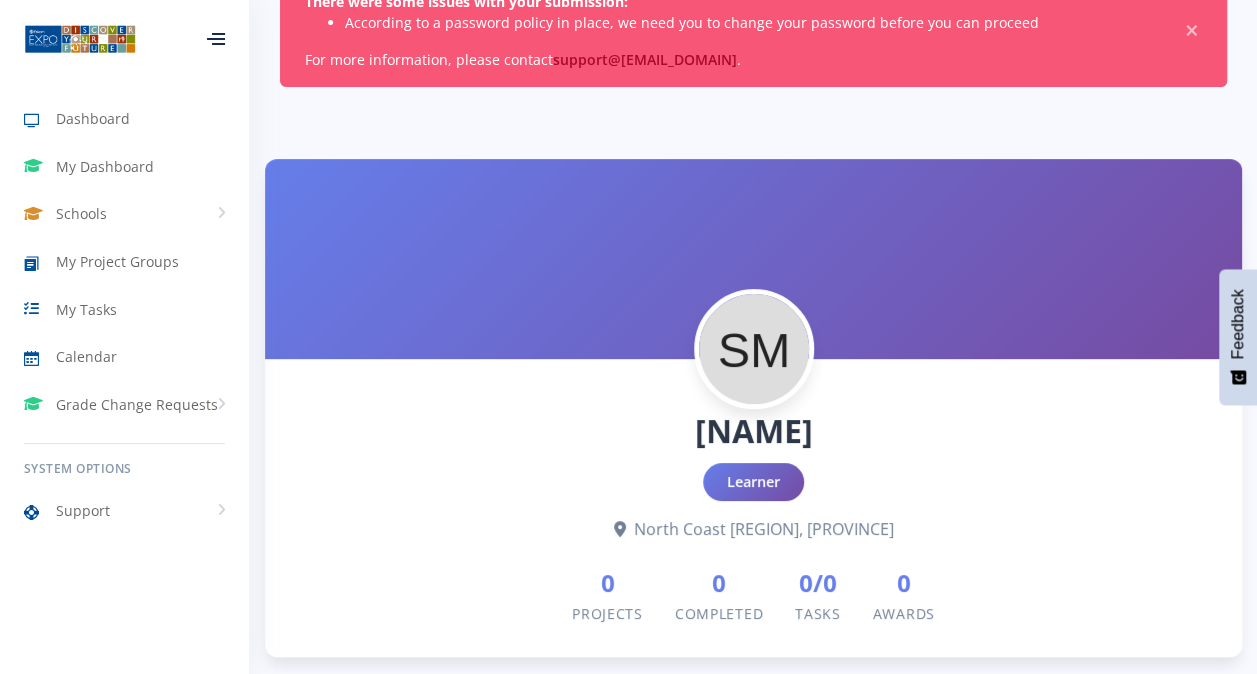 click on "0/0" at bounding box center [818, 583] 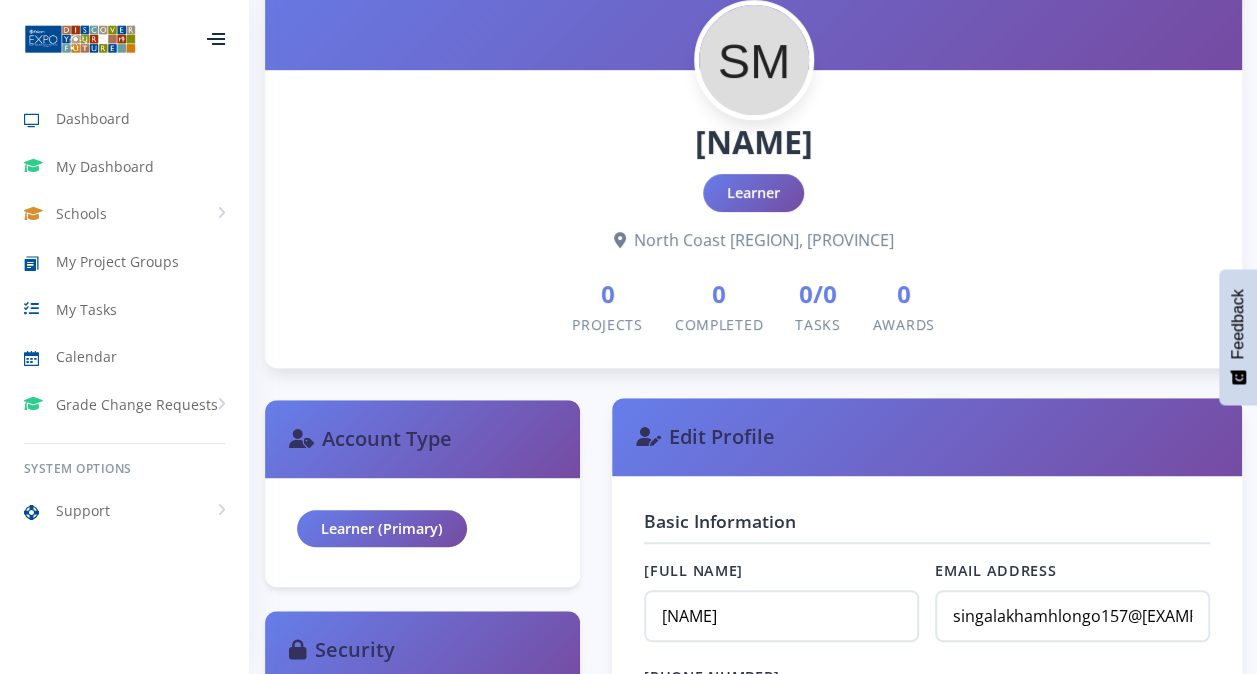 scroll, scrollTop: 450, scrollLeft: 0, axis: vertical 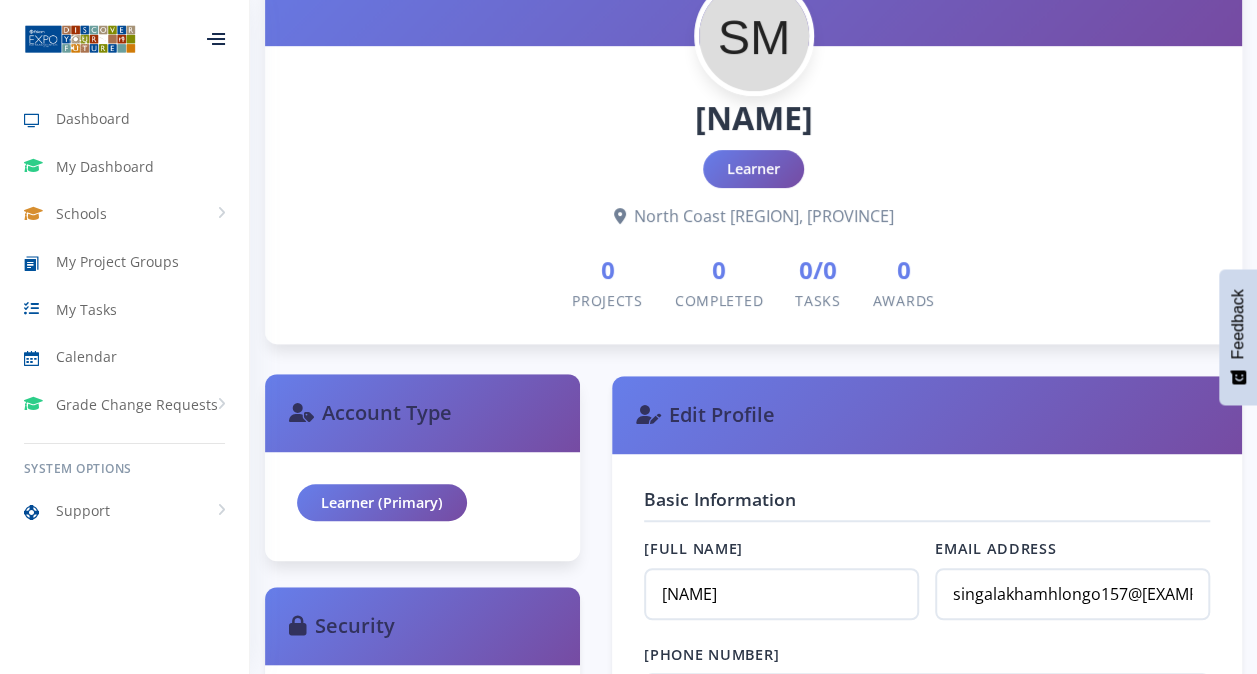 click on "Learner (Primary)" at bounding box center [382, 503] 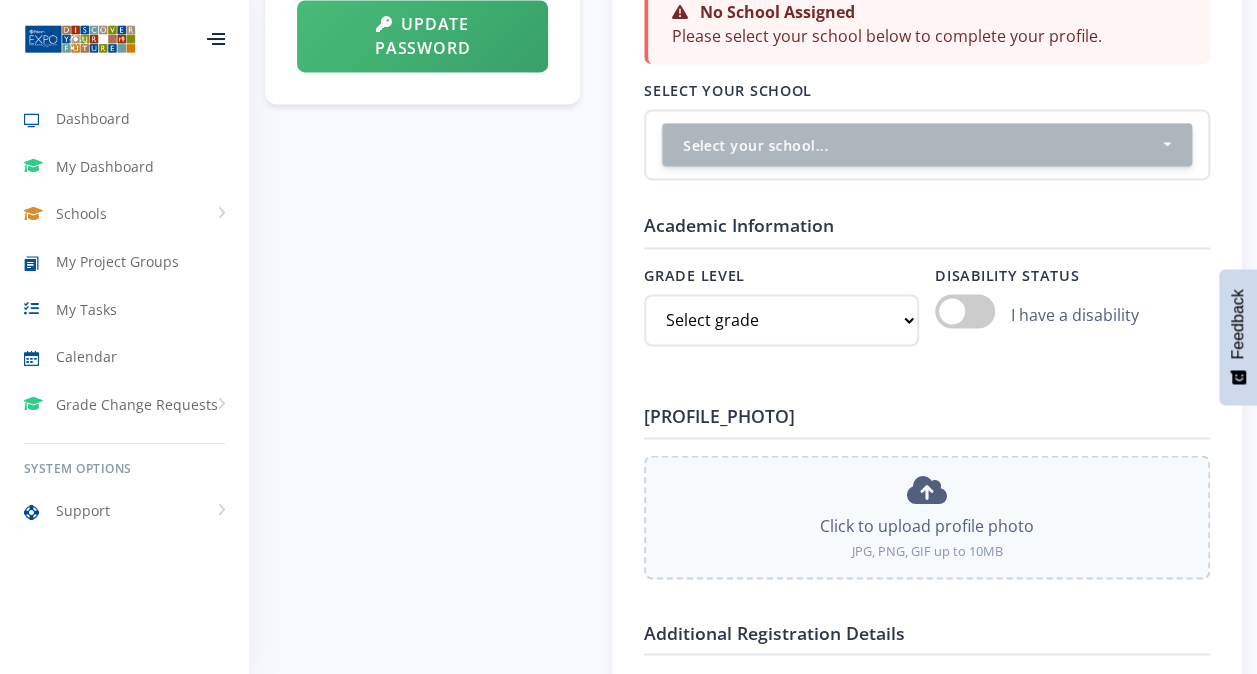 scroll, scrollTop: 1467, scrollLeft: 0, axis: vertical 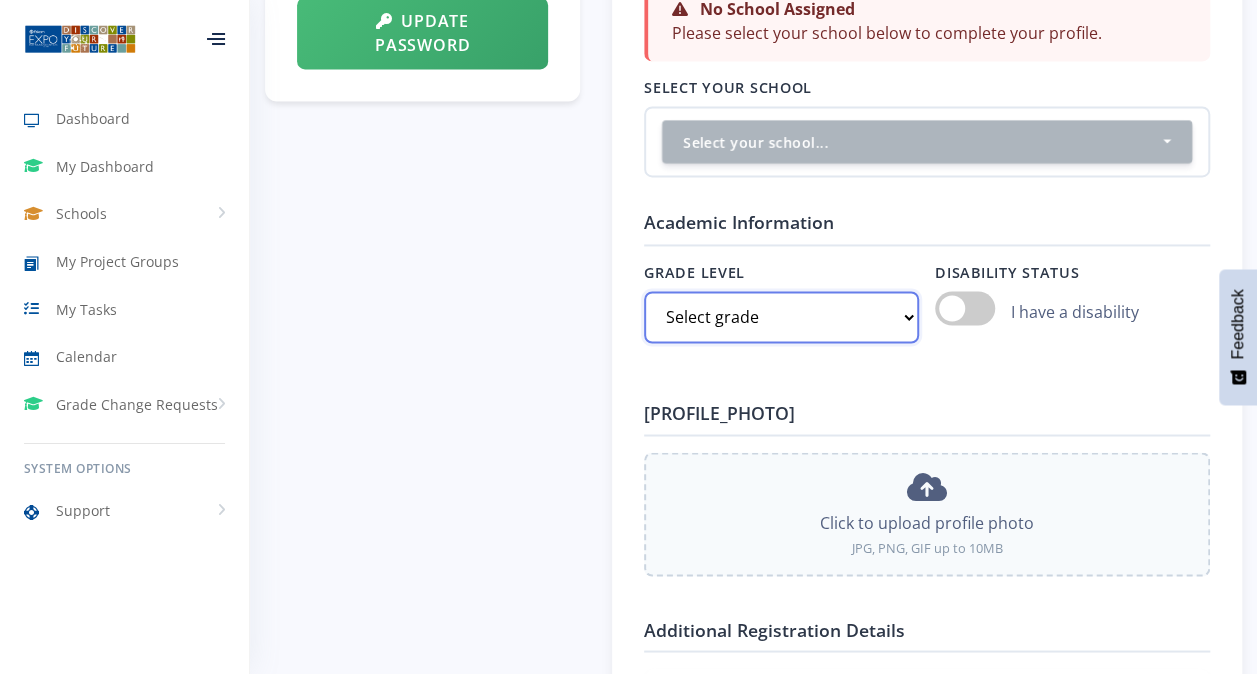 click on "Select grade
[GRADE]
[GRADE]
[GRADE]
[GRADE]" at bounding box center (781, 317) 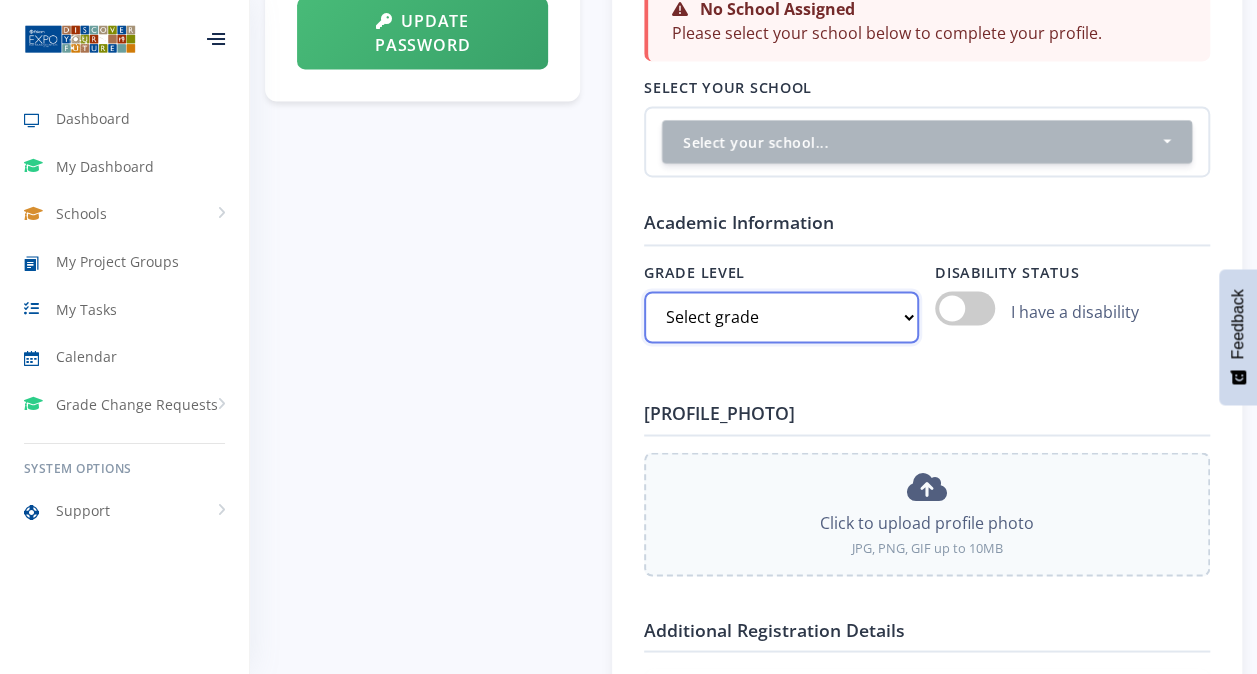 select on "Grade 9" 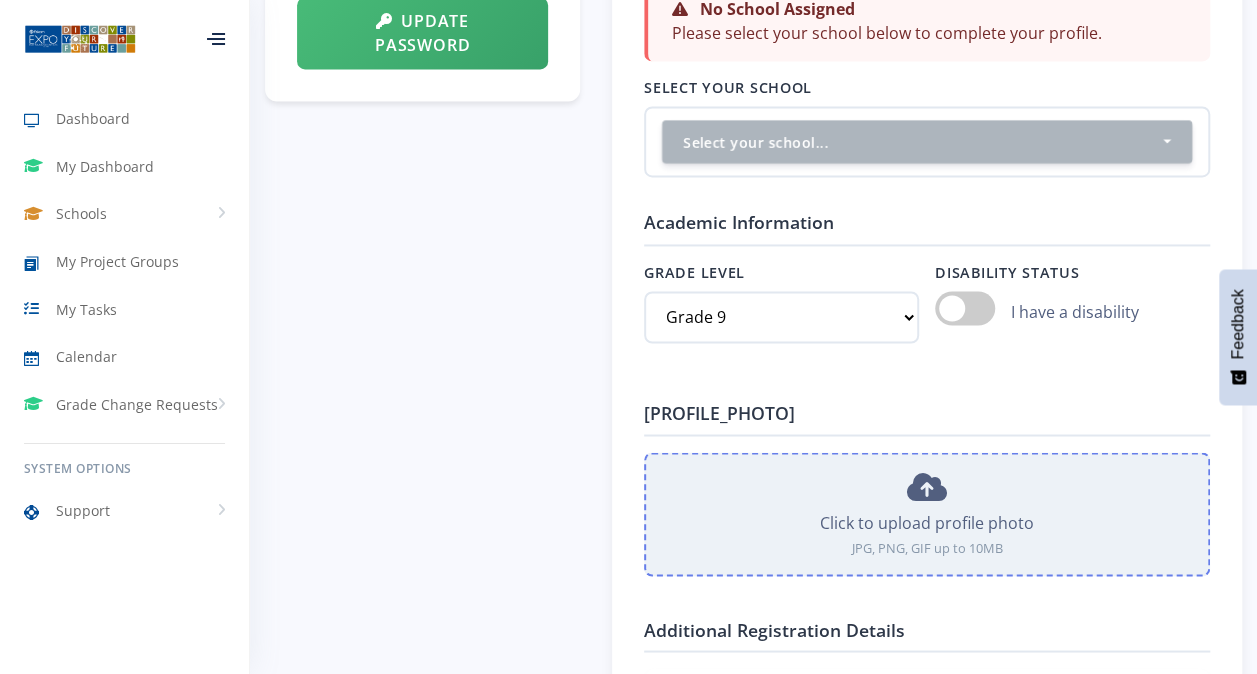 click on "Click to upload profile photo
[FILE_TYPE], [FILE_TYPE], [FILE_TYPE] up to [SIZE]" at bounding box center [927, 514] 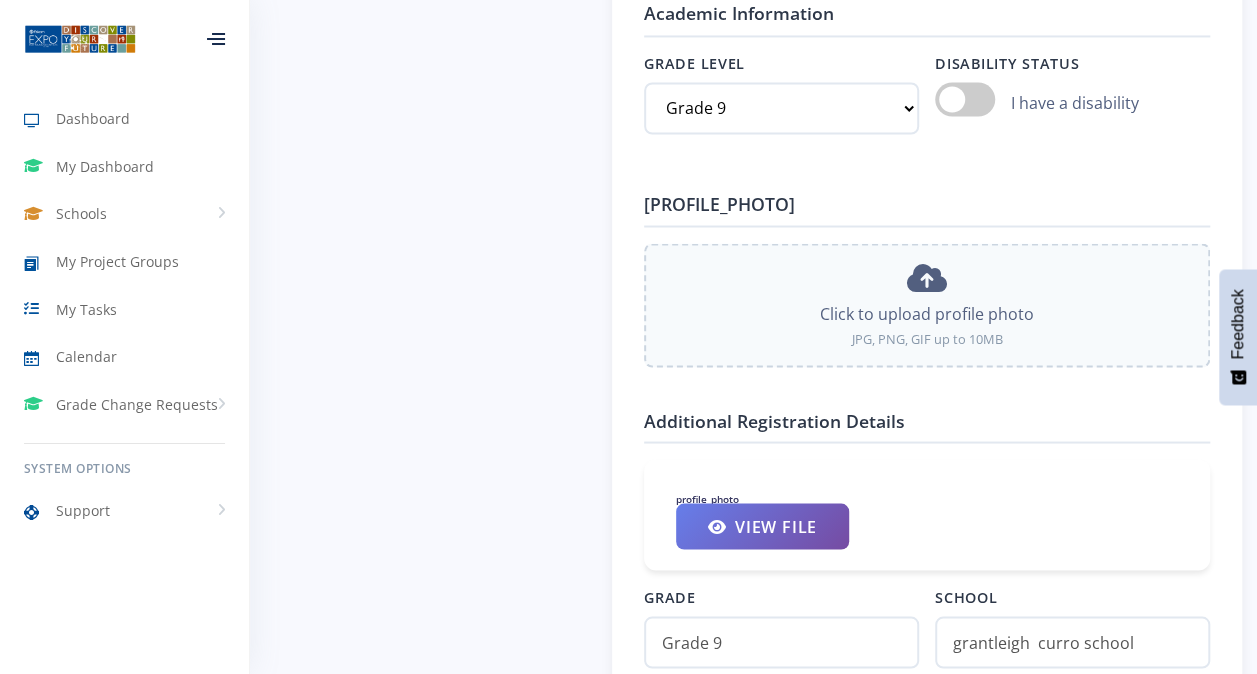 scroll, scrollTop: 1677, scrollLeft: 0, axis: vertical 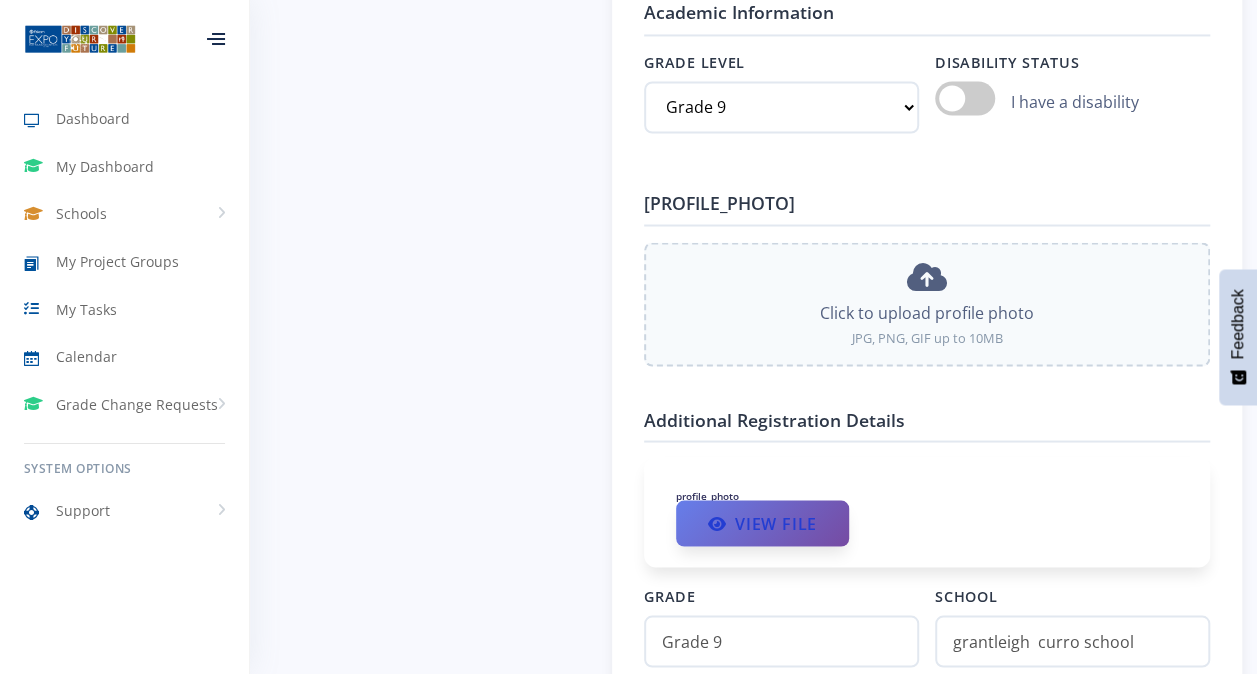 click on "View File" at bounding box center [762, 523] 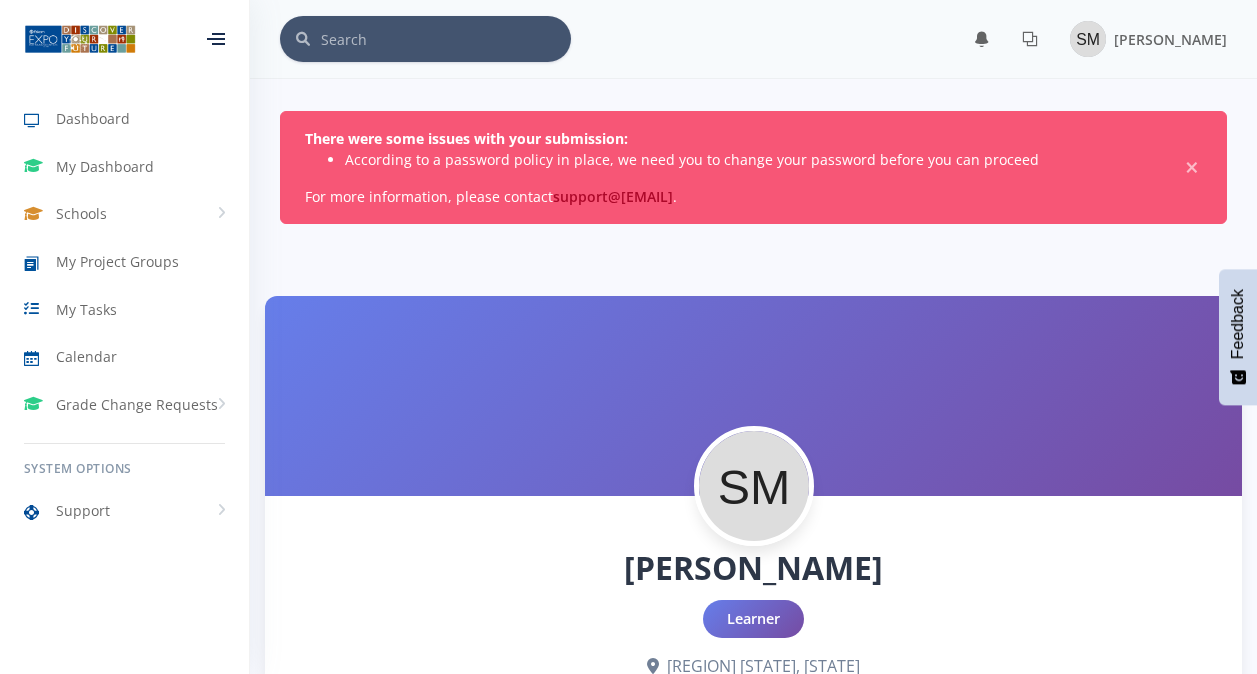 scroll, scrollTop: 0, scrollLeft: 0, axis: both 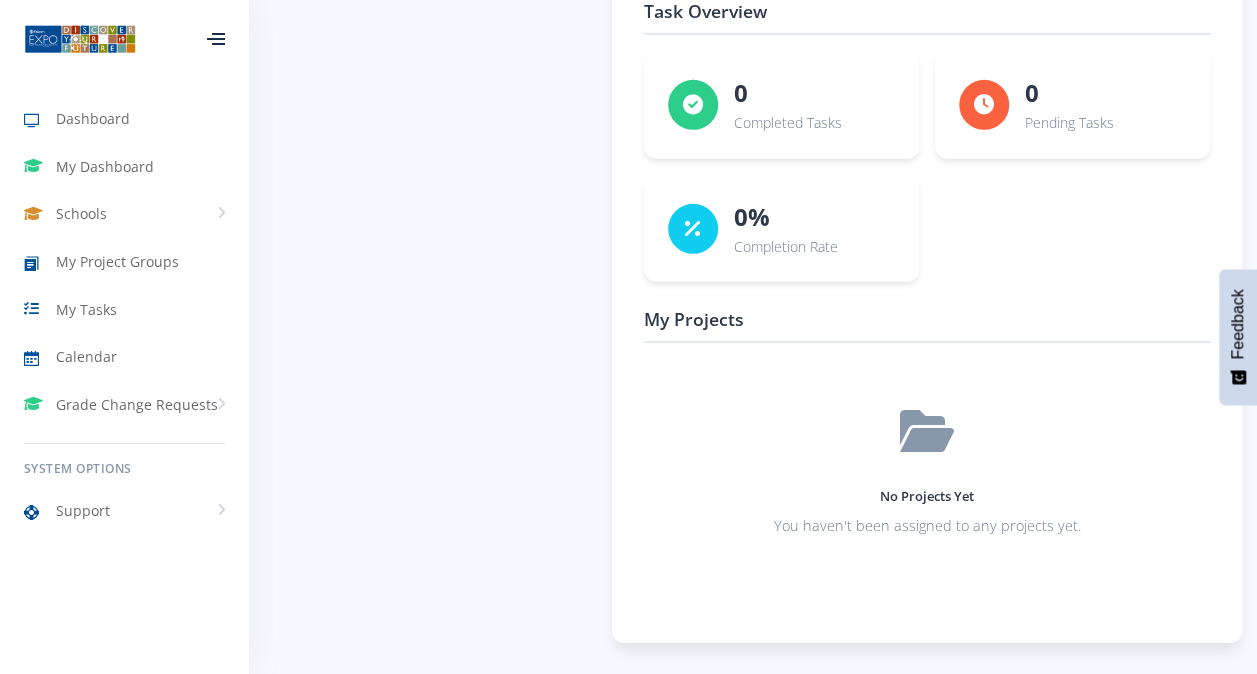 click on "No Projects Yet
You haven't been assigned to any projects yet." at bounding box center [927, 473] 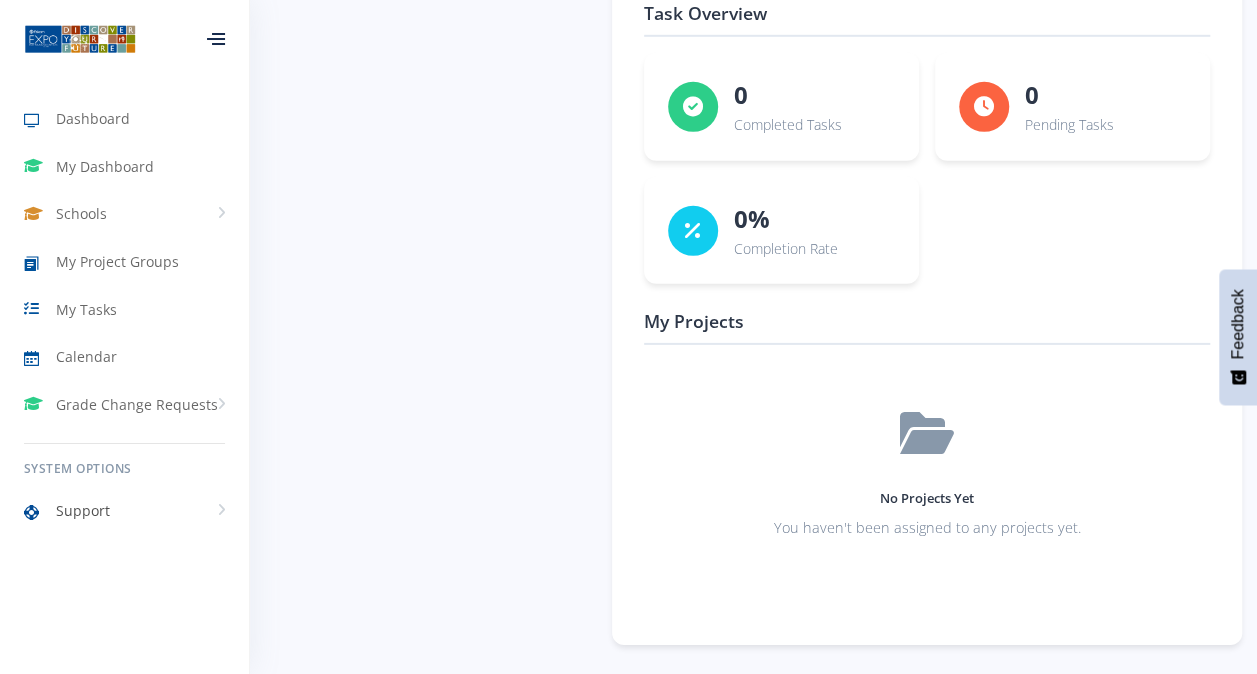 click on "Support" at bounding box center [124, 511] 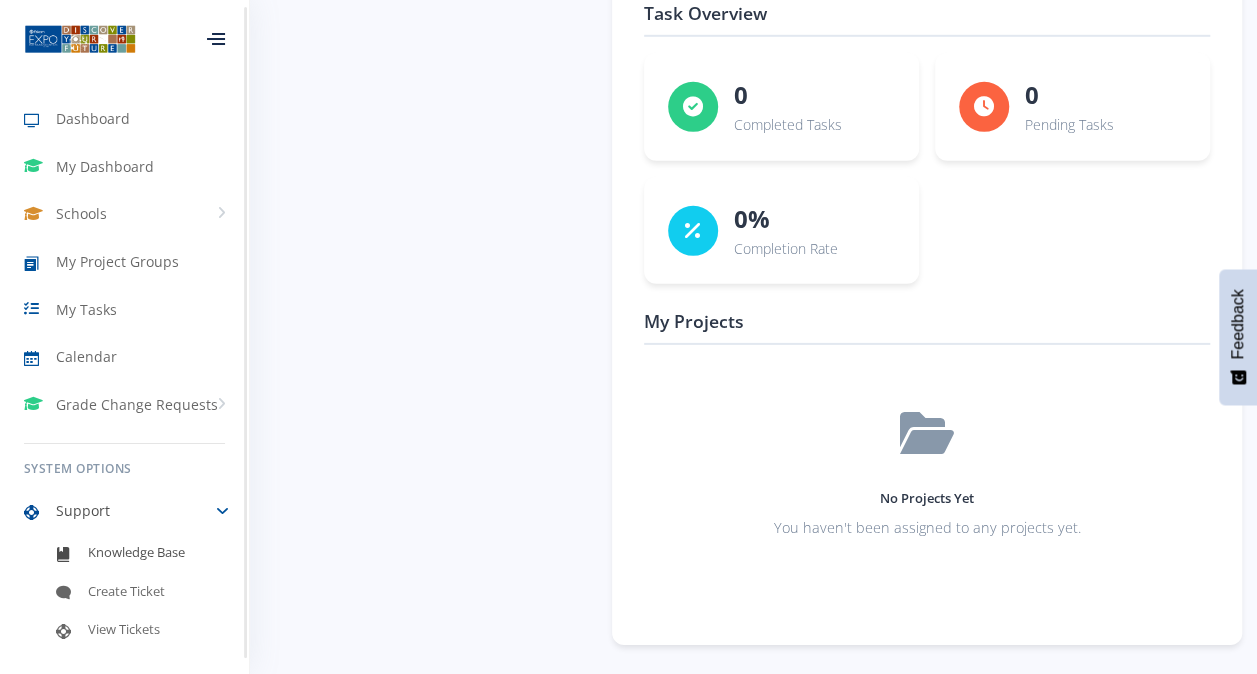 scroll, scrollTop: 6, scrollLeft: 0, axis: vertical 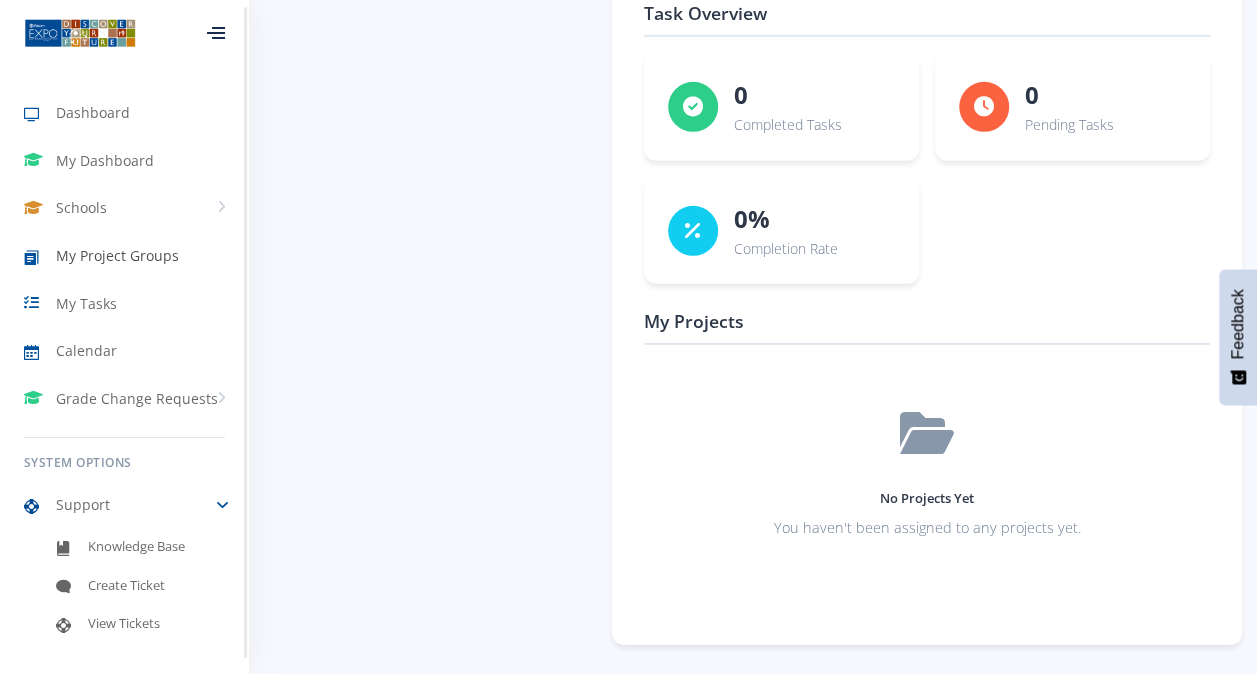 click on "My Project Groups" at bounding box center (117, 255) 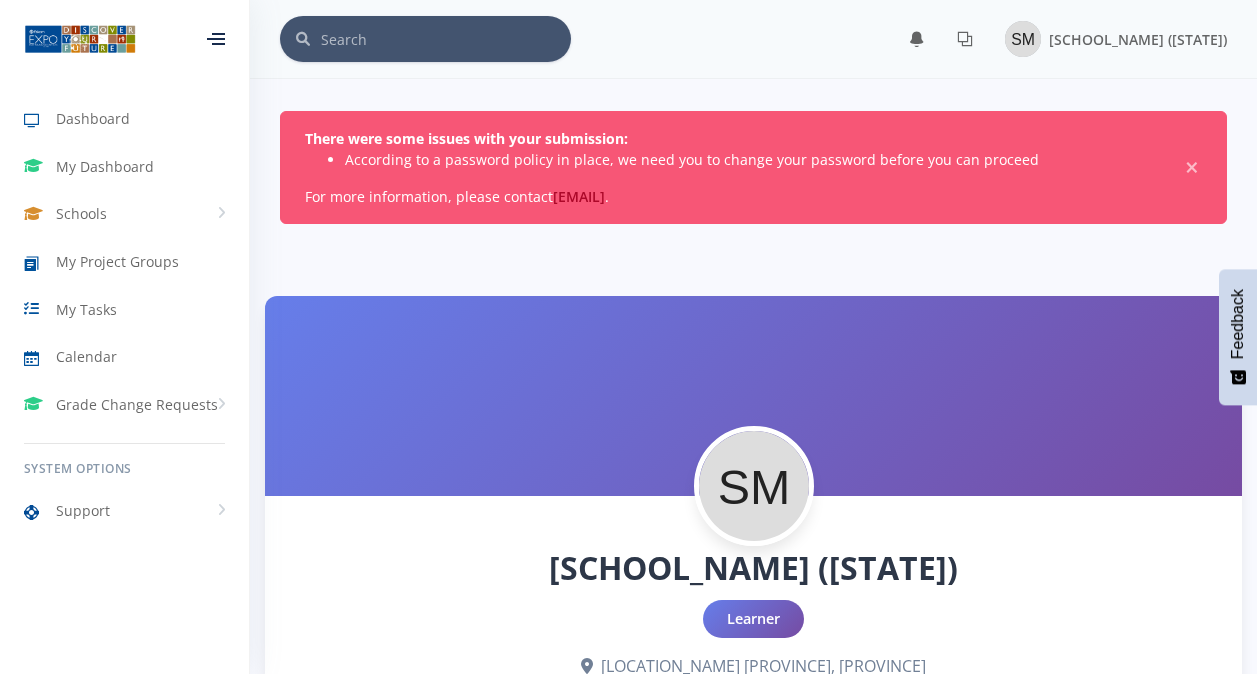 scroll, scrollTop: 0, scrollLeft: 0, axis: both 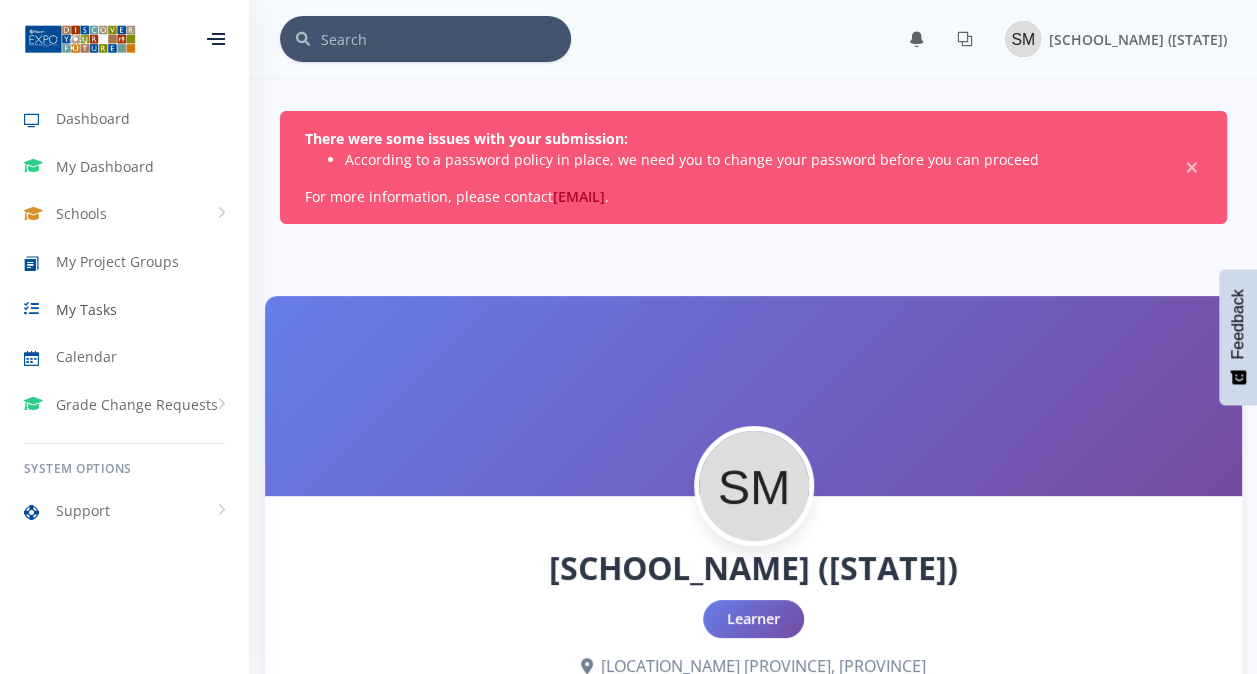 click on "My Tasks" at bounding box center [124, 309] 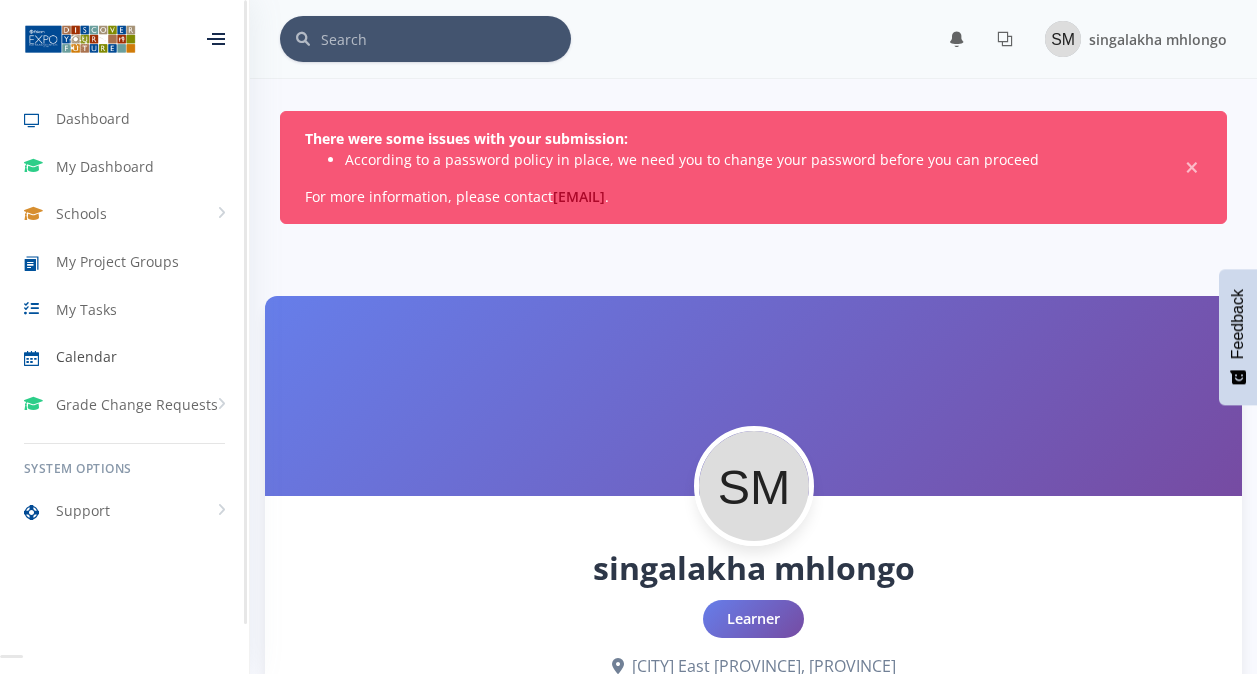 scroll, scrollTop: 0, scrollLeft: 0, axis: both 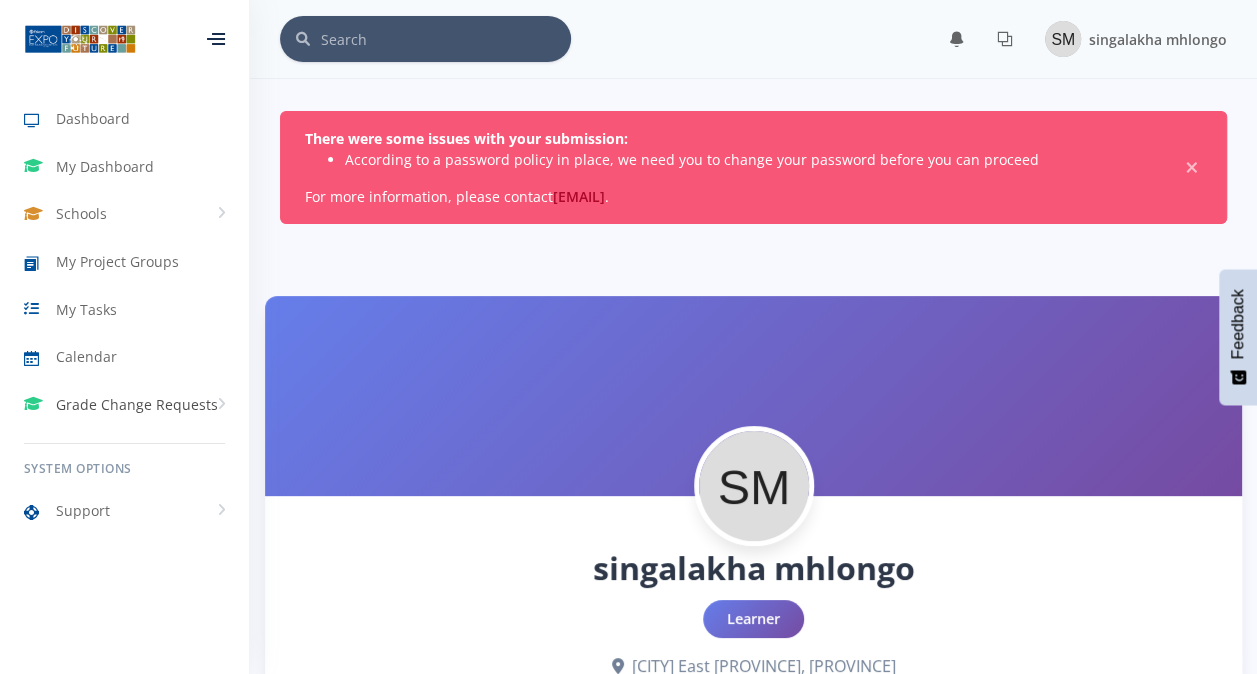 click on "Grade Change Requests" at bounding box center (137, 404) 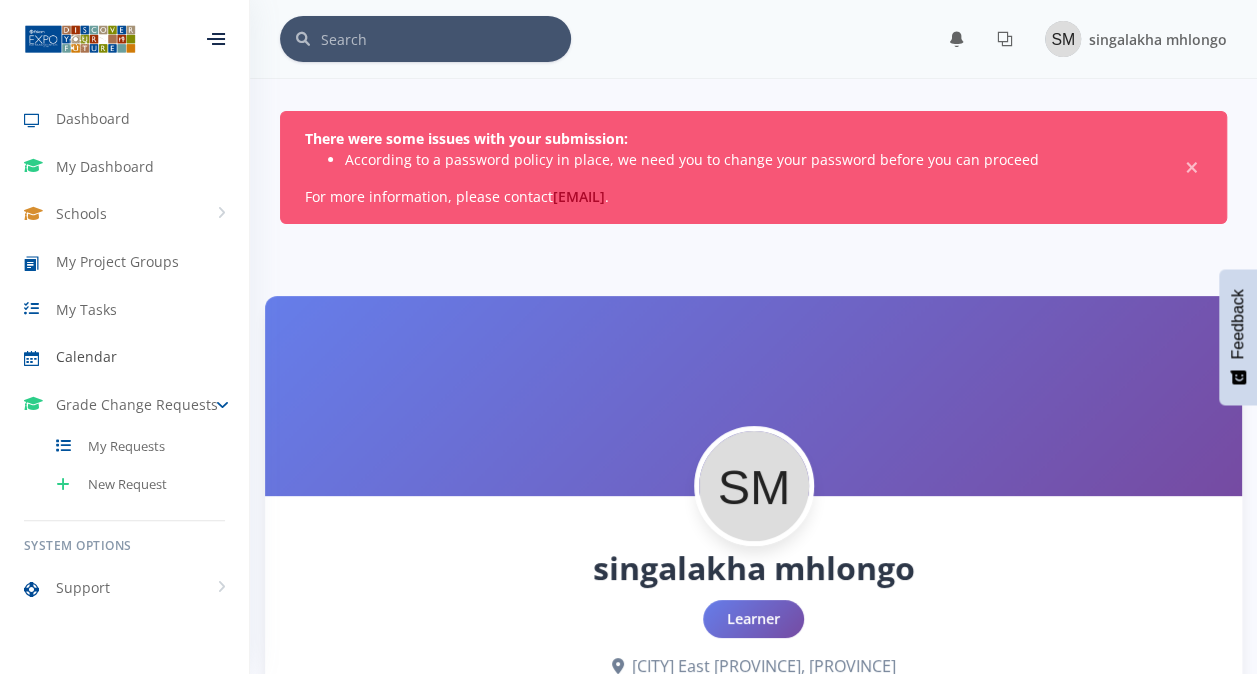 click on "Calendar" at bounding box center (86, 356) 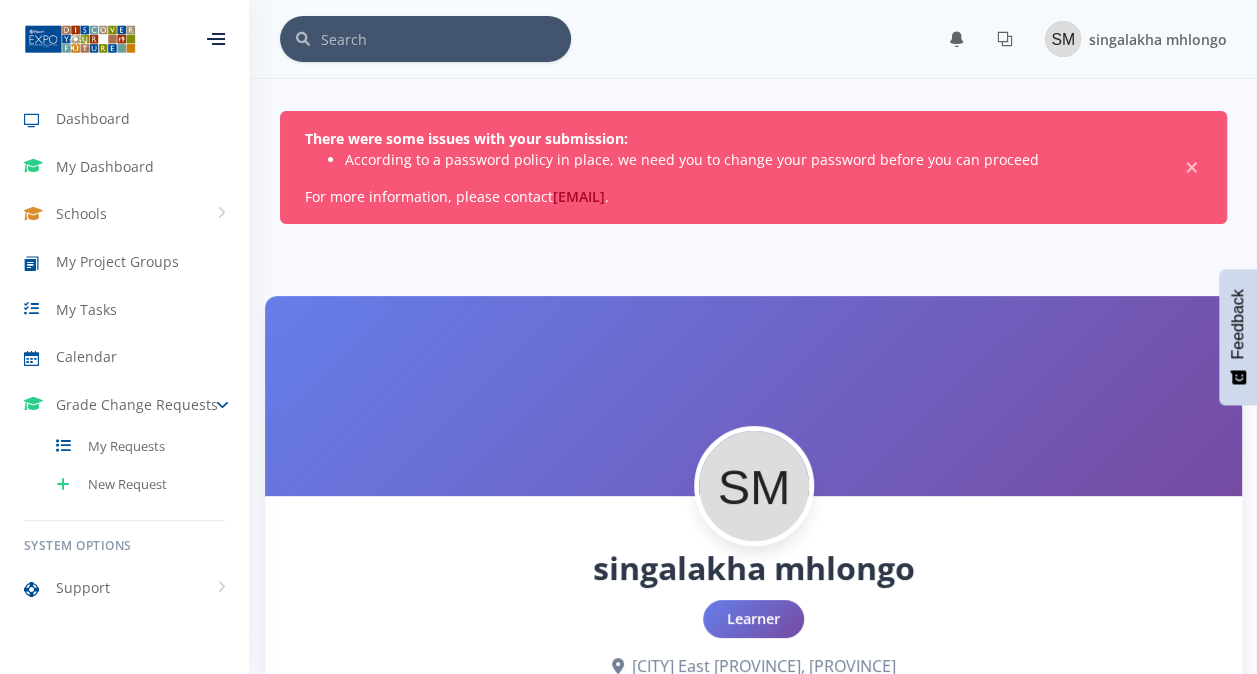 click at bounding box center (216, 39) 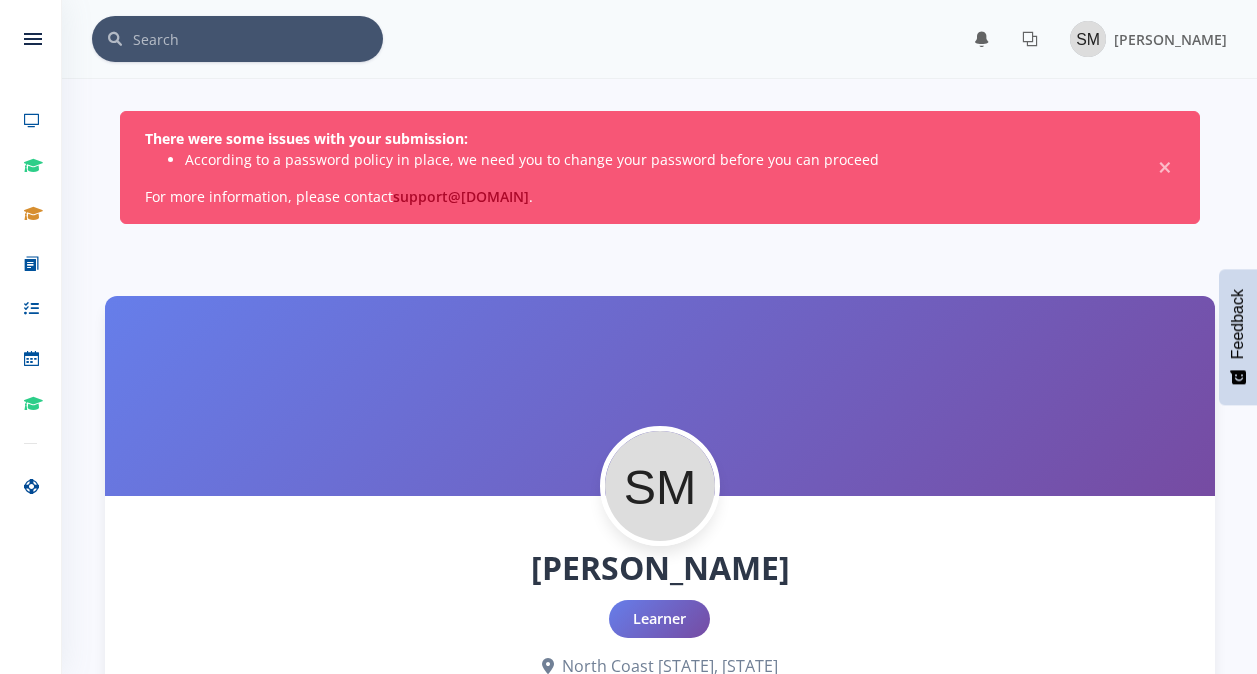 scroll, scrollTop: 0, scrollLeft: 0, axis: both 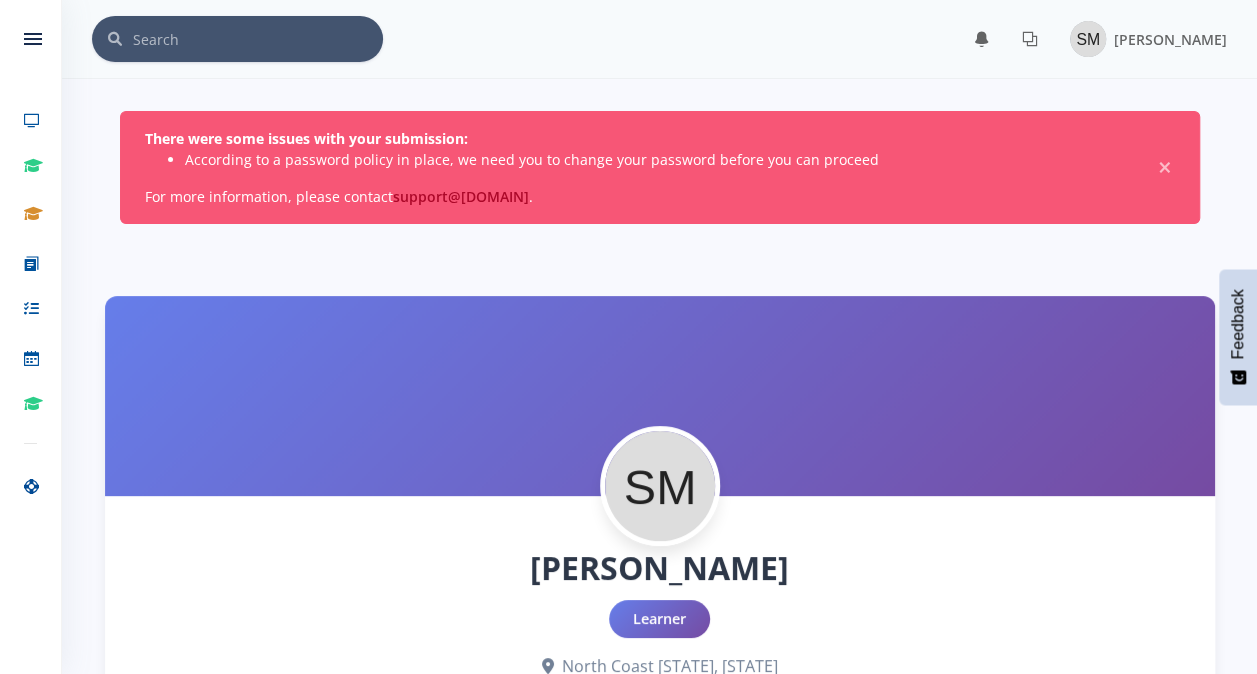 drag, startPoint x: 473, startPoint y: 0, endPoint x: 734, endPoint y: 86, distance: 274.80356 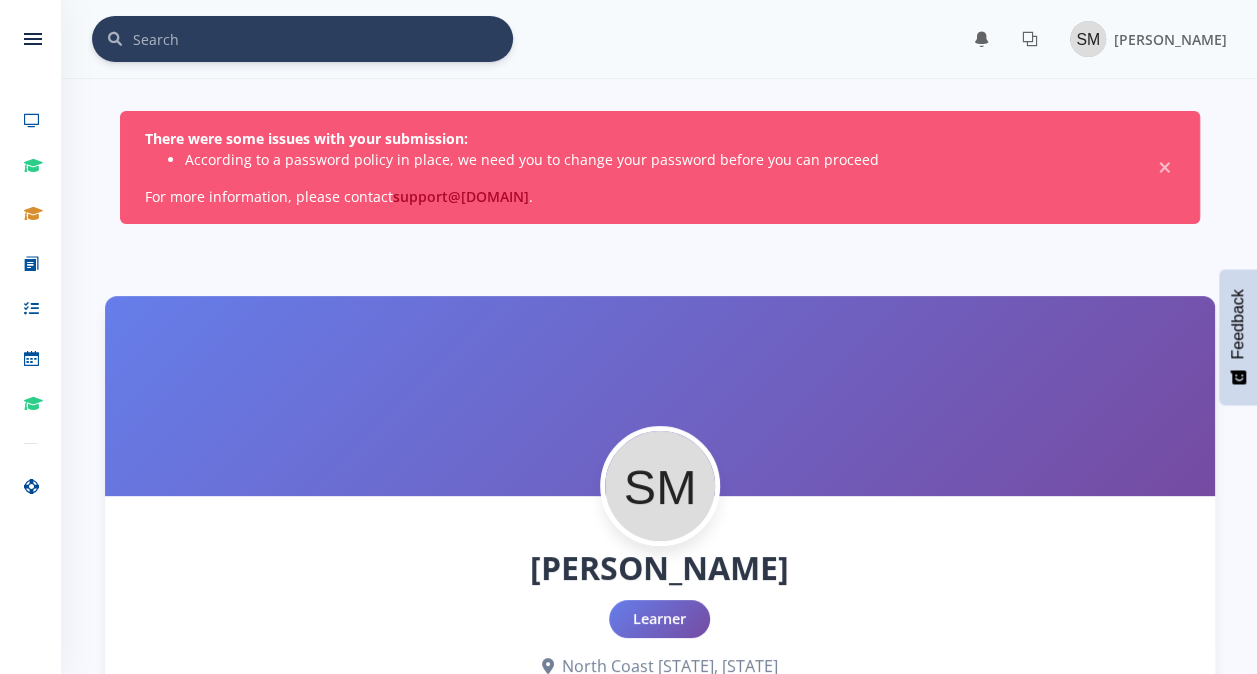 click at bounding box center [323, 39] 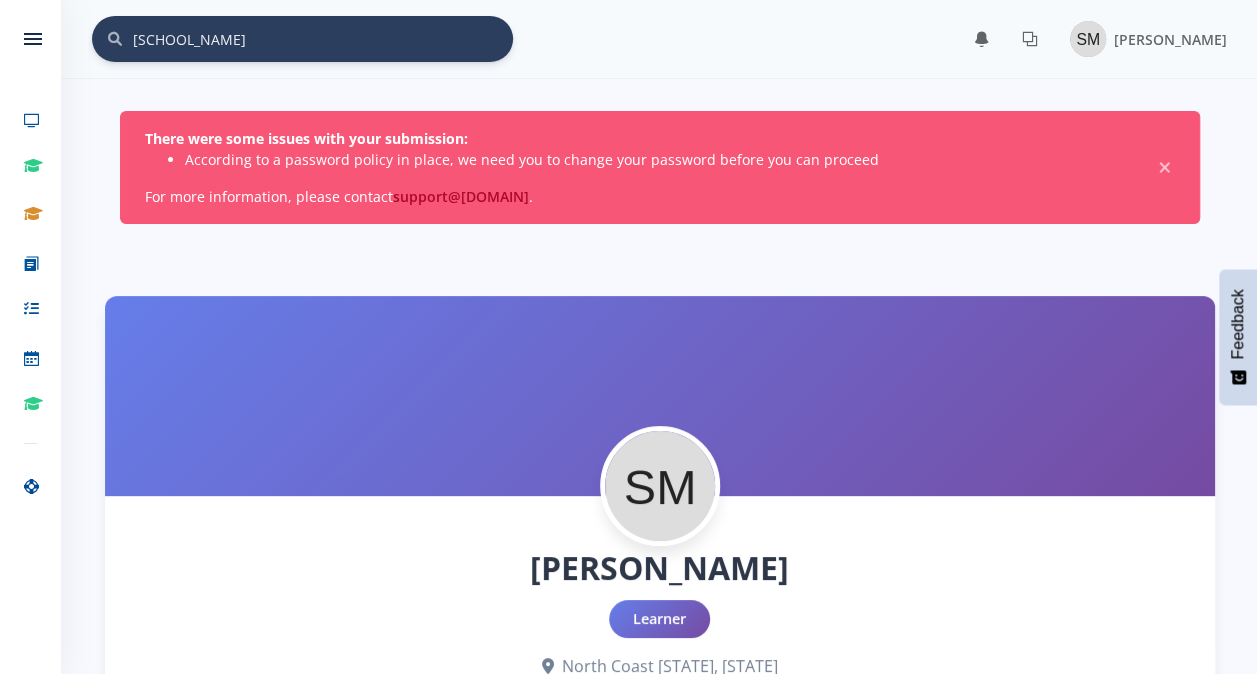 type on "a" 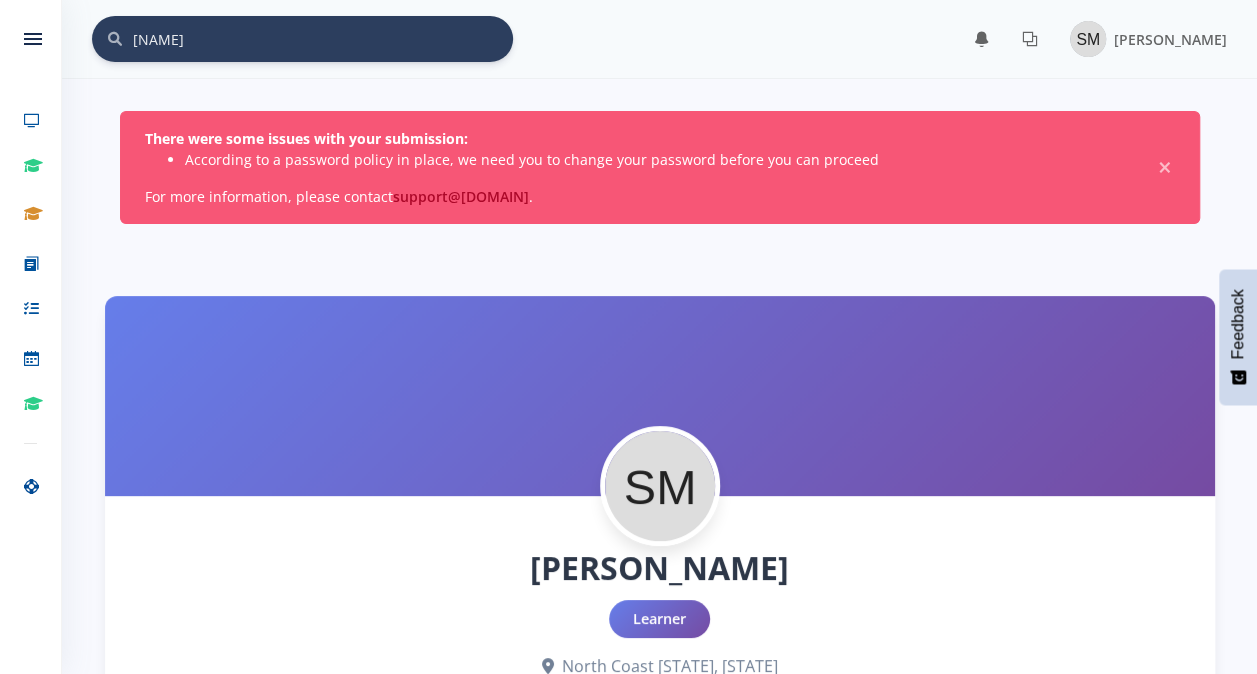 type 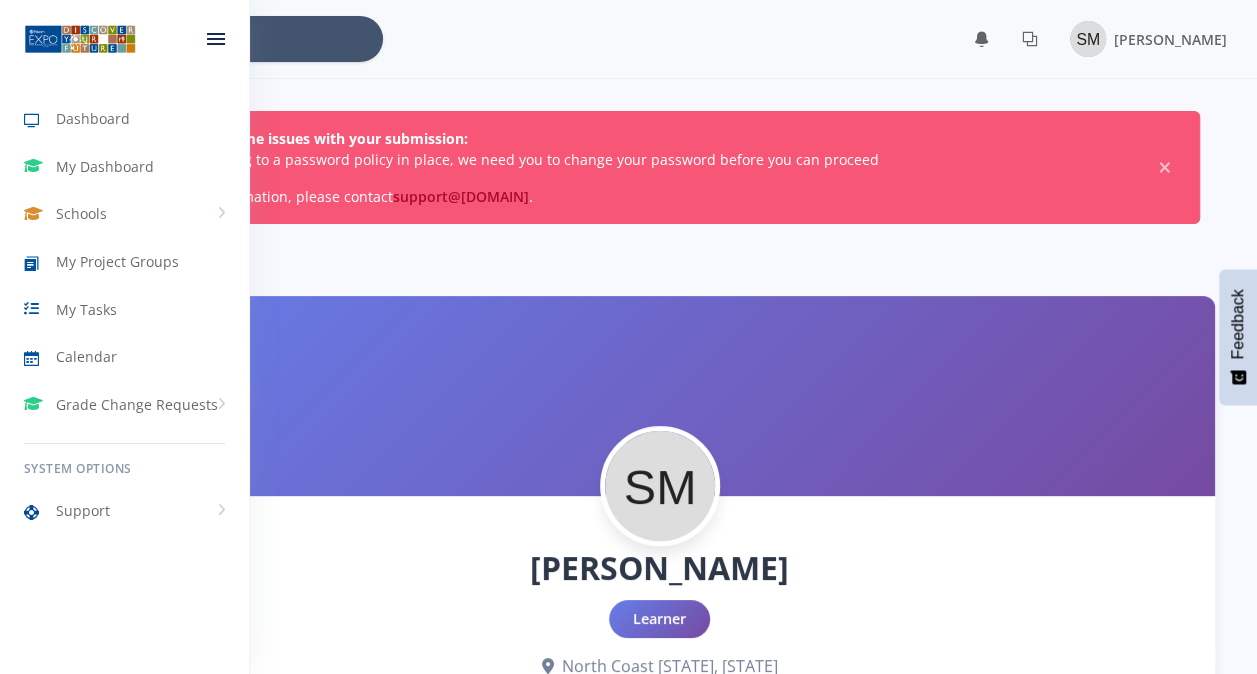 click at bounding box center (80, 39) 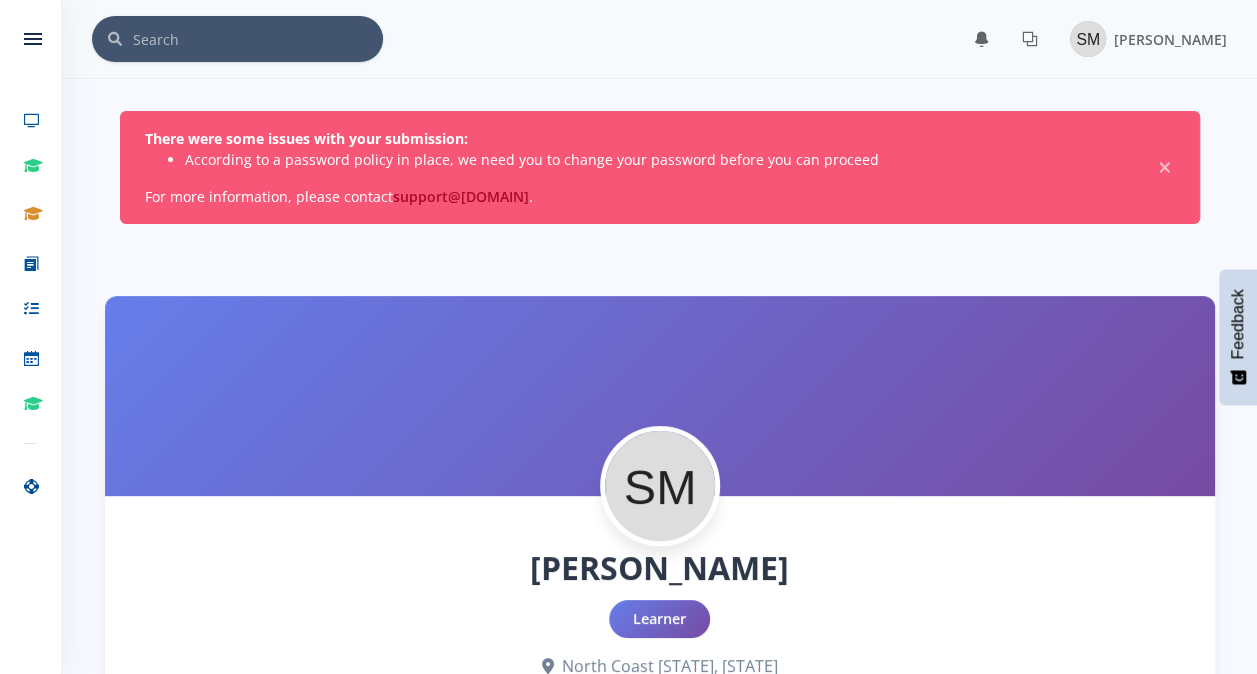 scroll, scrollTop: 204, scrollLeft: 0, axis: vertical 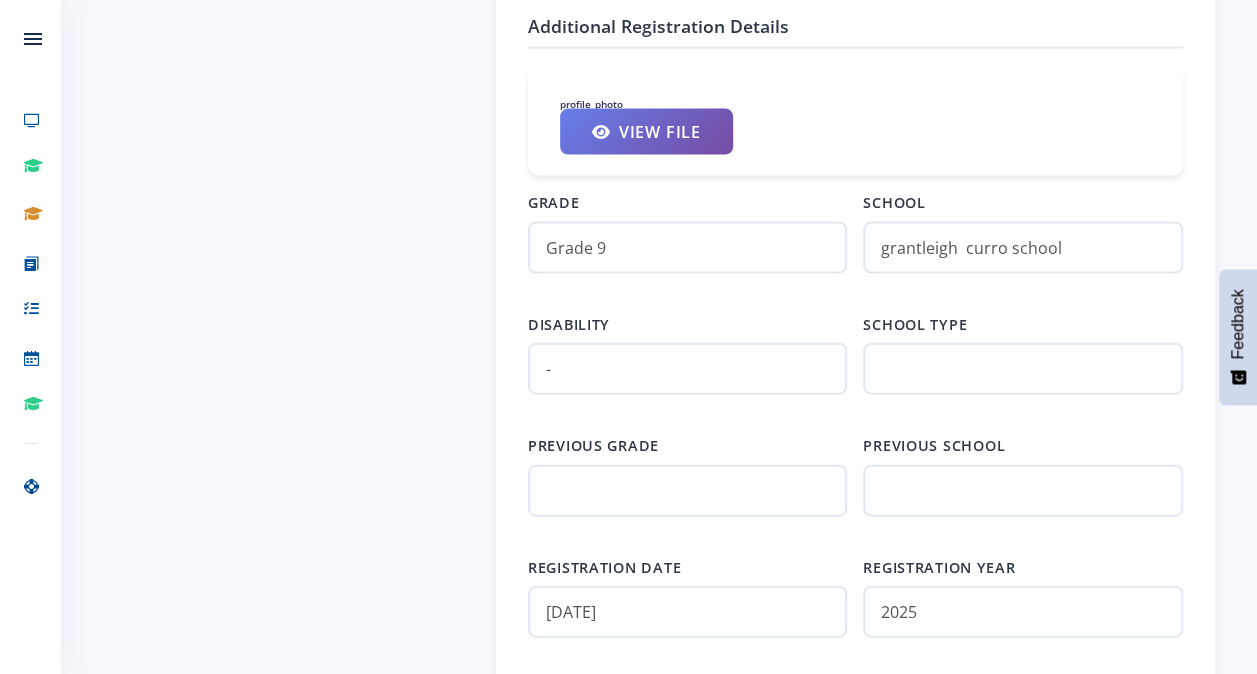 click on "Previous grade" at bounding box center (687, 476) 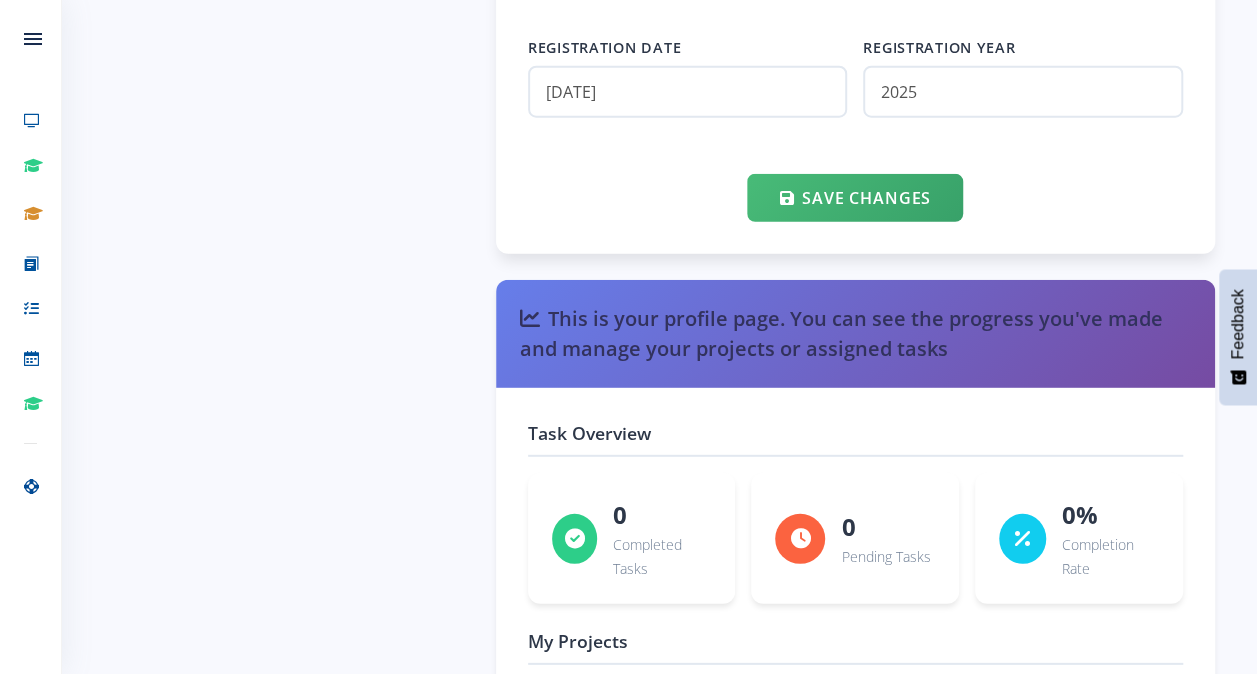 click on "Edit Profile
Basic Information
Full Name
[FIRST] [LAST]
Email Address
[EMAIL]
Phone Number" at bounding box center [855, -400] 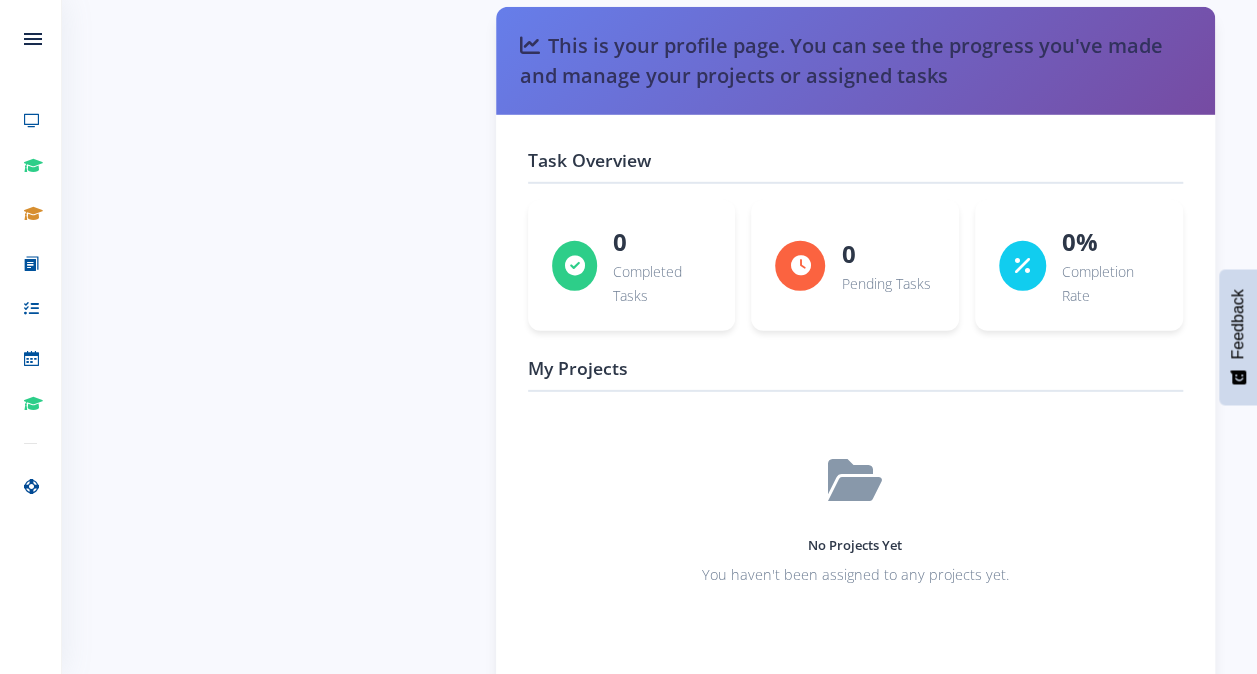 scroll, scrollTop: 2860, scrollLeft: 0, axis: vertical 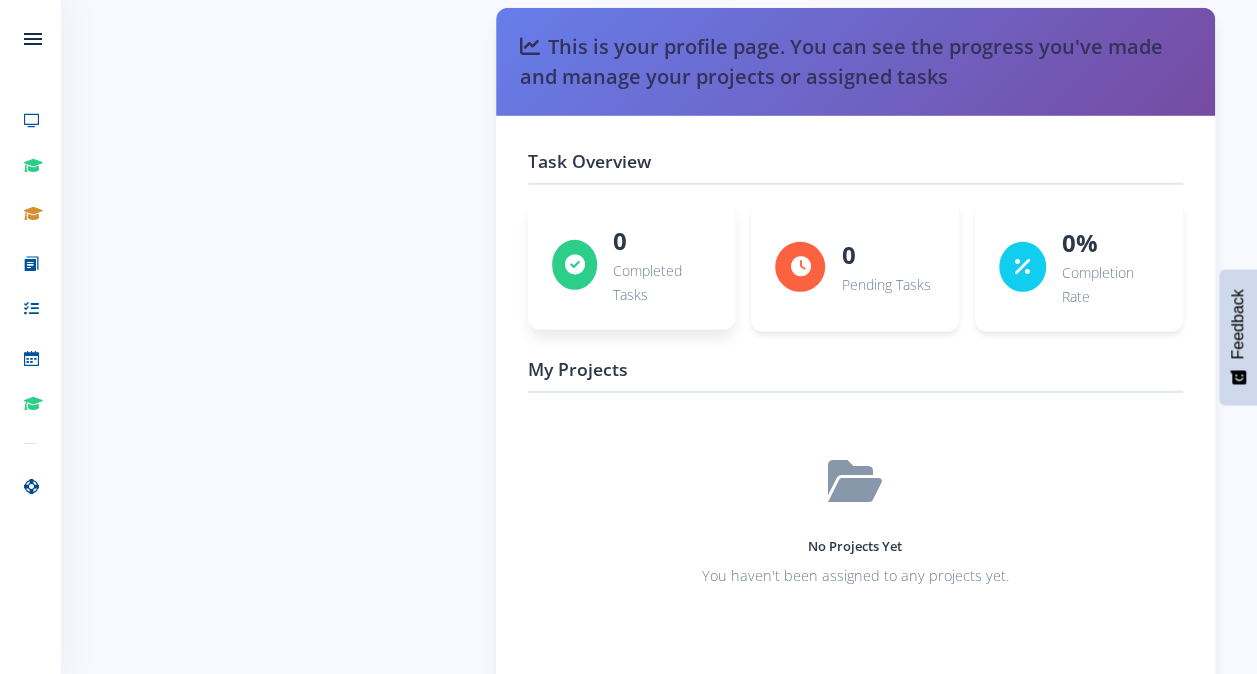 click on "[NUMBER]
Completed Tasks" at bounding box center [632, 265] 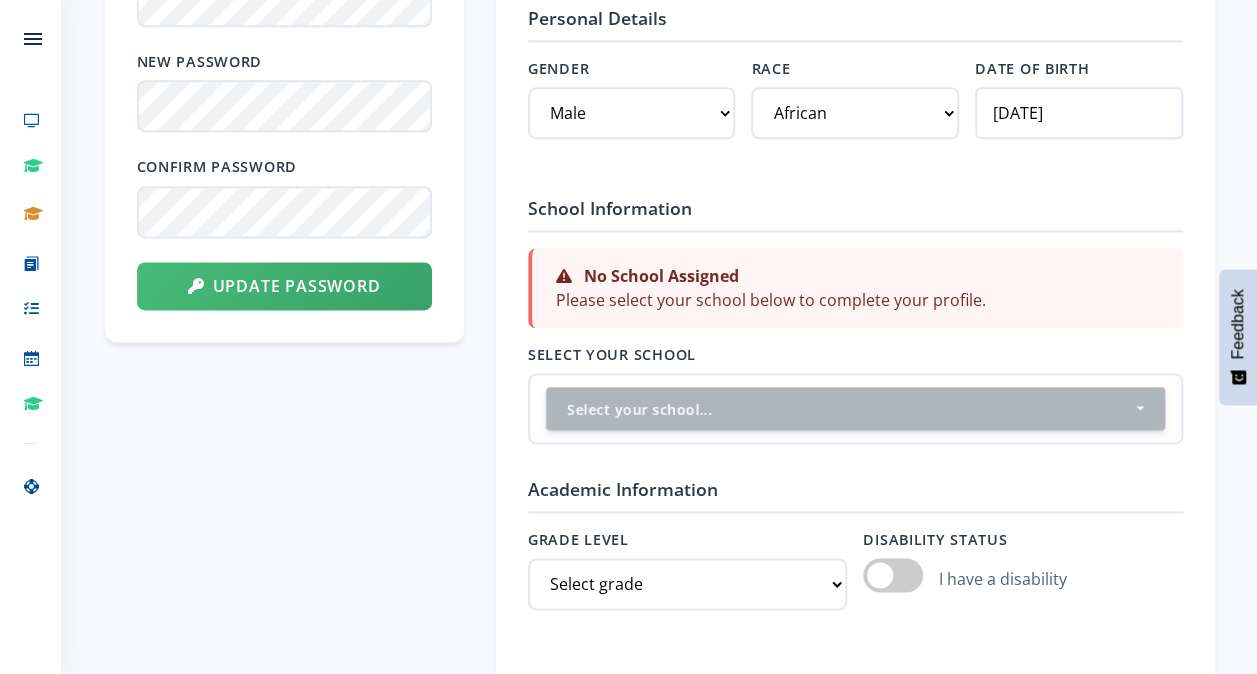 scroll, scrollTop: 1080, scrollLeft: 0, axis: vertical 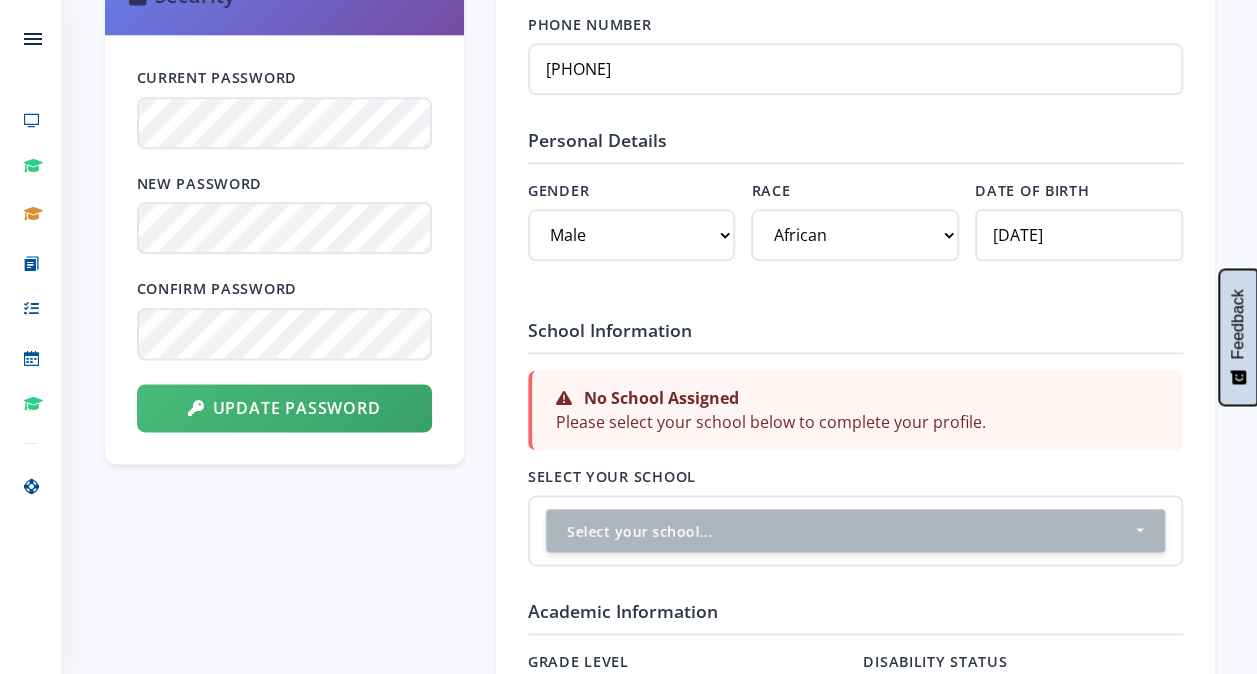 click on "Feedback" at bounding box center [1238, 337] 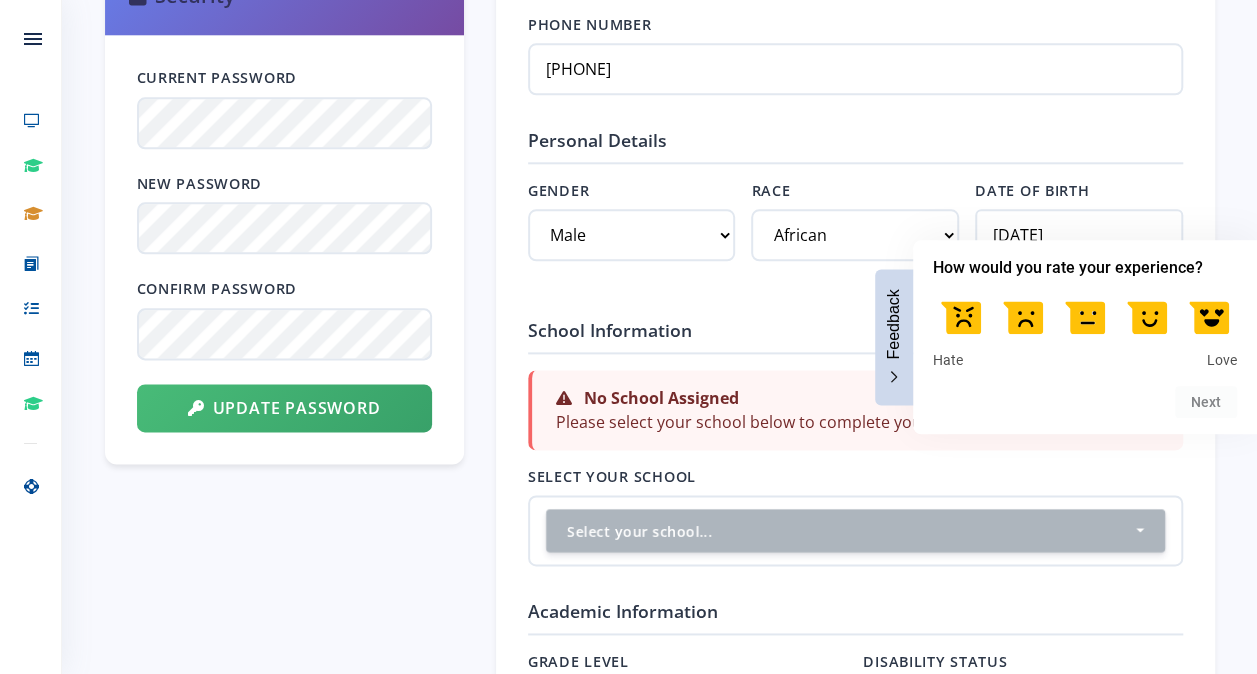 click at bounding box center (1085, 316) 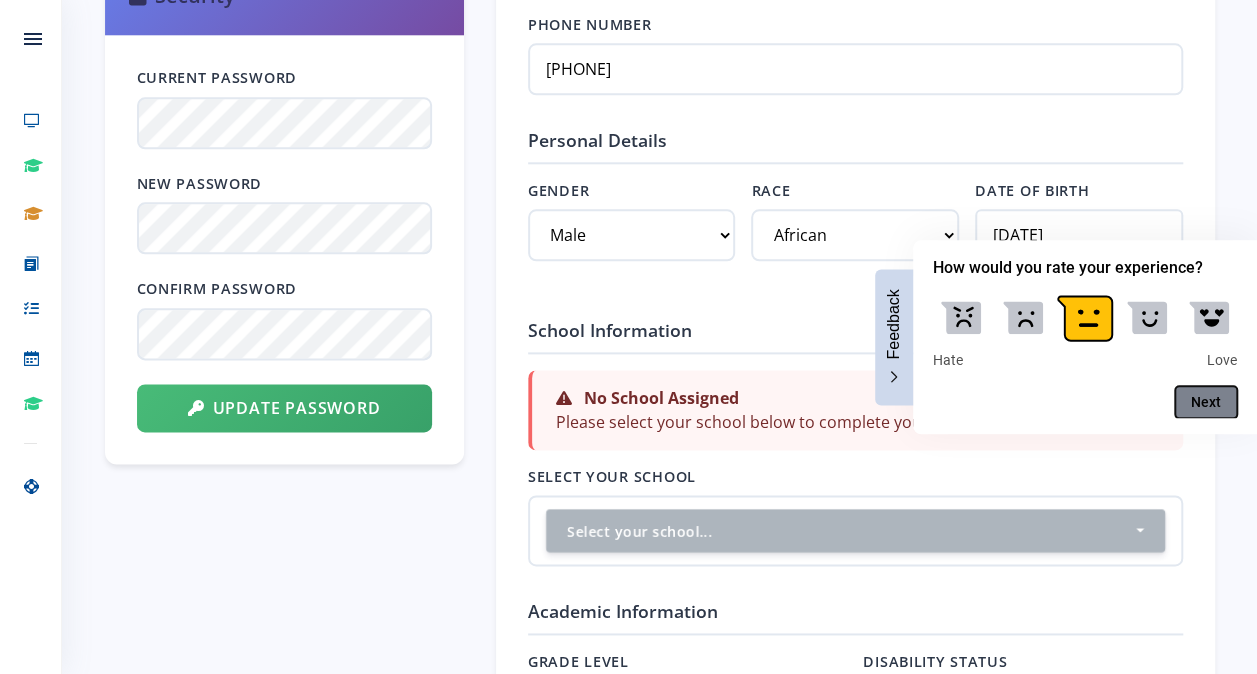 click on "Next" at bounding box center (1206, 402) 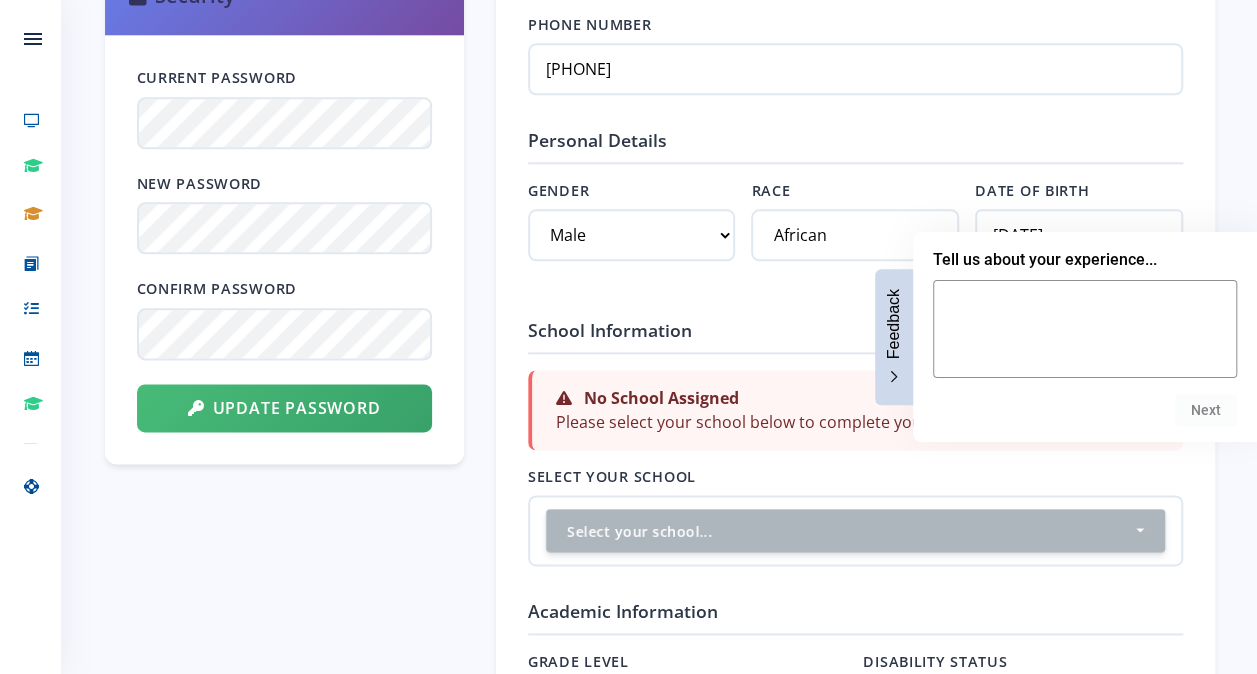 click on "Dashboard
My Dashboard
Schools
View Schools
My Project Groups
My Tasks" at bounding box center [628, 713] 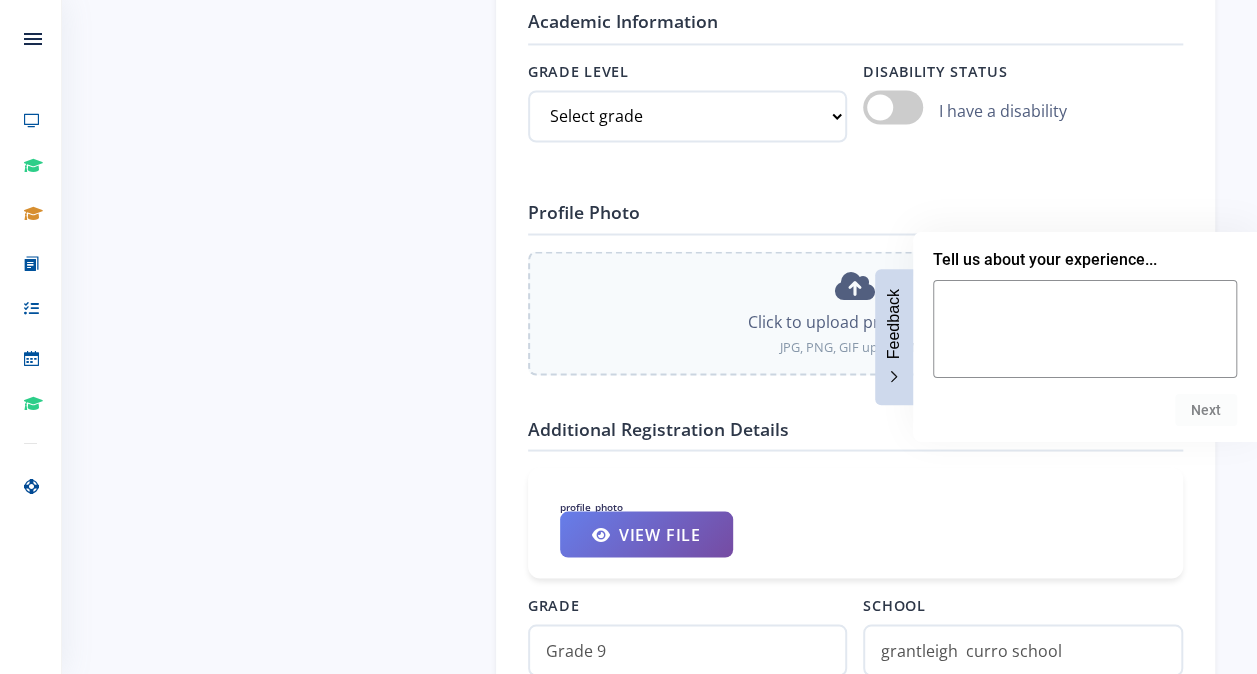 click on "Account Type
Learner (Primary)
Security
Current Password
New Password
Confirm Password" at bounding box center (284, 520) 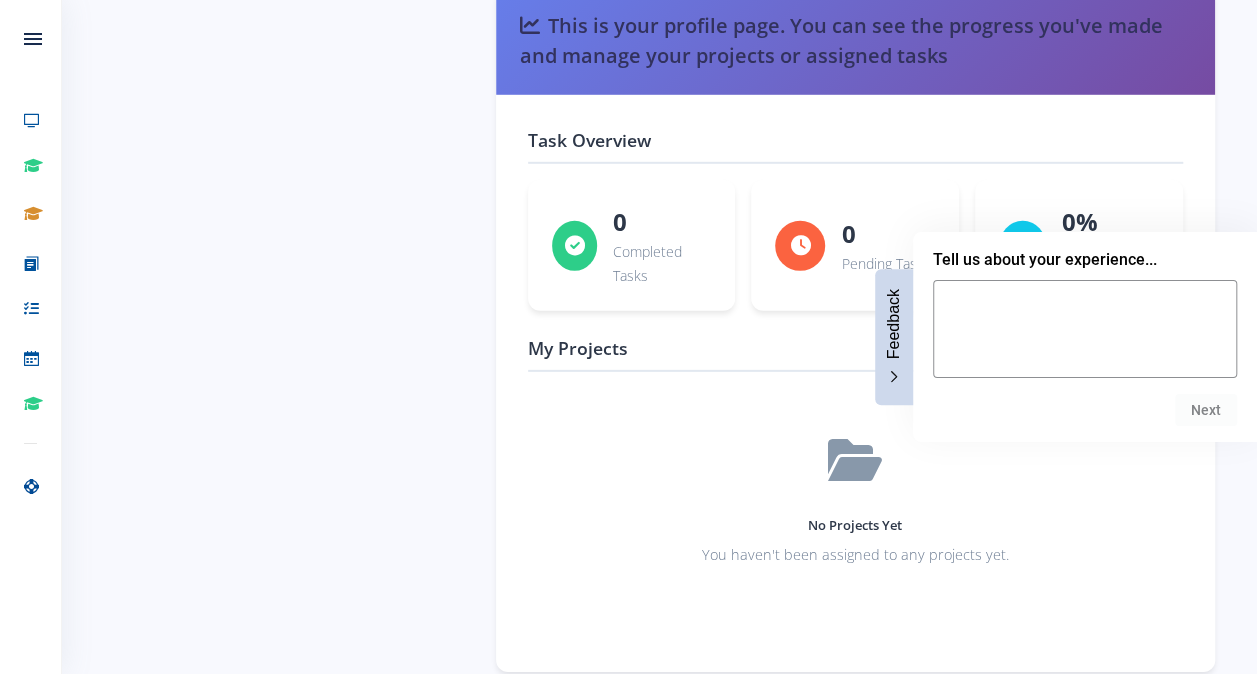 scroll, scrollTop: 2910, scrollLeft: 0, axis: vertical 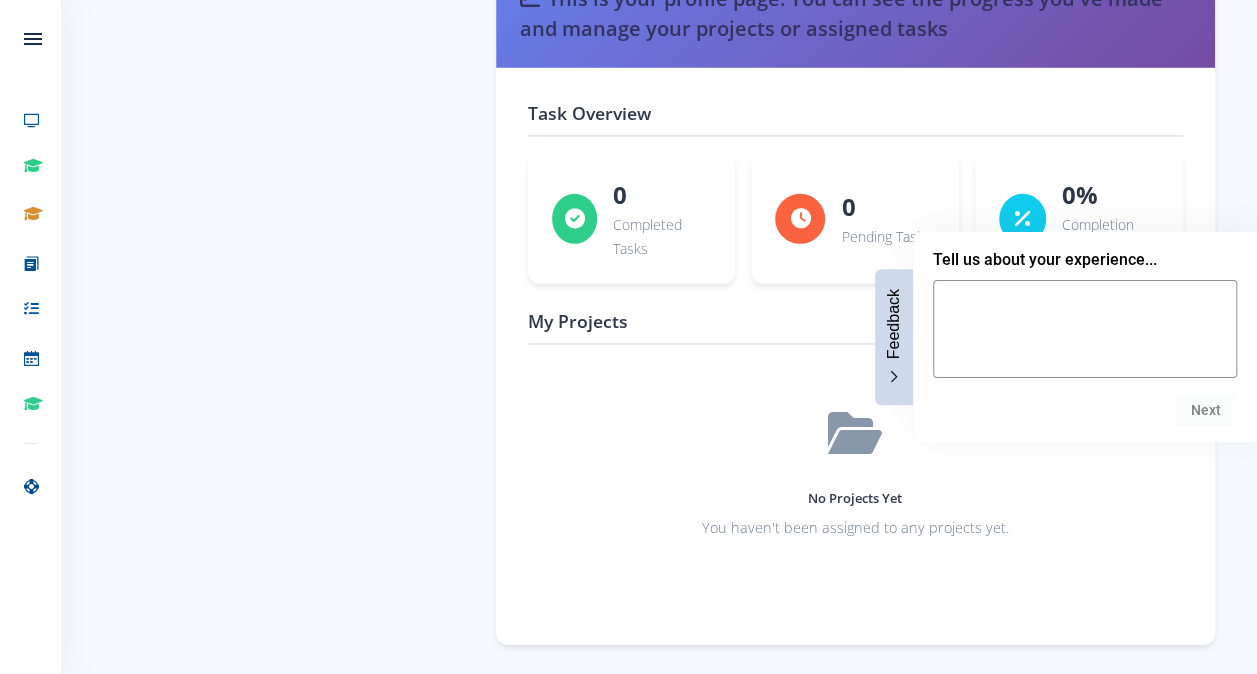 drag, startPoint x: 58, startPoint y: 5, endPoint x: 391, endPoint y: 104, distance: 347.40466 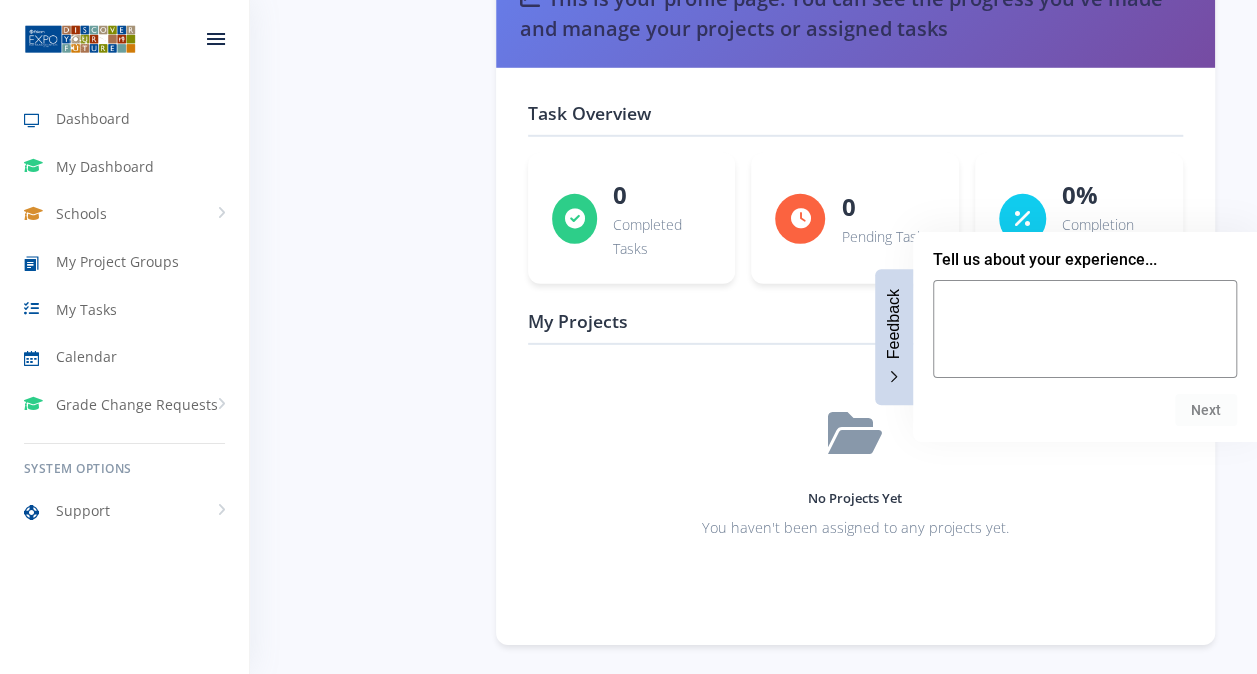 click at bounding box center [216, 39] 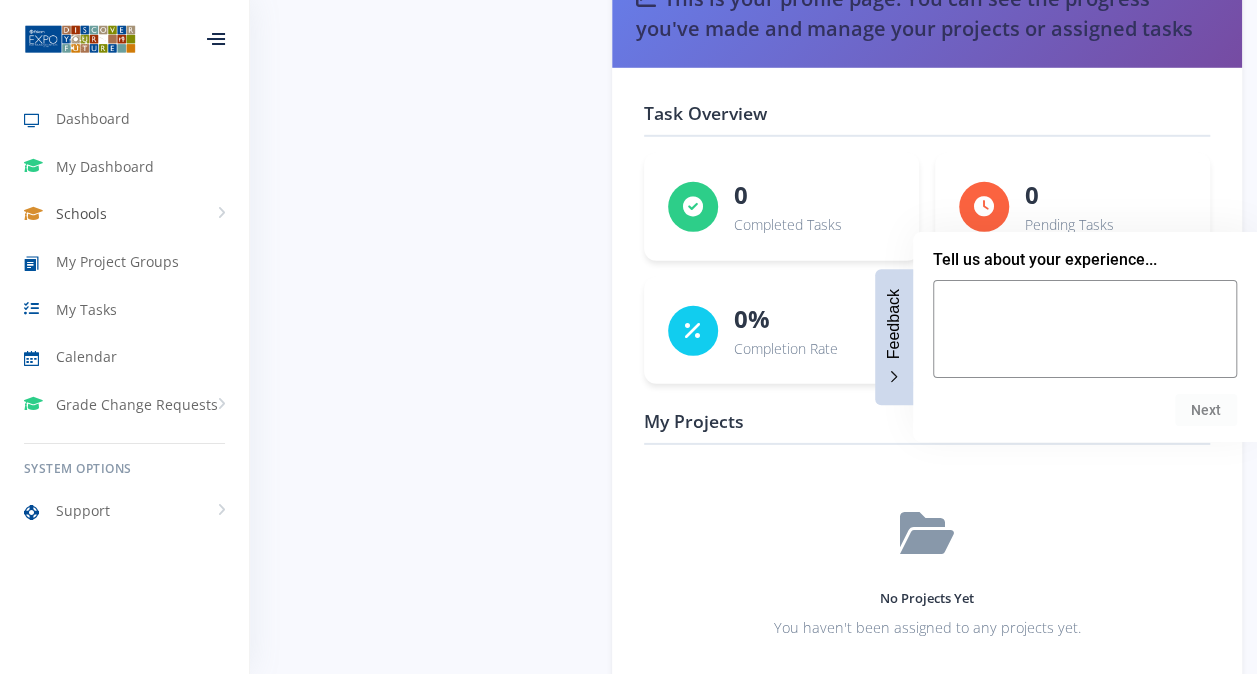 click on "Schools" at bounding box center (81, 213) 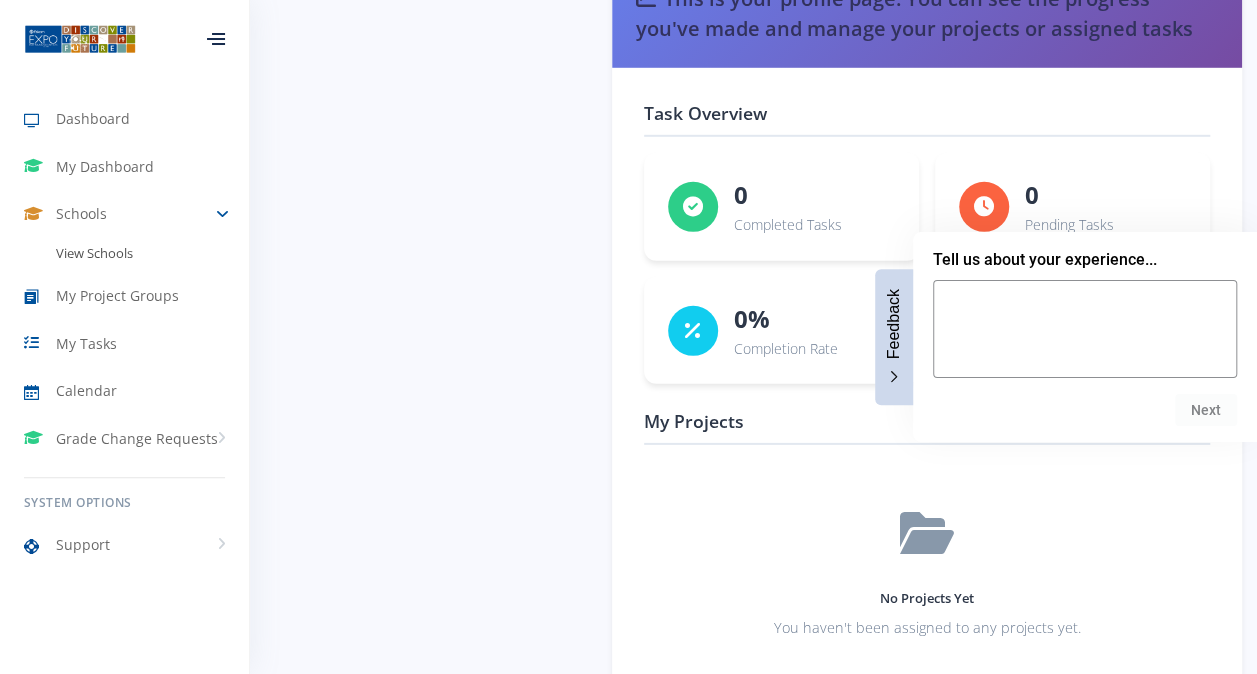click on "View Schools" at bounding box center [124, 254] 